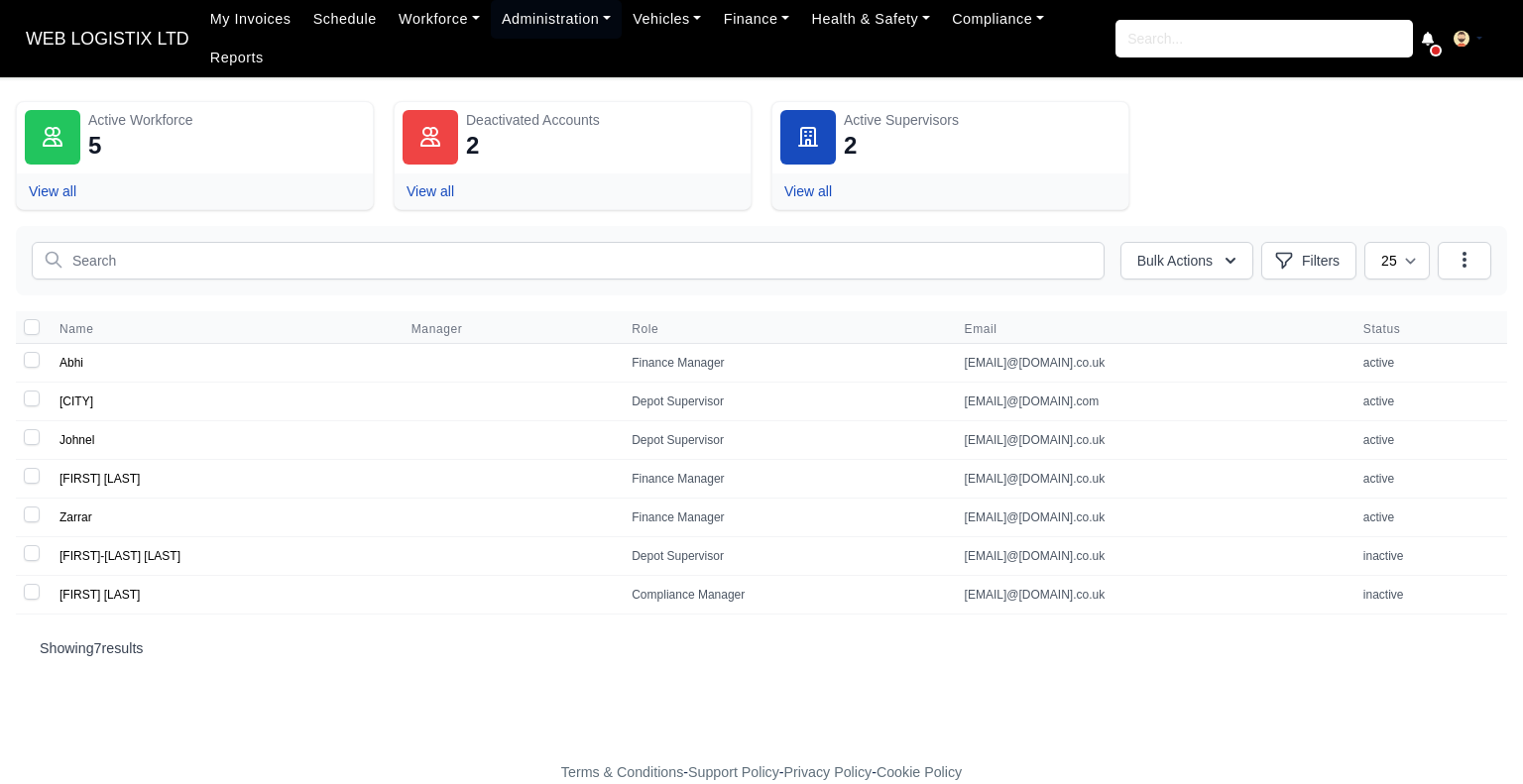 scroll, scrollTop: 0, scrollLeft: 0, axis: both 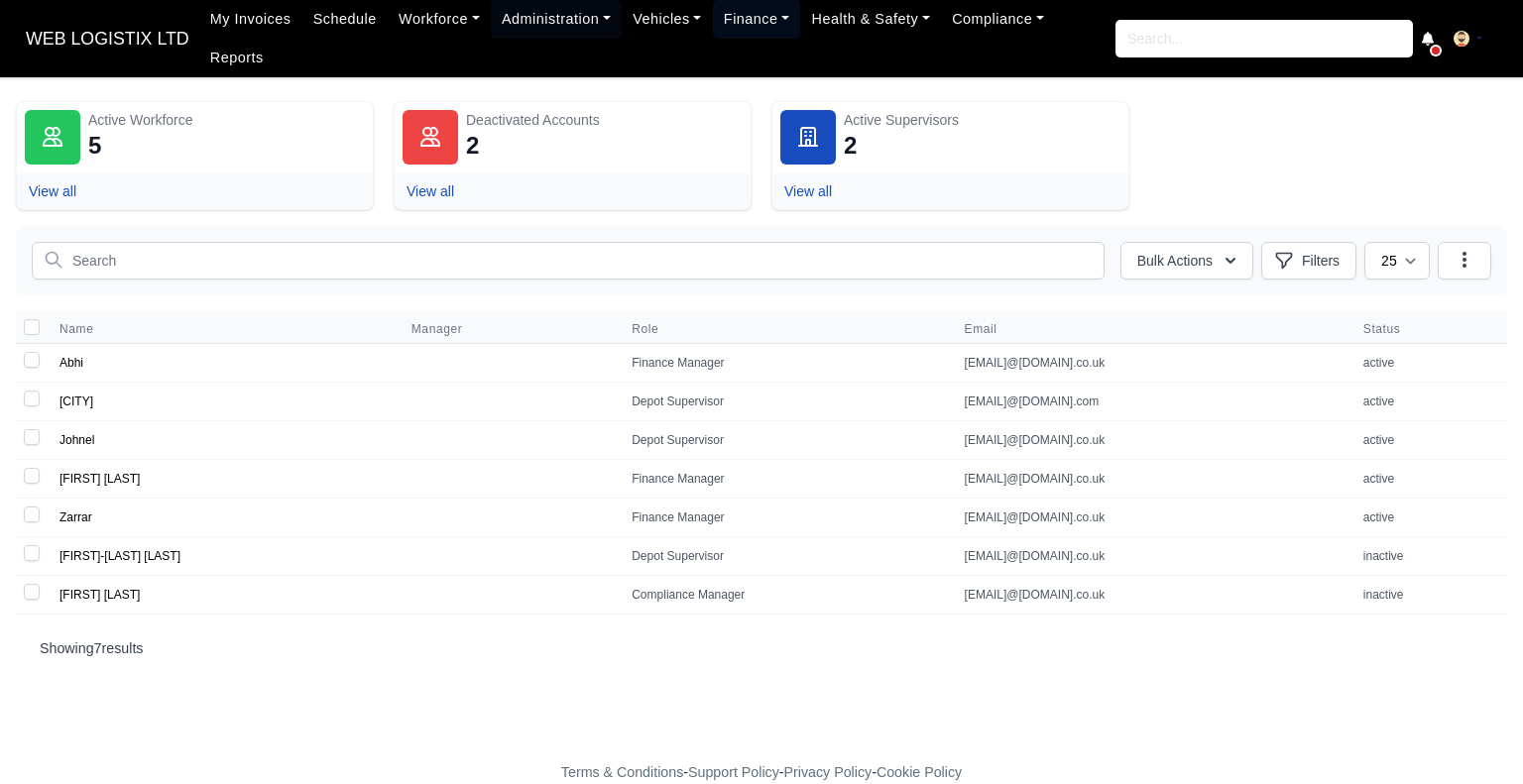 click on "Finance" at bounding box center [757, 19] 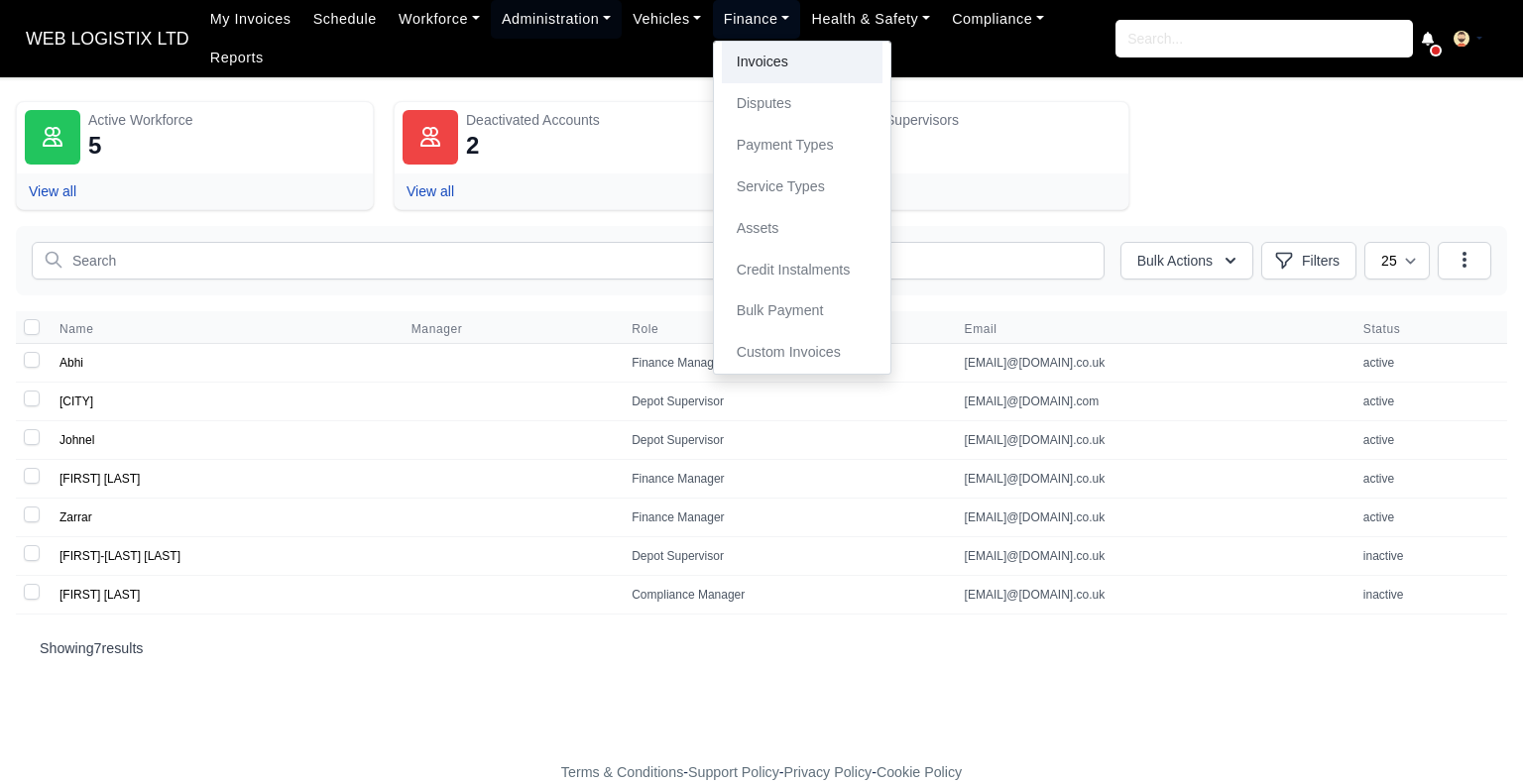 click on "Invoices" at bounding box center [802, 62] 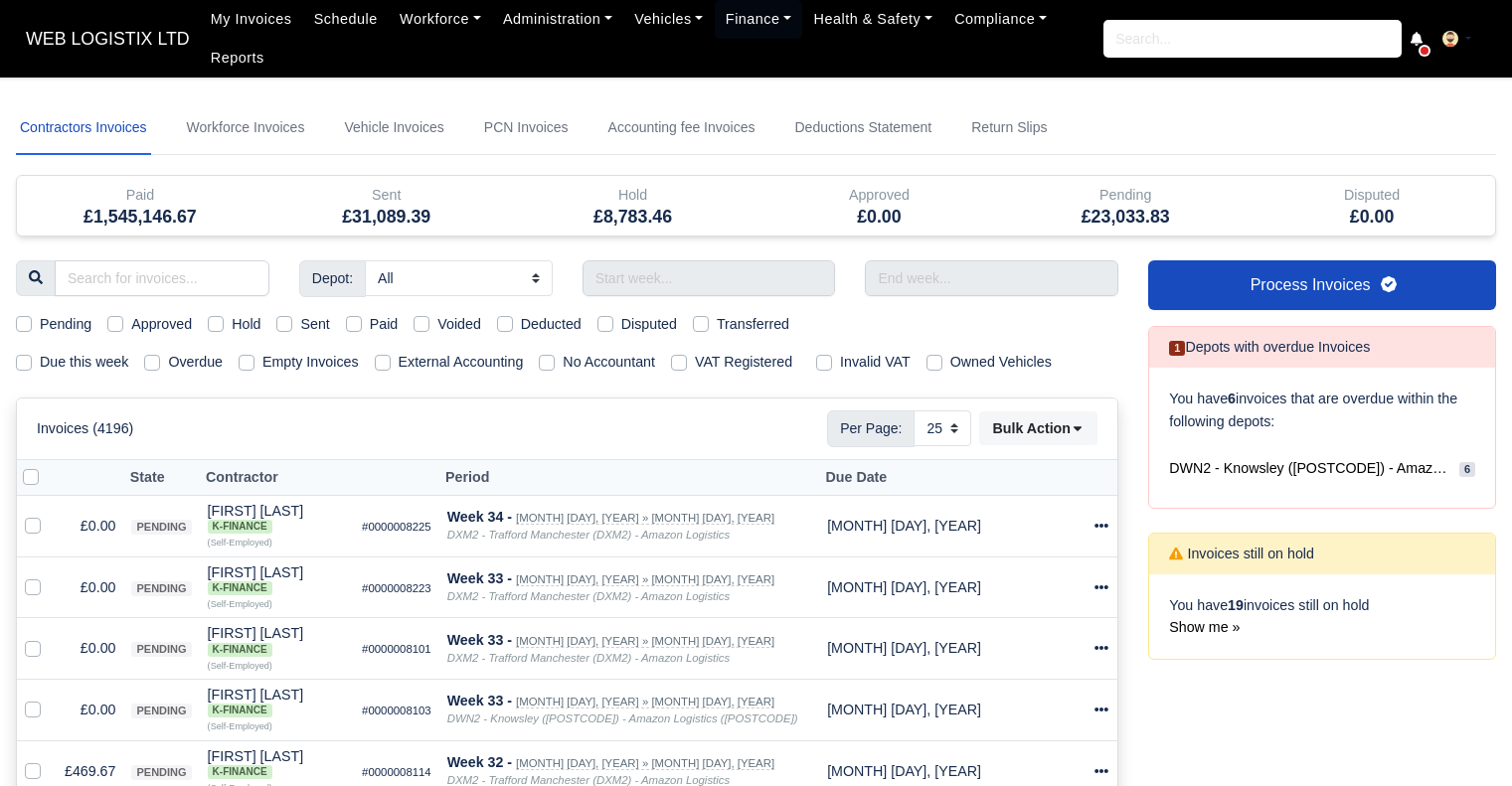 select on "25" 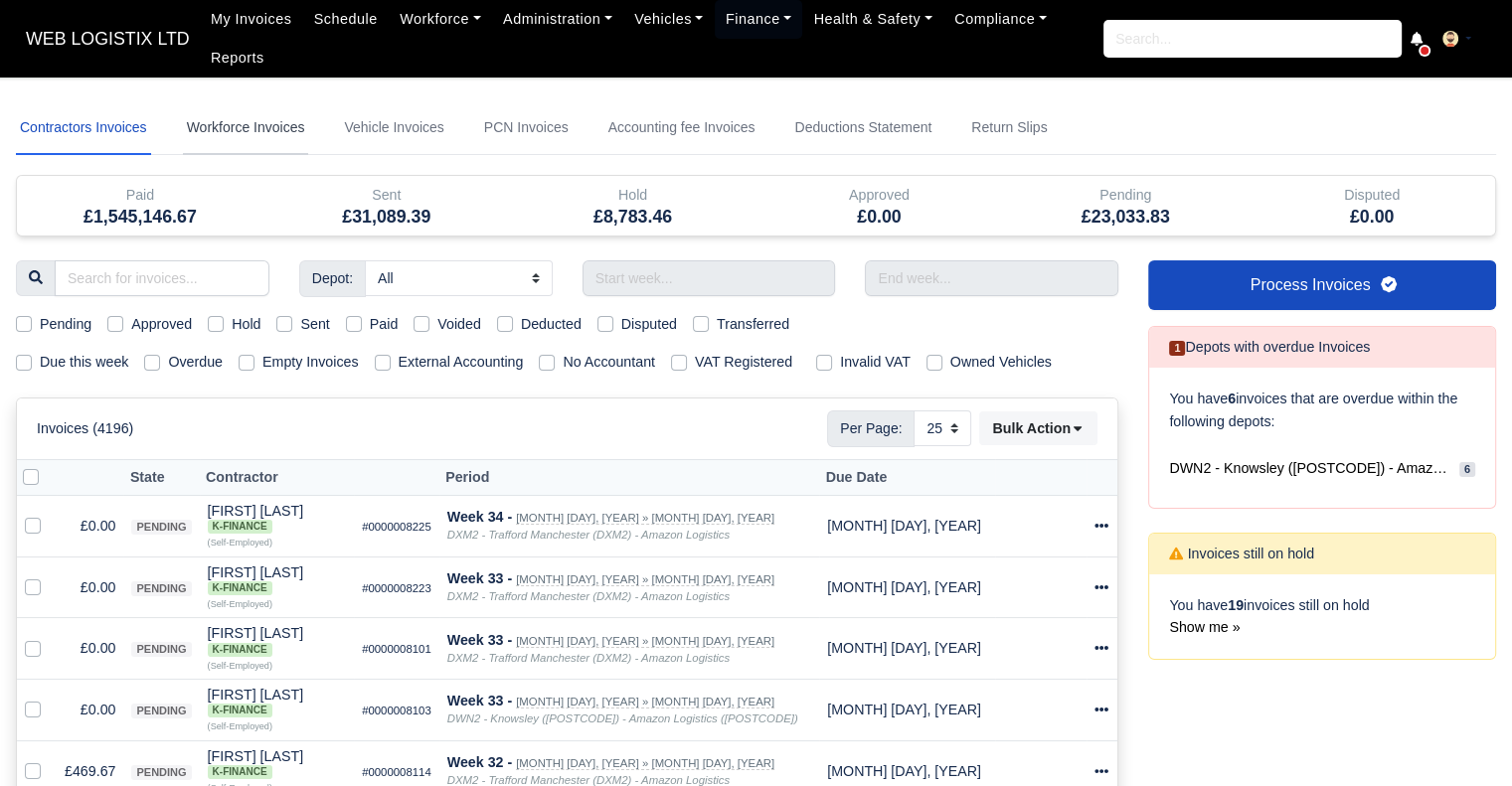 click on "Workforce Invoices" at bounding box center (246, 128) 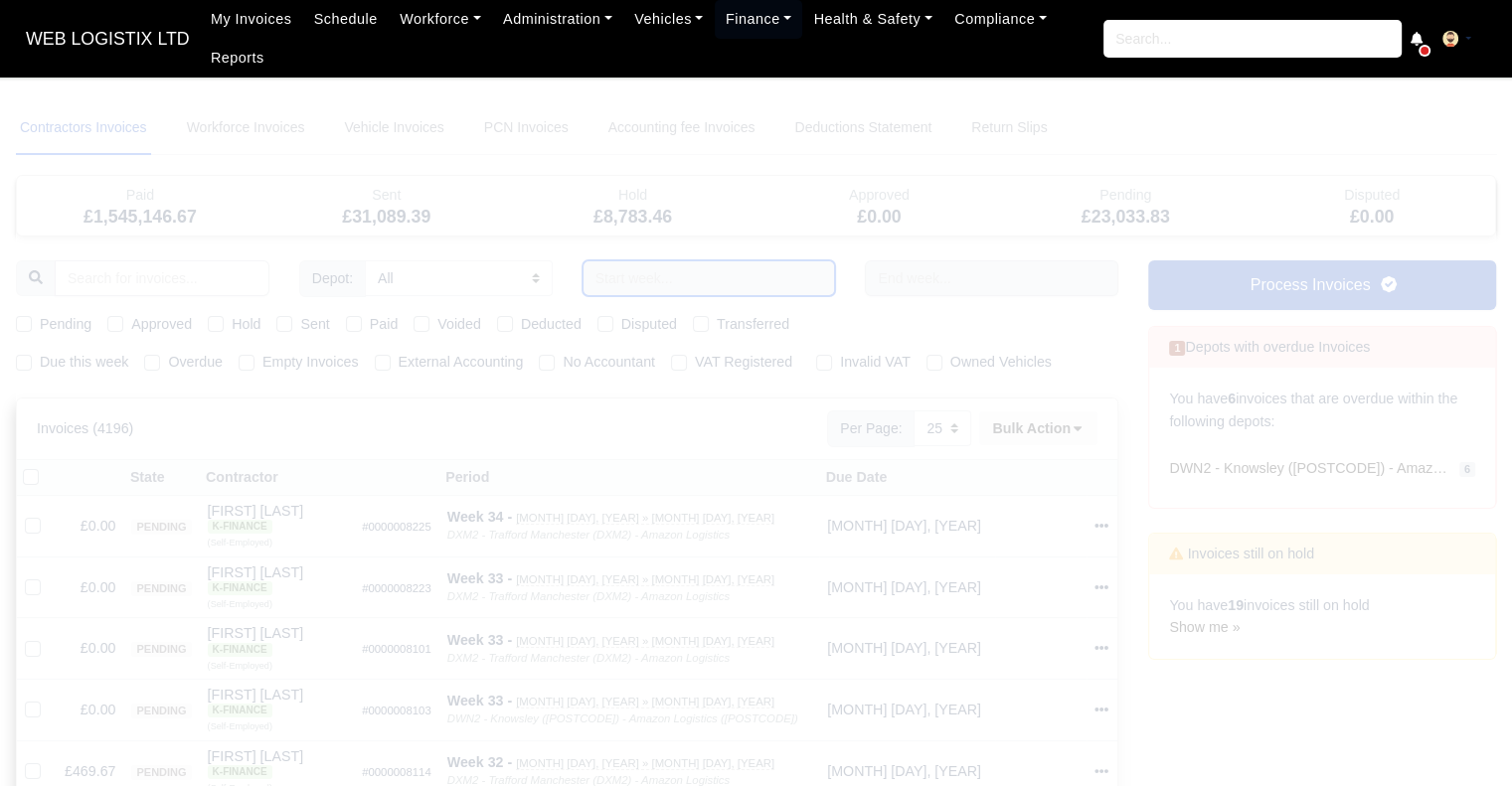 type 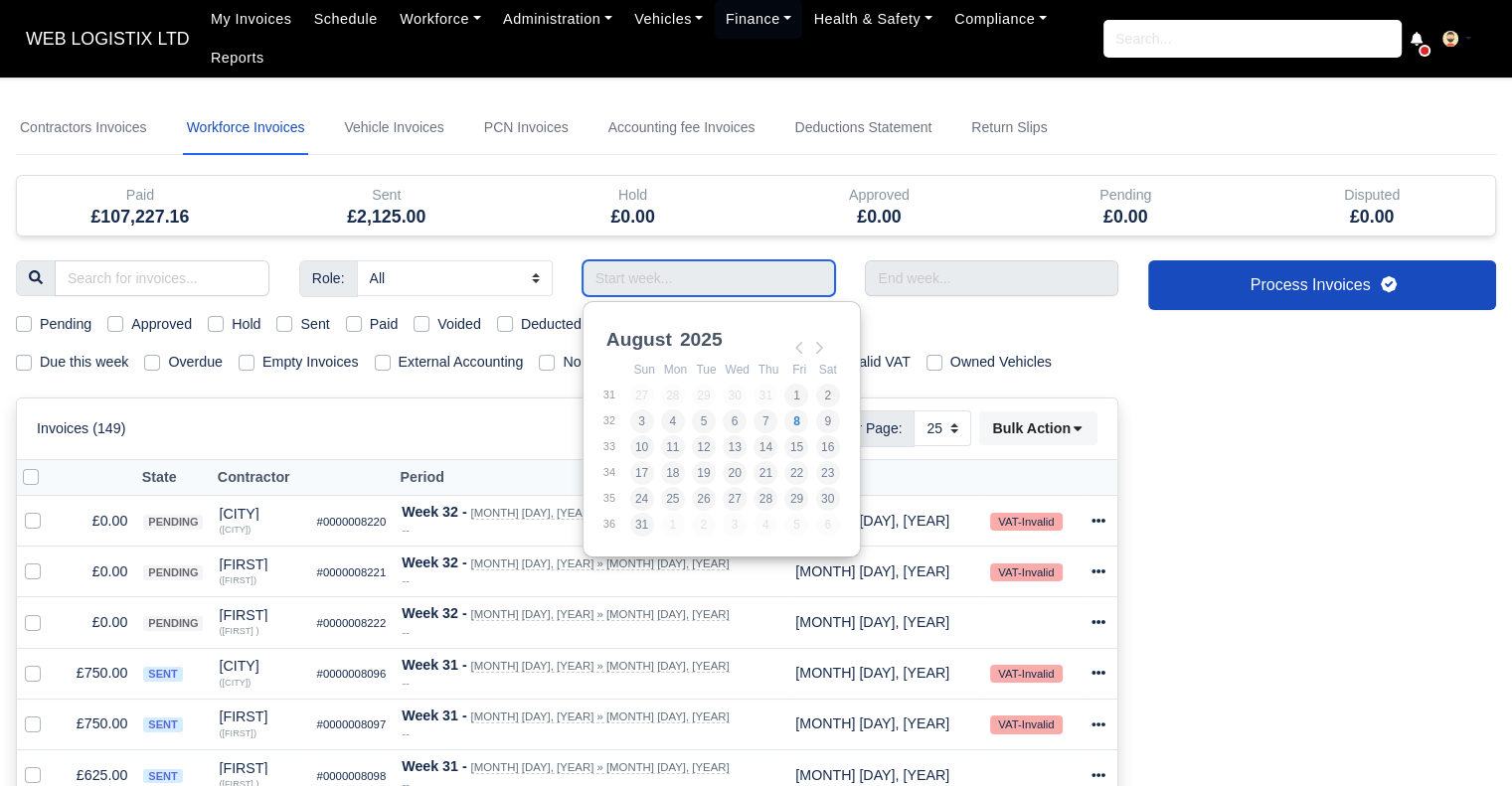 click at bounding box center [709, 278] 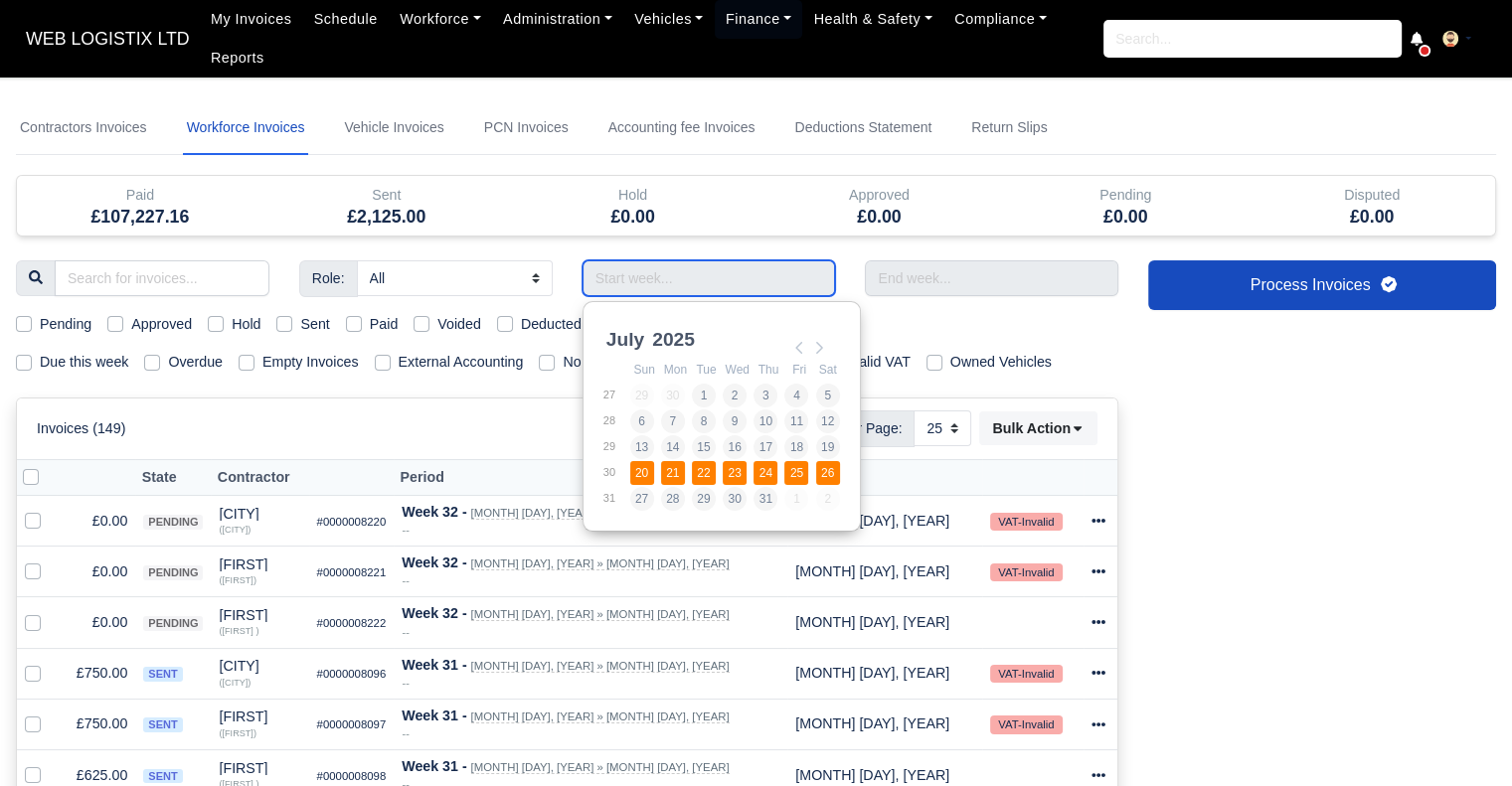 click on "23" at bounding box center (737, 473) 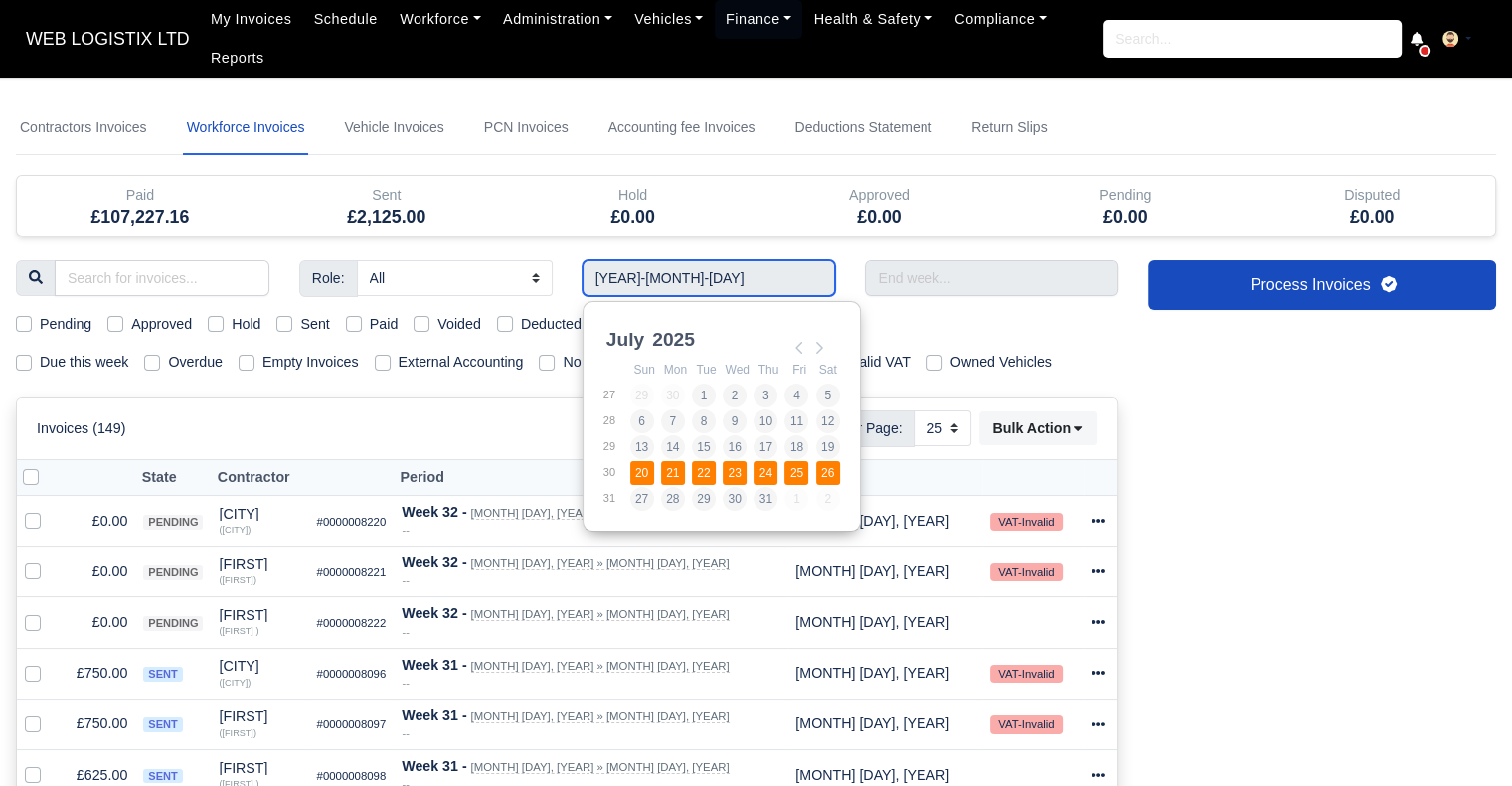 type on "20/07/2025 - 26/07/2025" 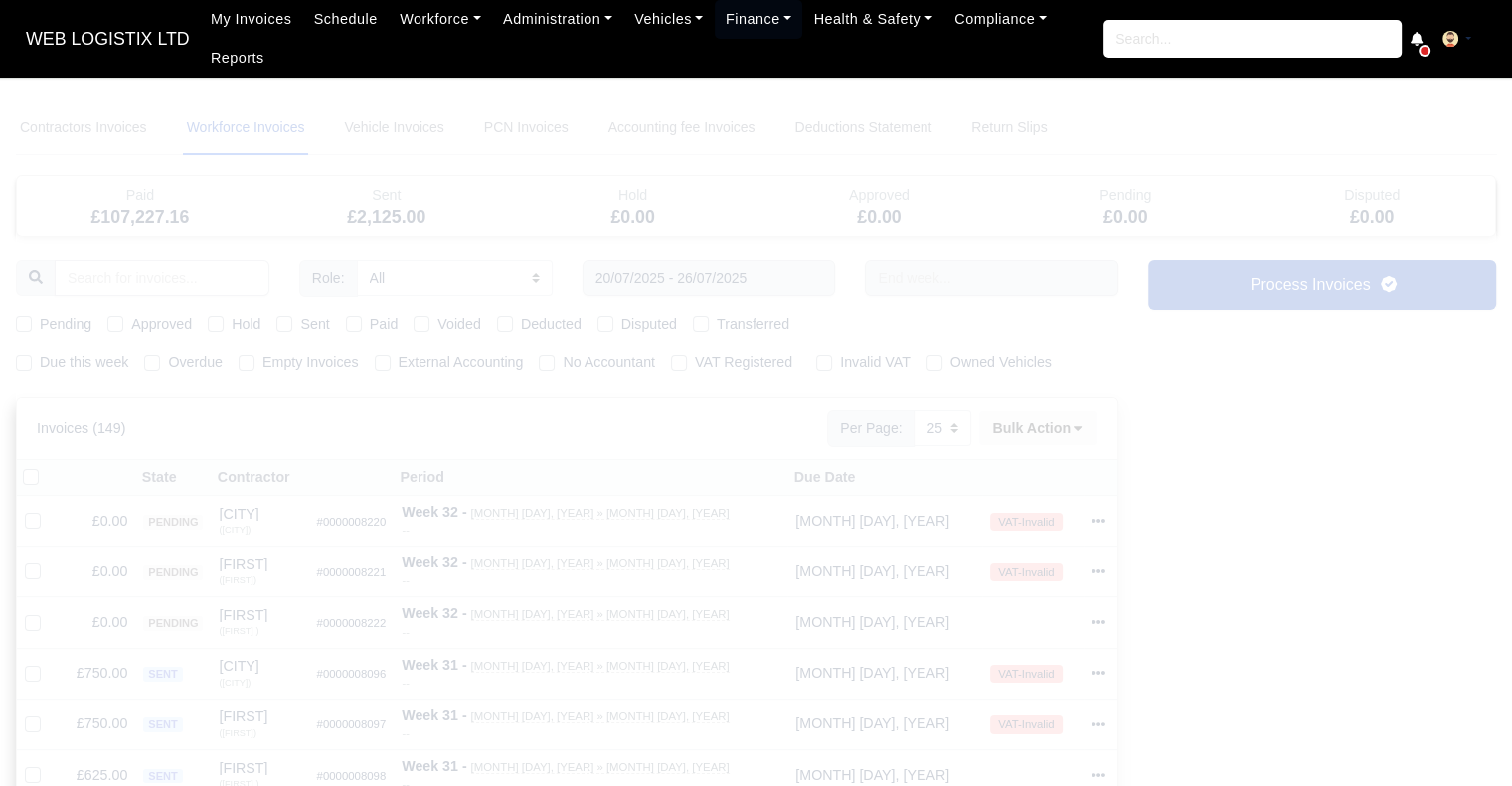type 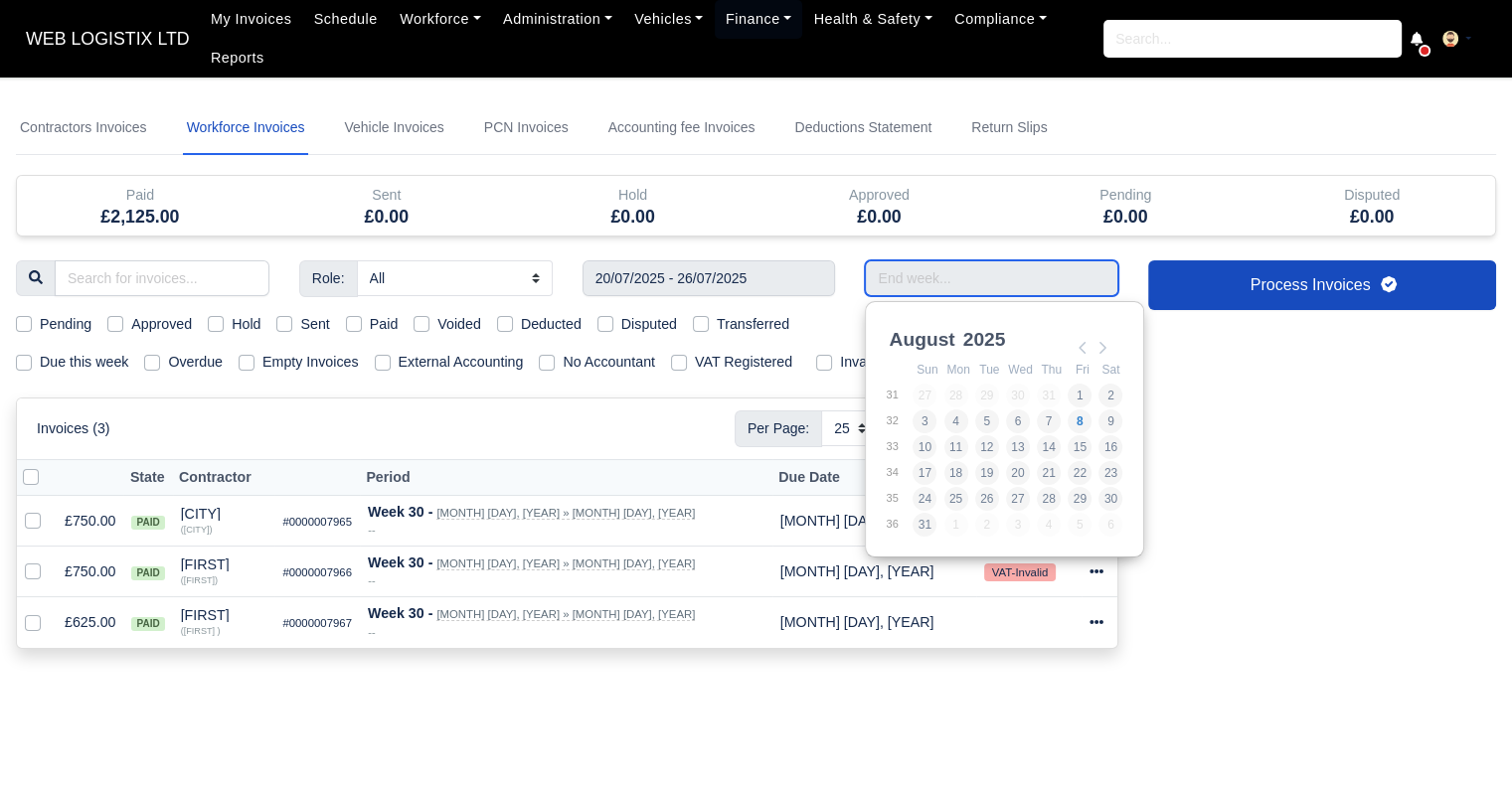 click at bounding box center (991, 278) 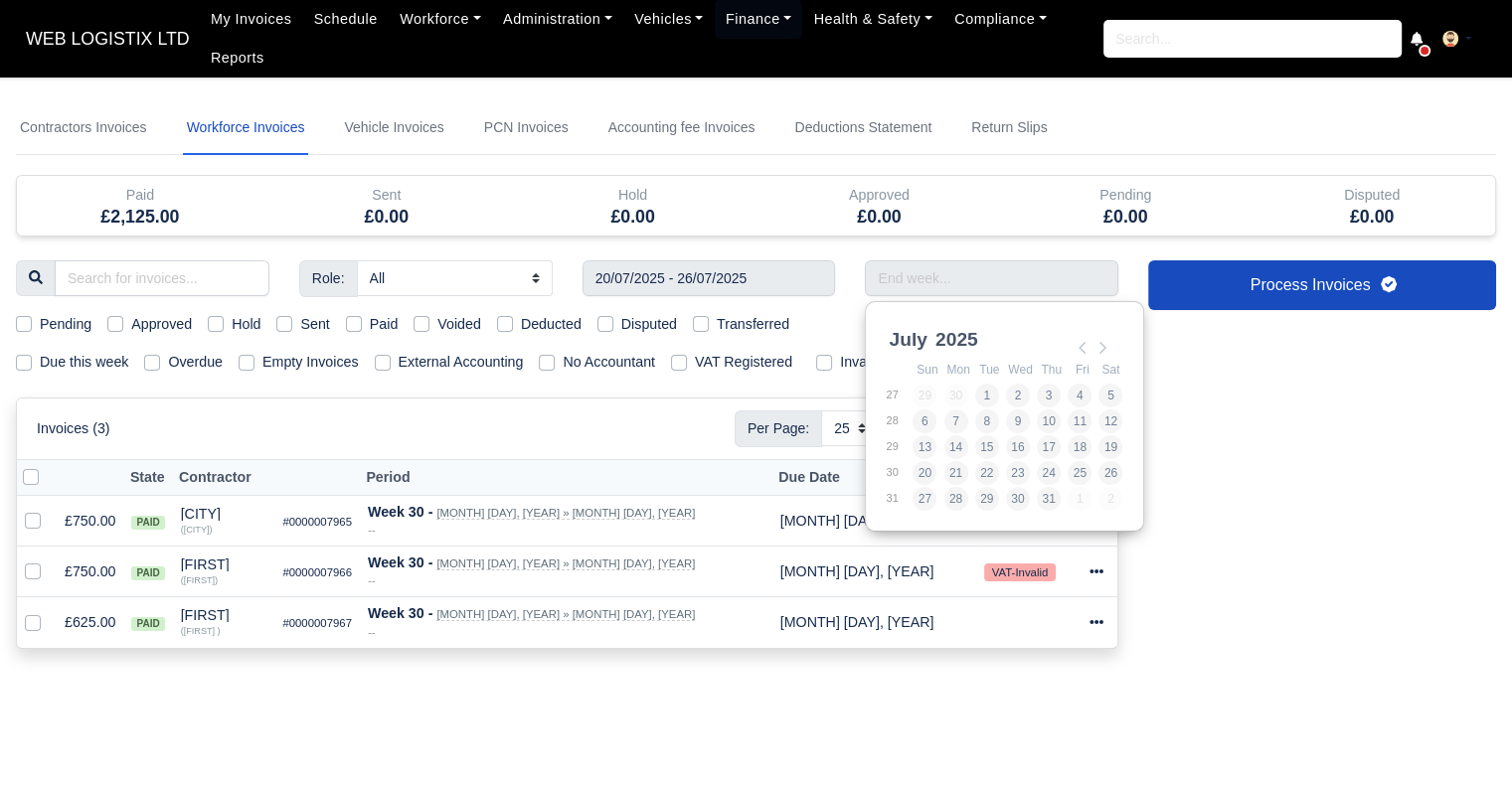 click on "Role:
All
Depot Supervisor
Manager
Regional Depot Manager
Fleet Manager
Fleet Supervisor
Finance Manager
Finance Supervisor
Finance Analyst HR Manager" at bounding box center [567, 466] 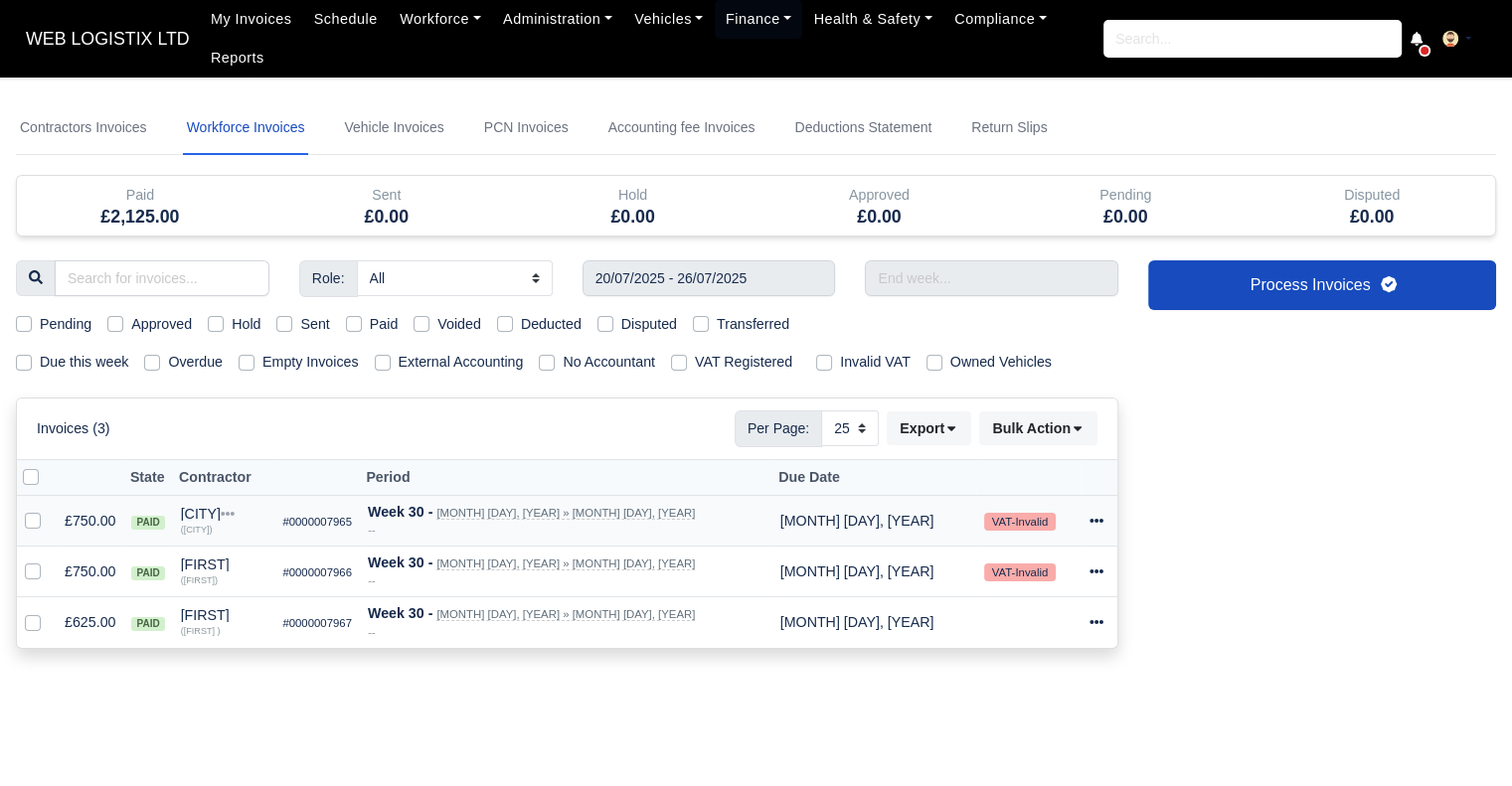 click 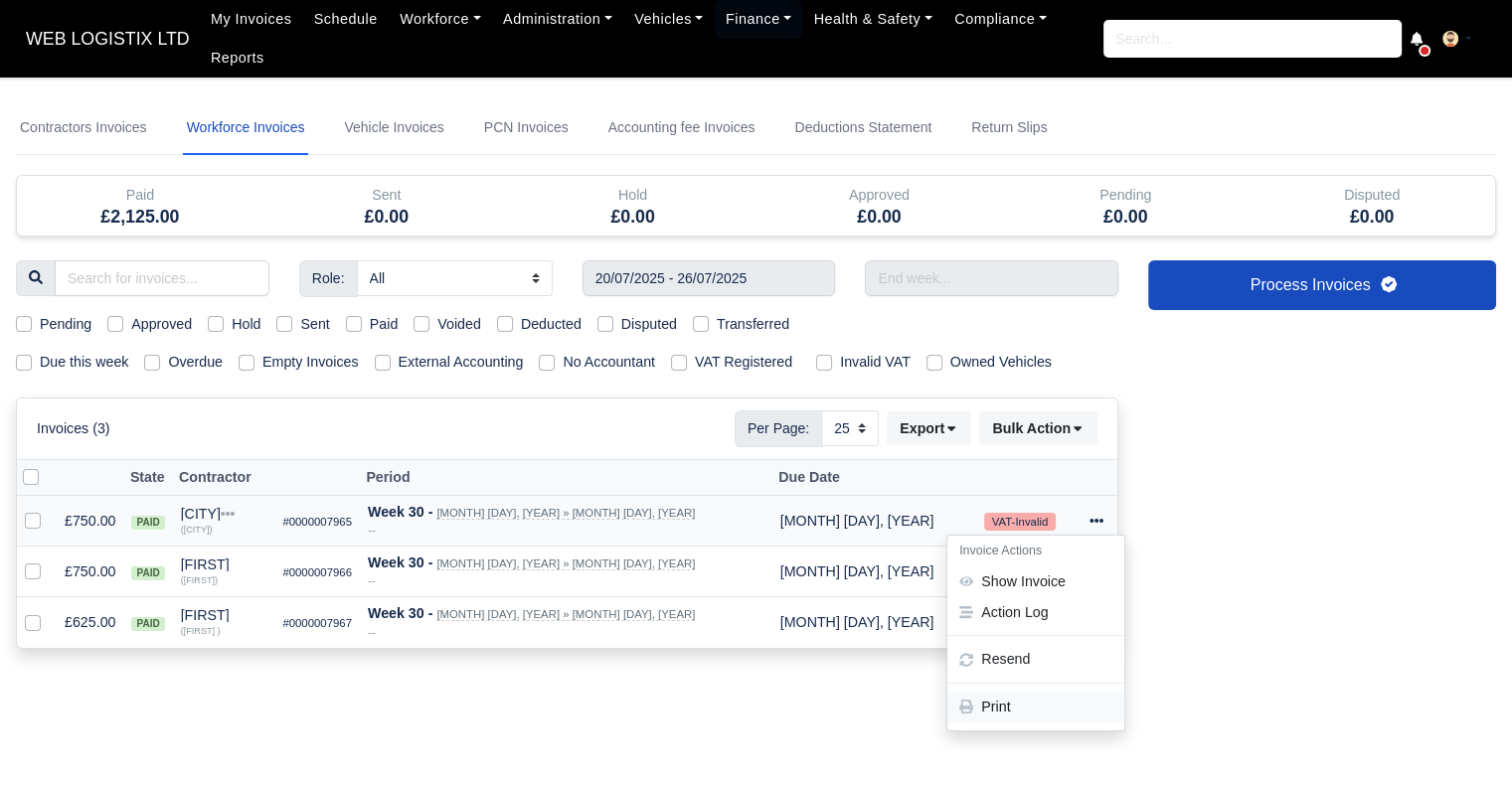 click on "Print" at bounding box center (1036, 707) 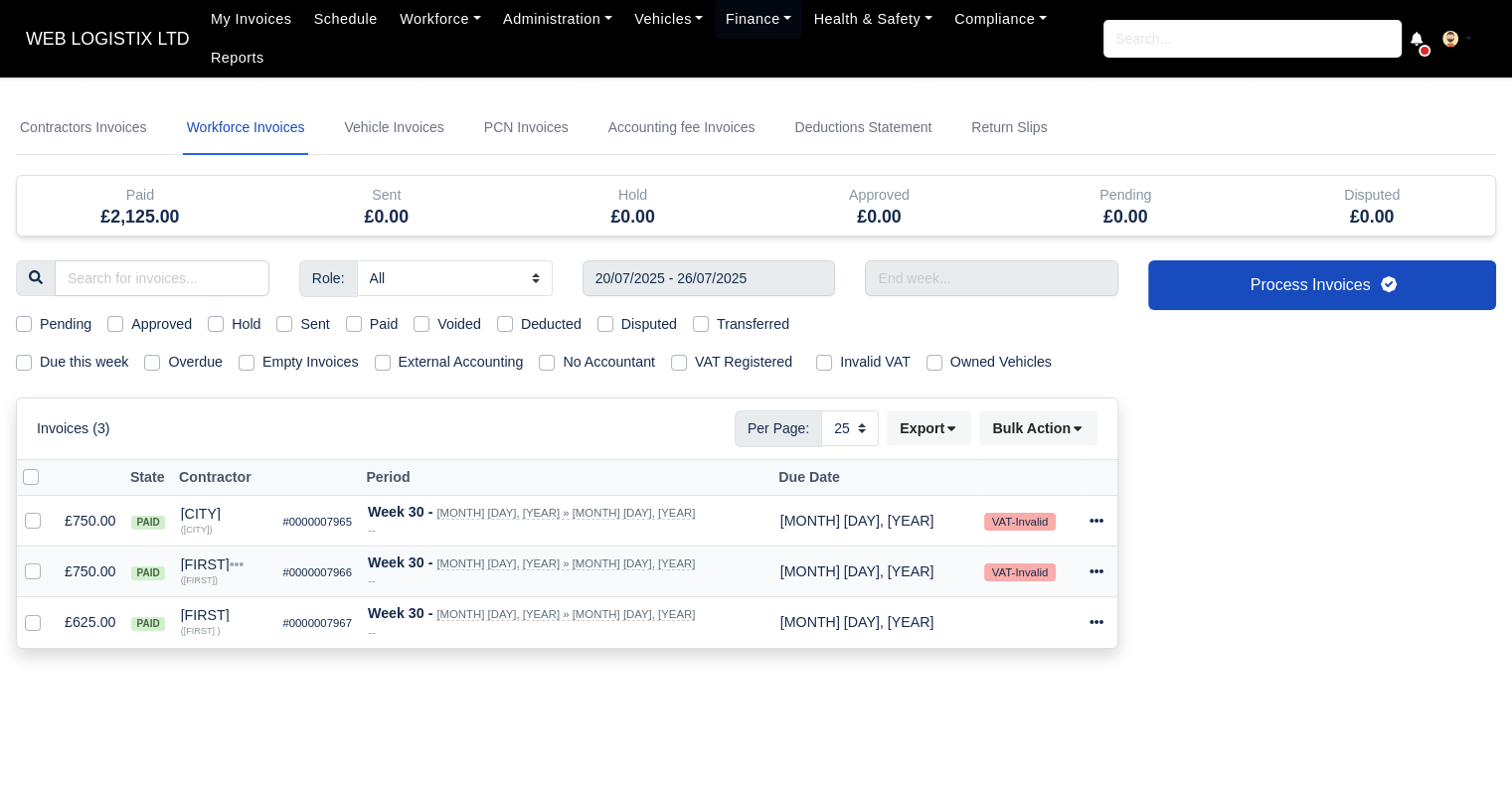 click at bounding box center (1099, 571) 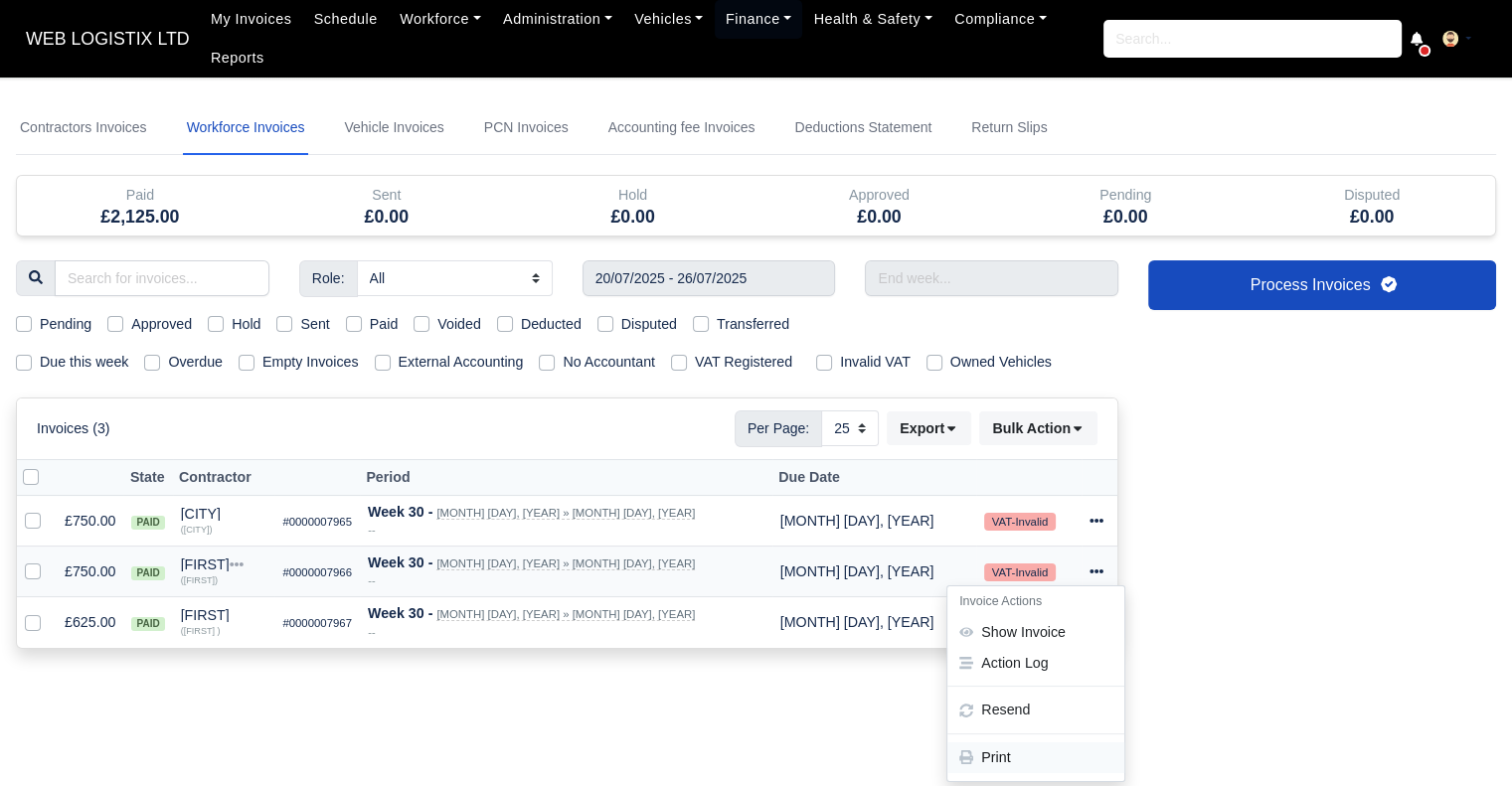 click on "Print" at bounding box center (1036, 757) 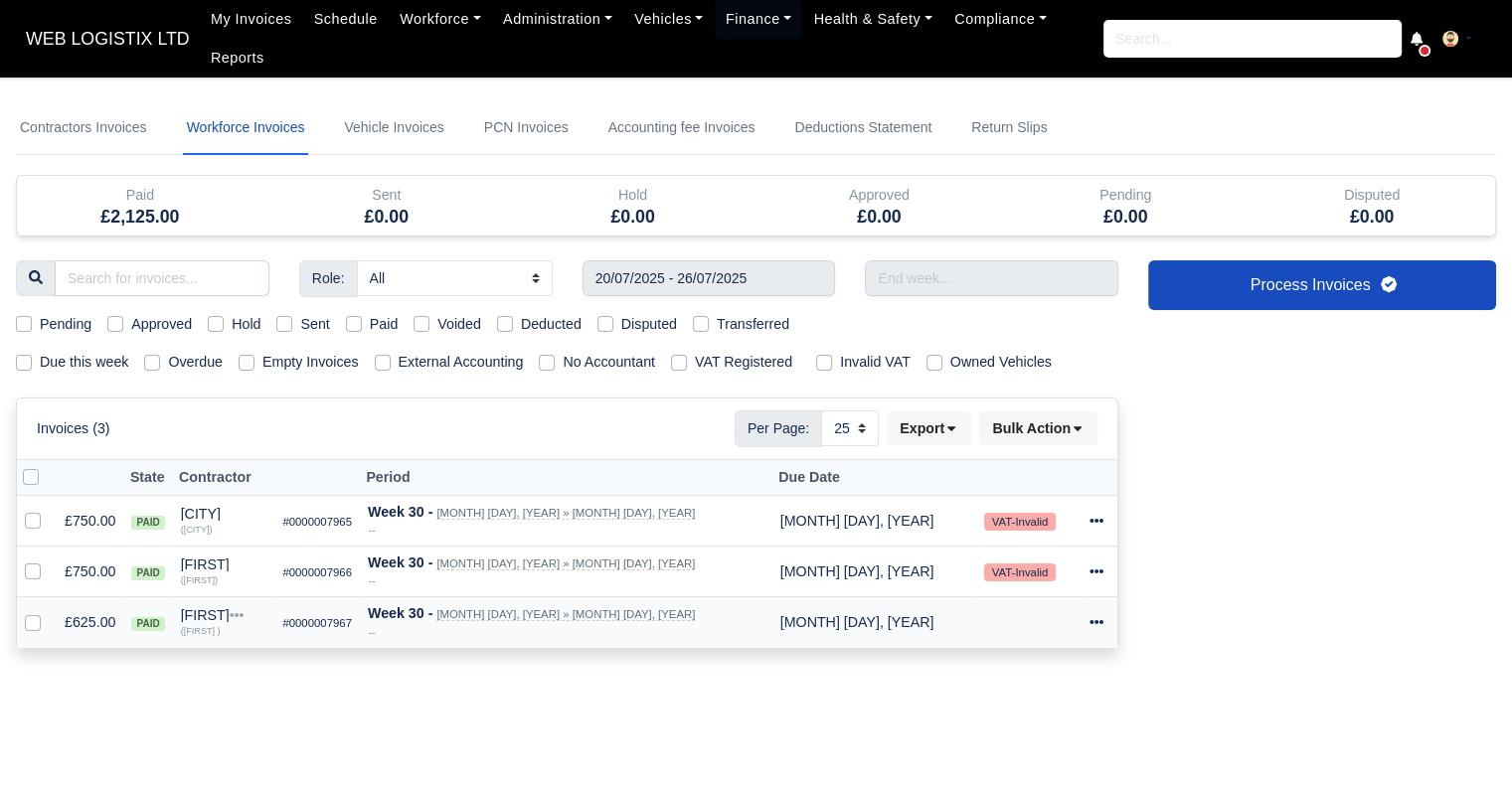 click 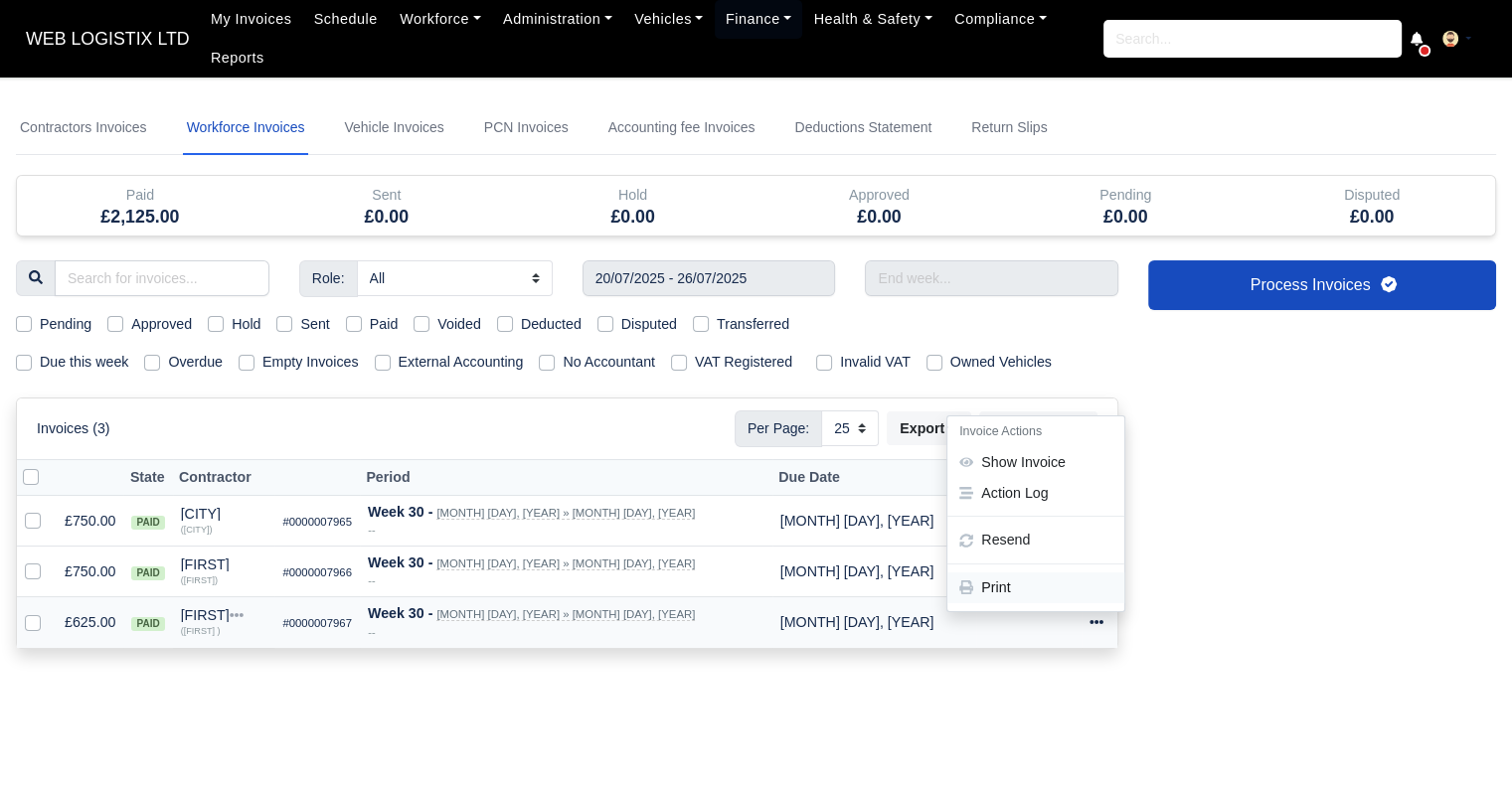 click on "Print" at bounding box center [1036, 587] 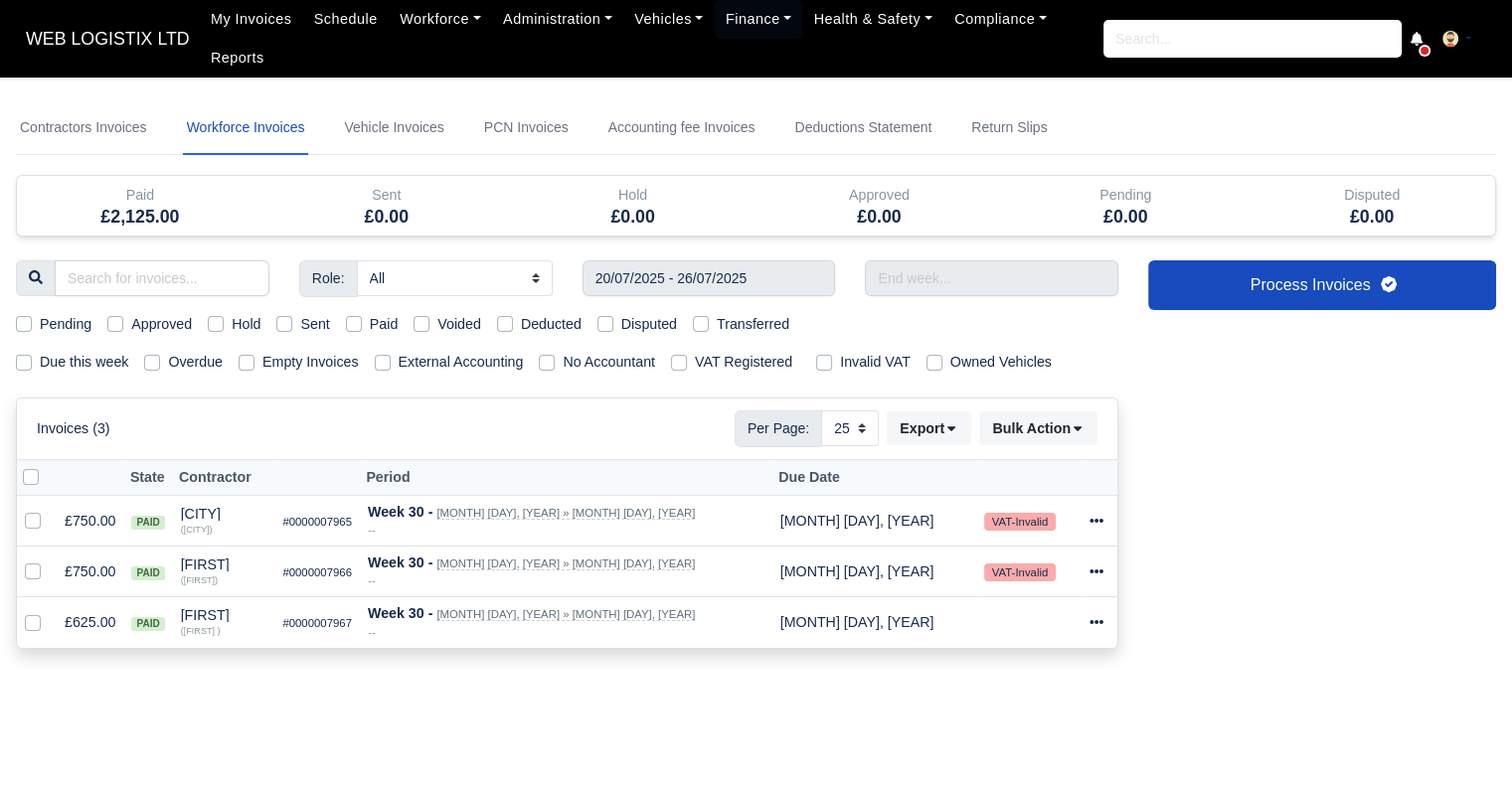 click on "Contractors Invoices" at bounding box center (84, 128) 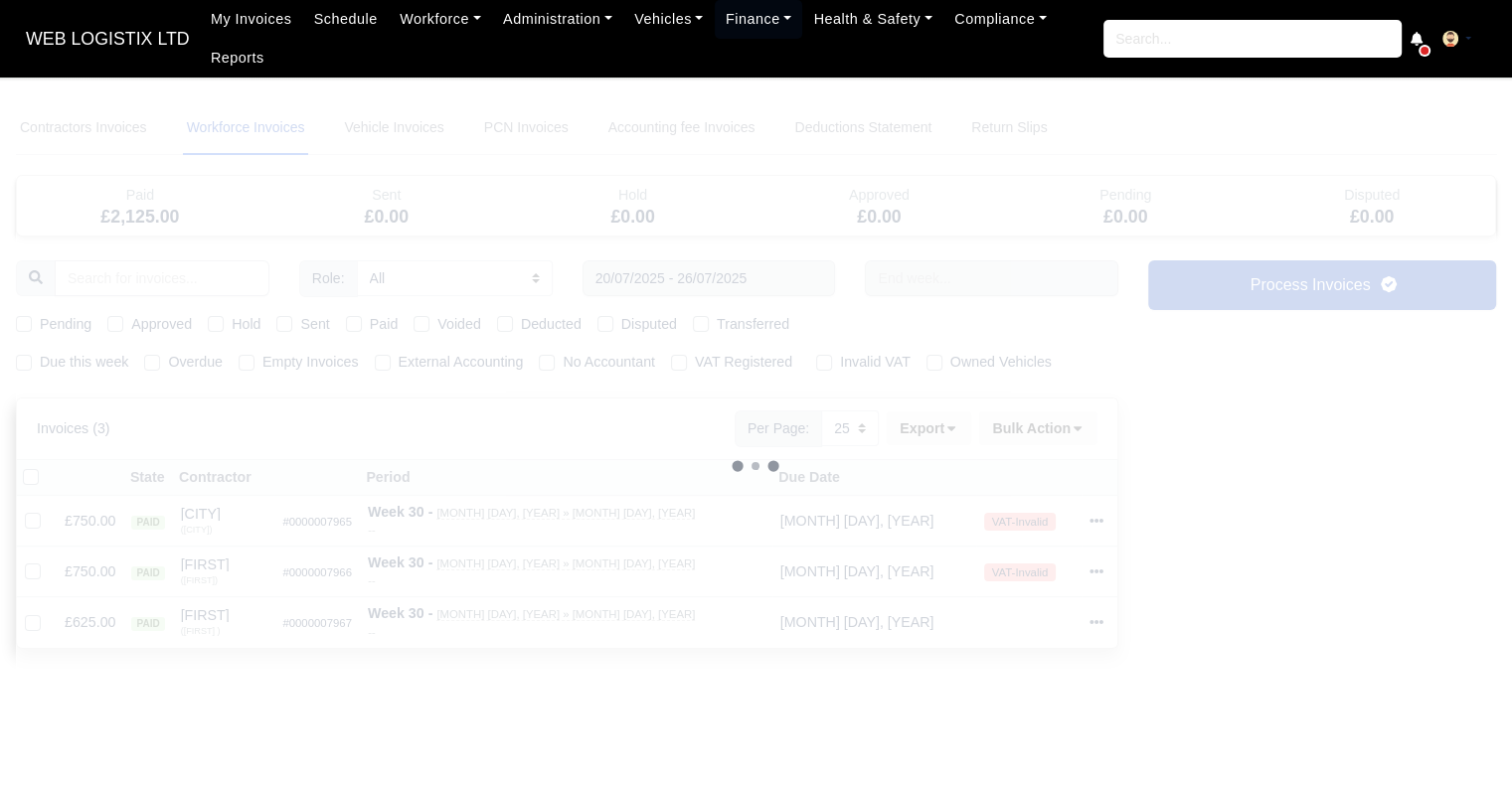 select 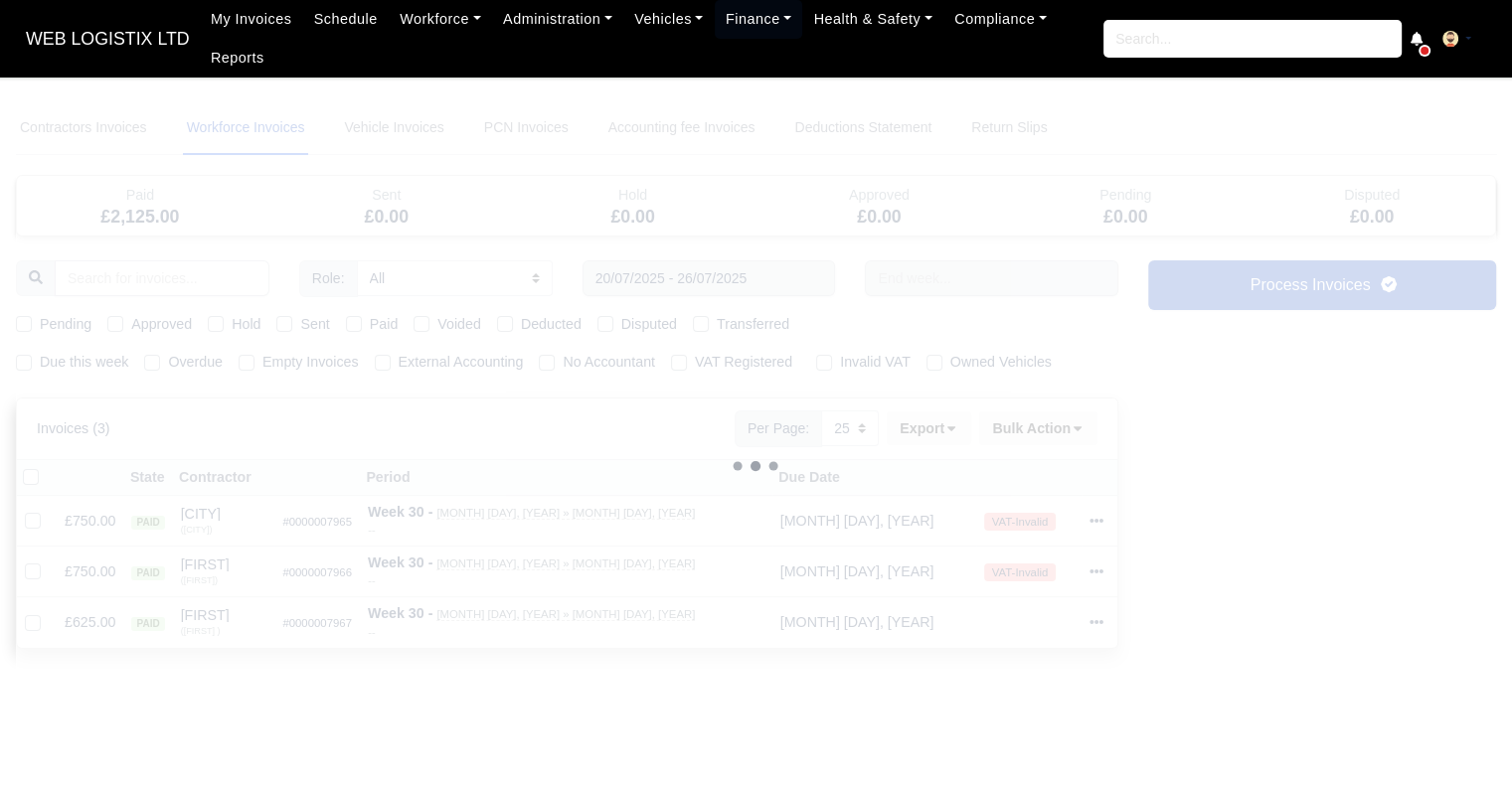 type 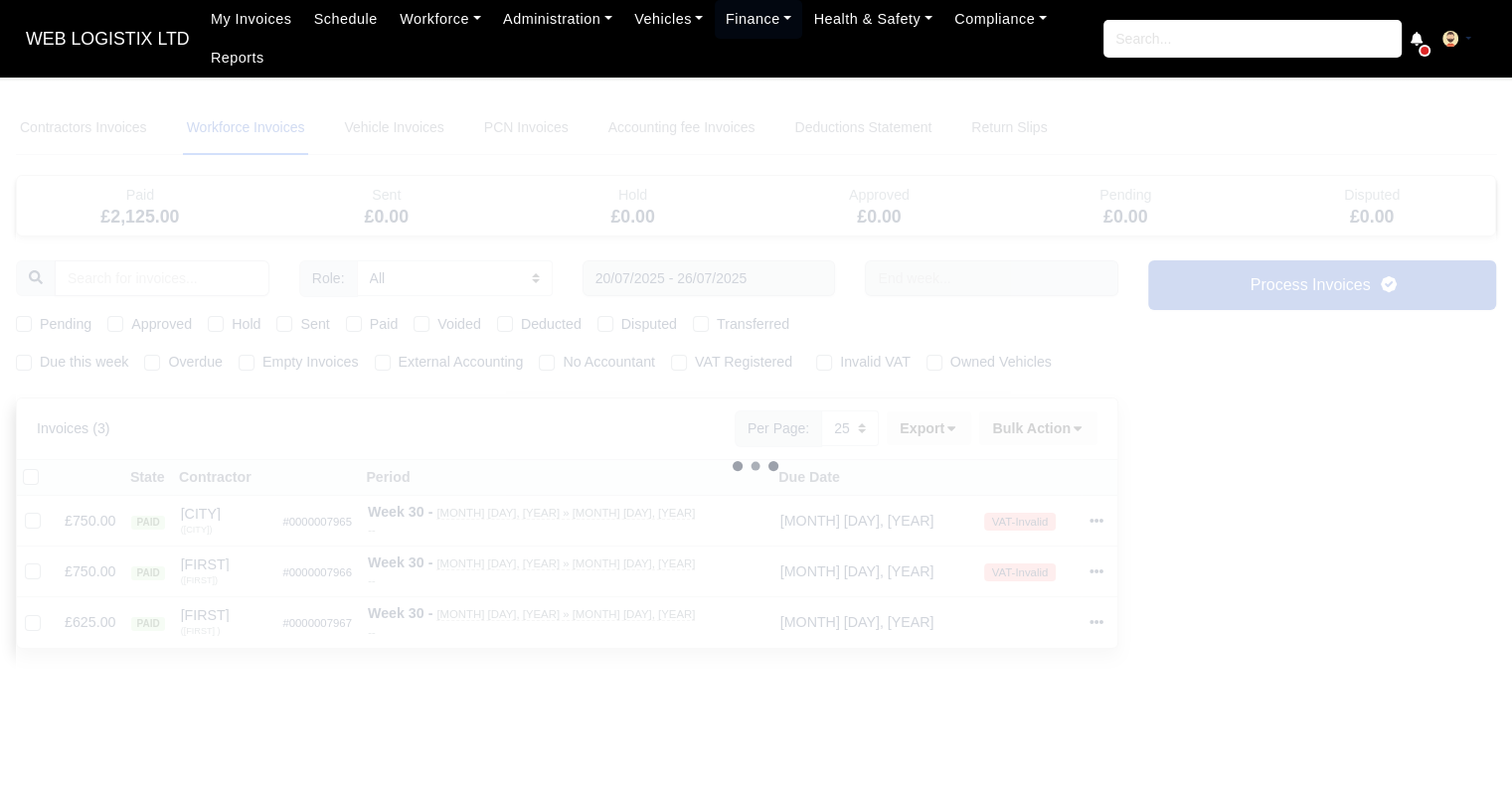 type 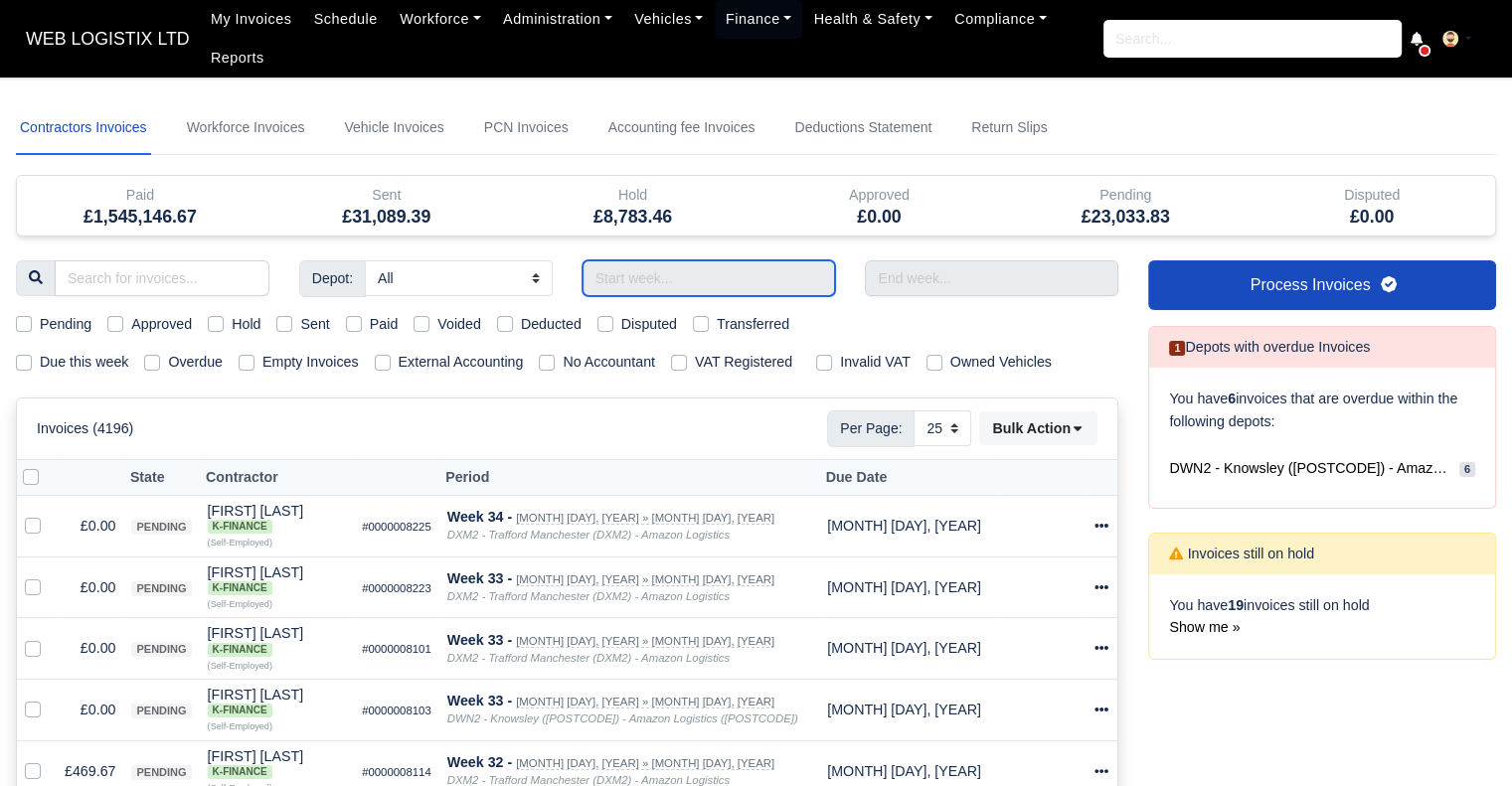 click at bounding box center (709, 278) 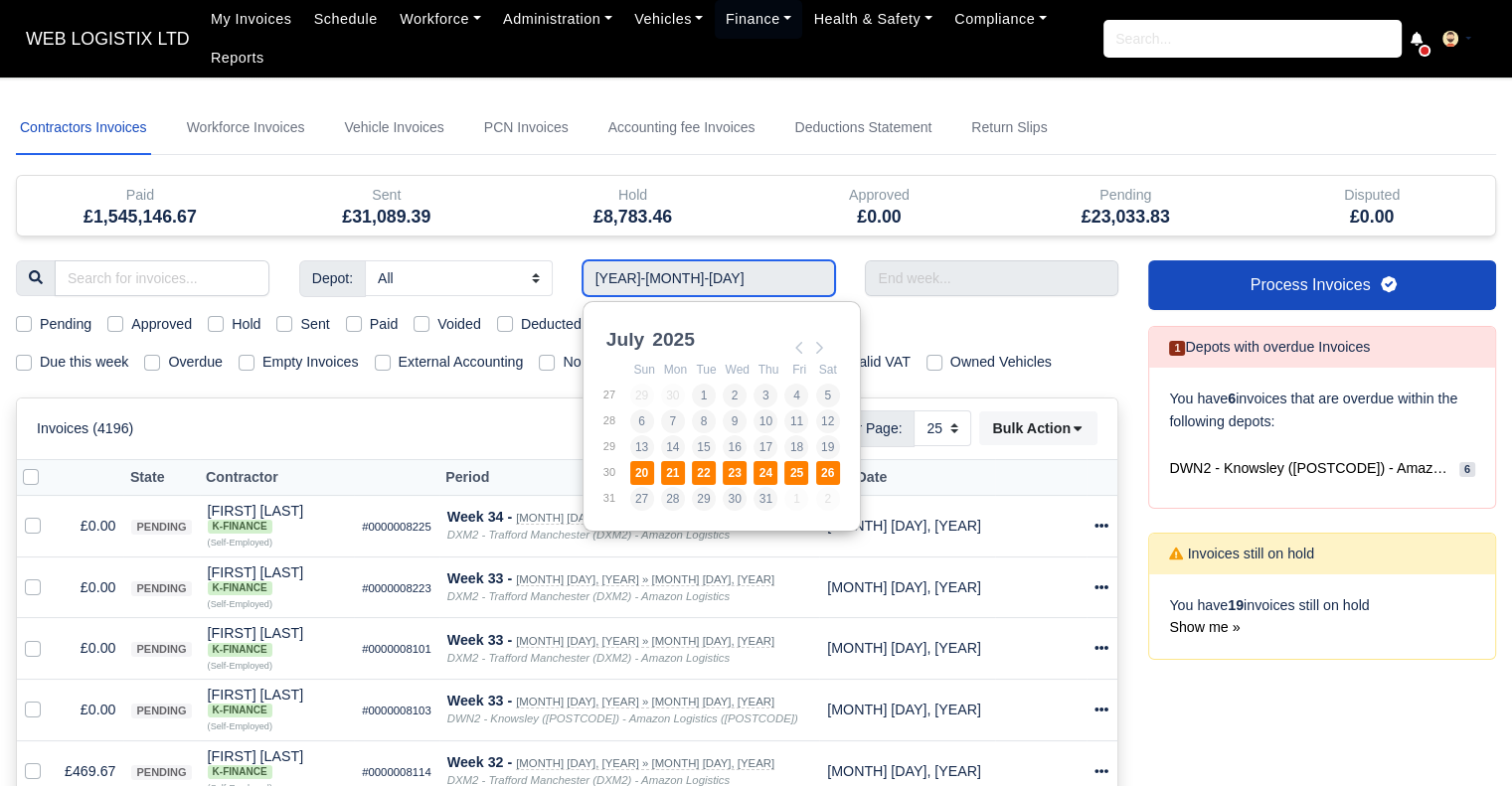 type on "20/07/2025 - 26/07/2025" 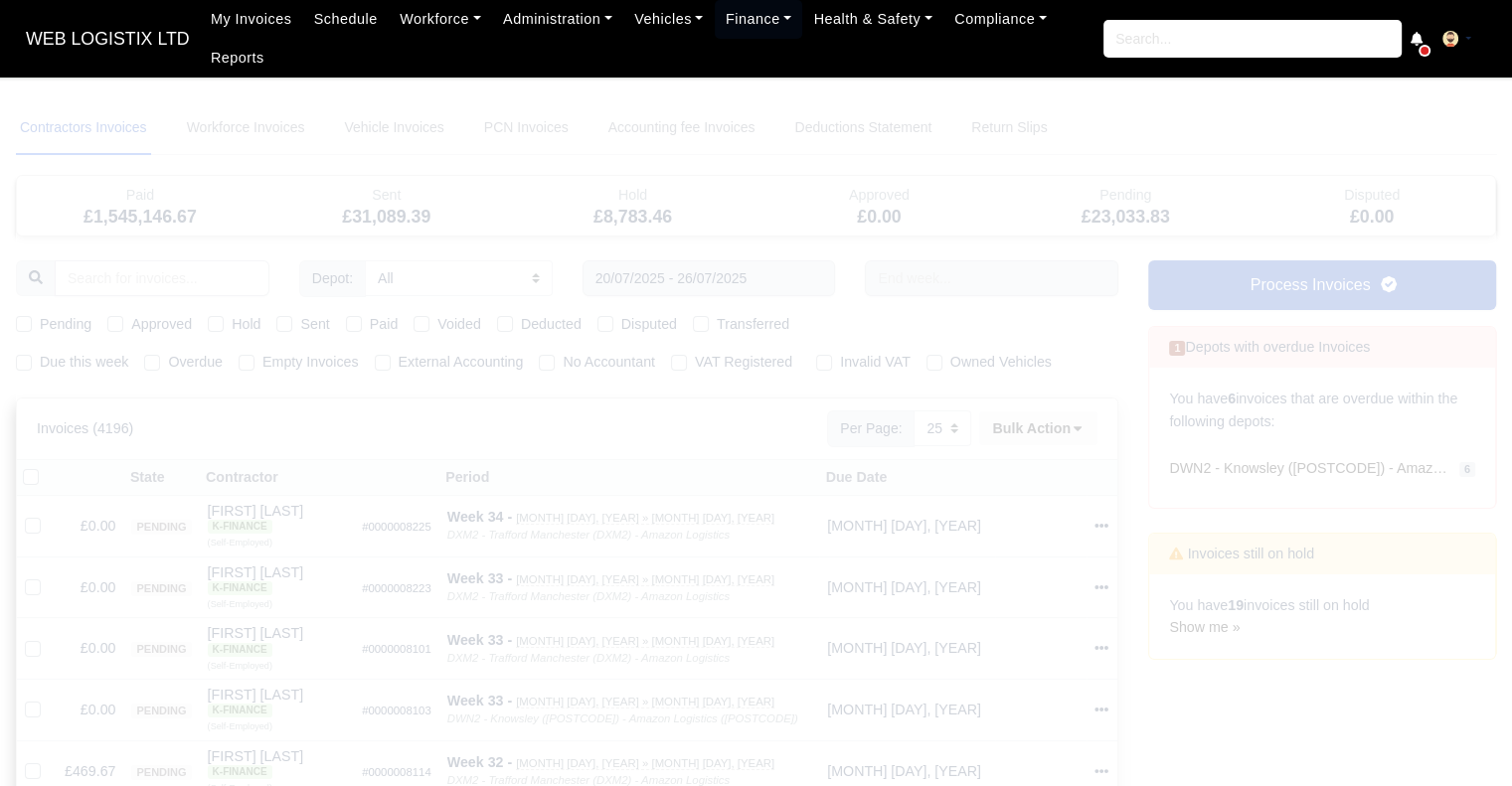 click at bounding box center (756, 1180) 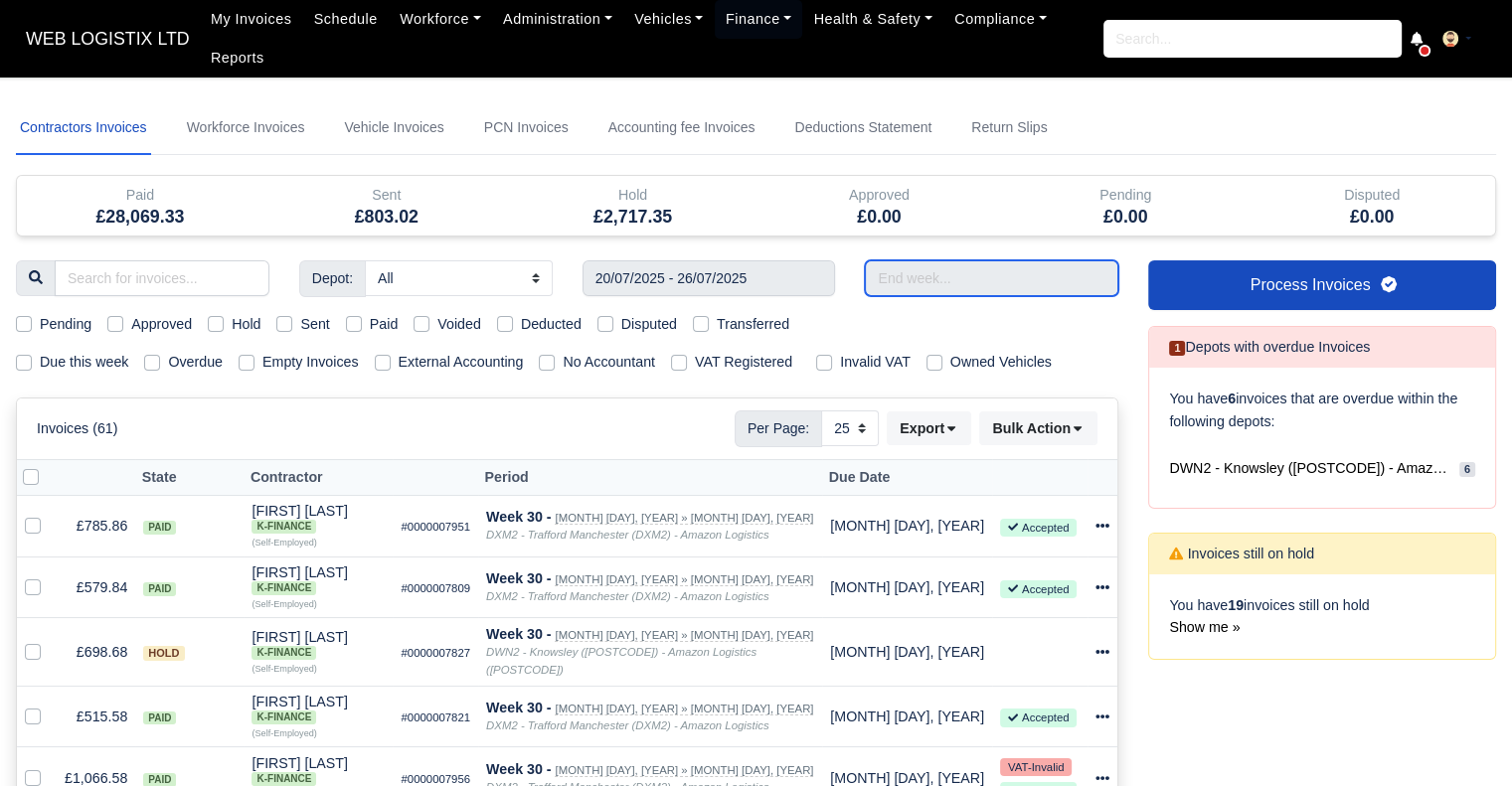 click at bounding box center [991, 278] 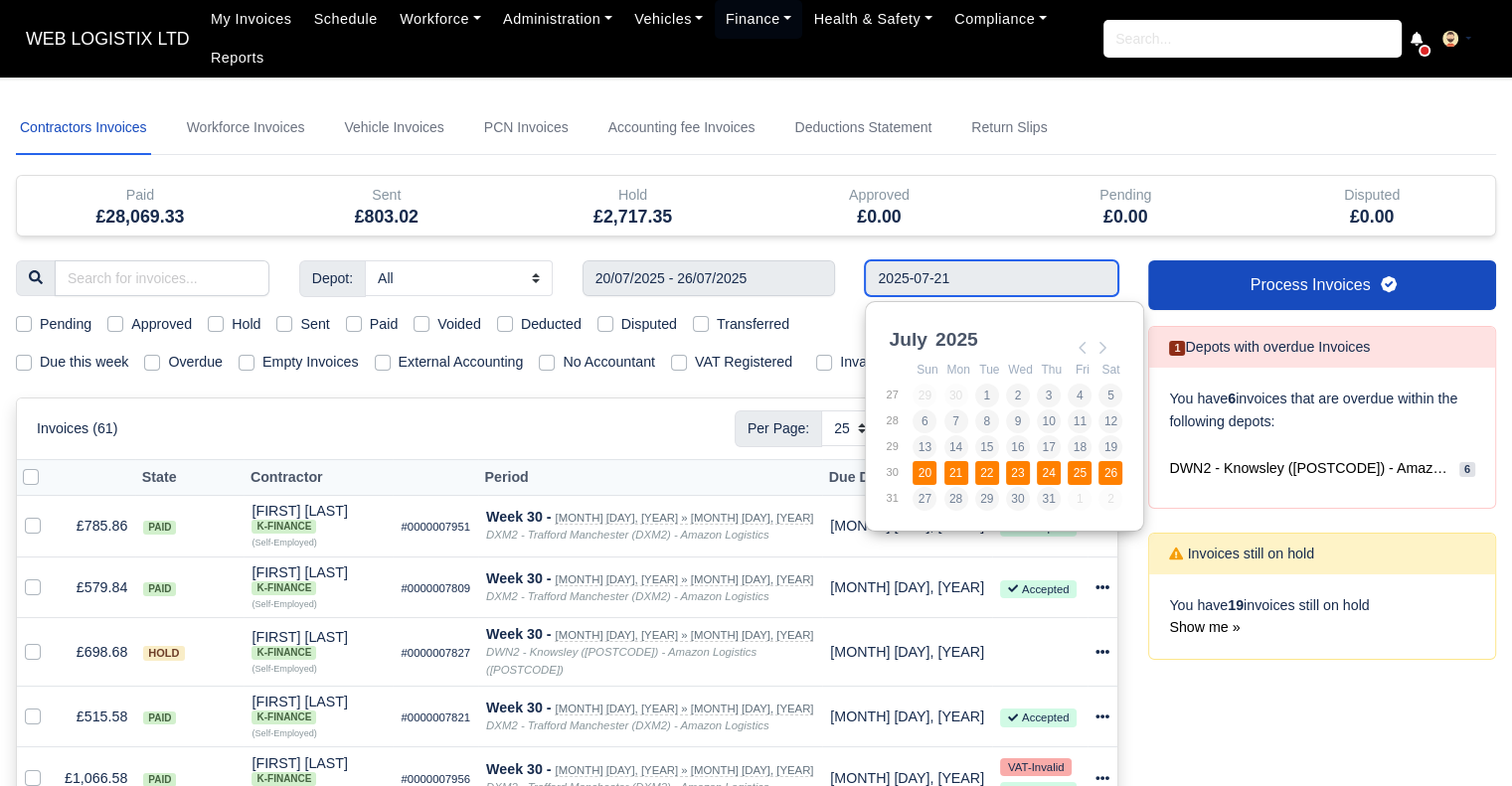 type on "20/07/2025 - 26/07/2025" 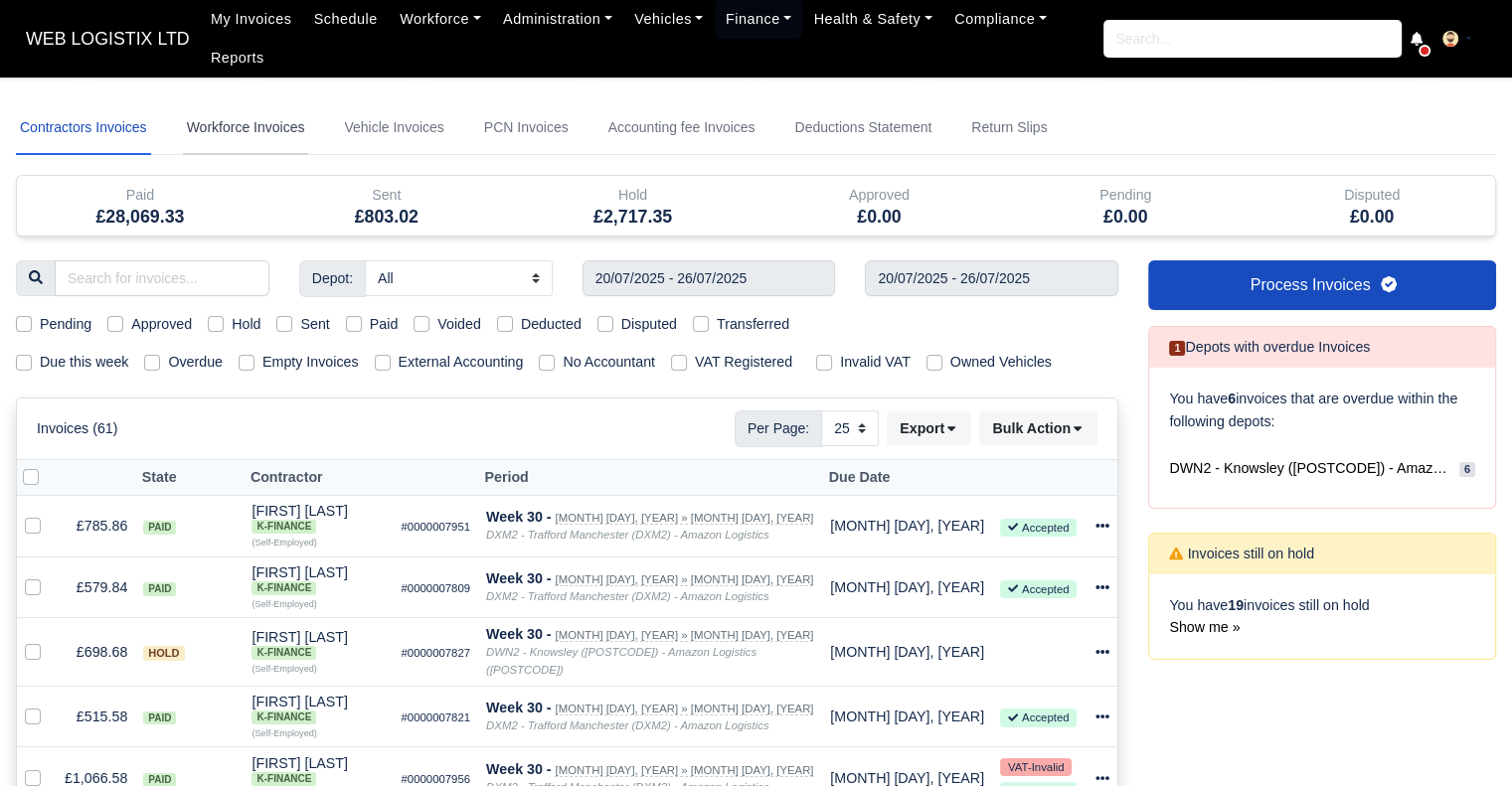 click on "Workforce Invoices" at bounding box center [246, 128] 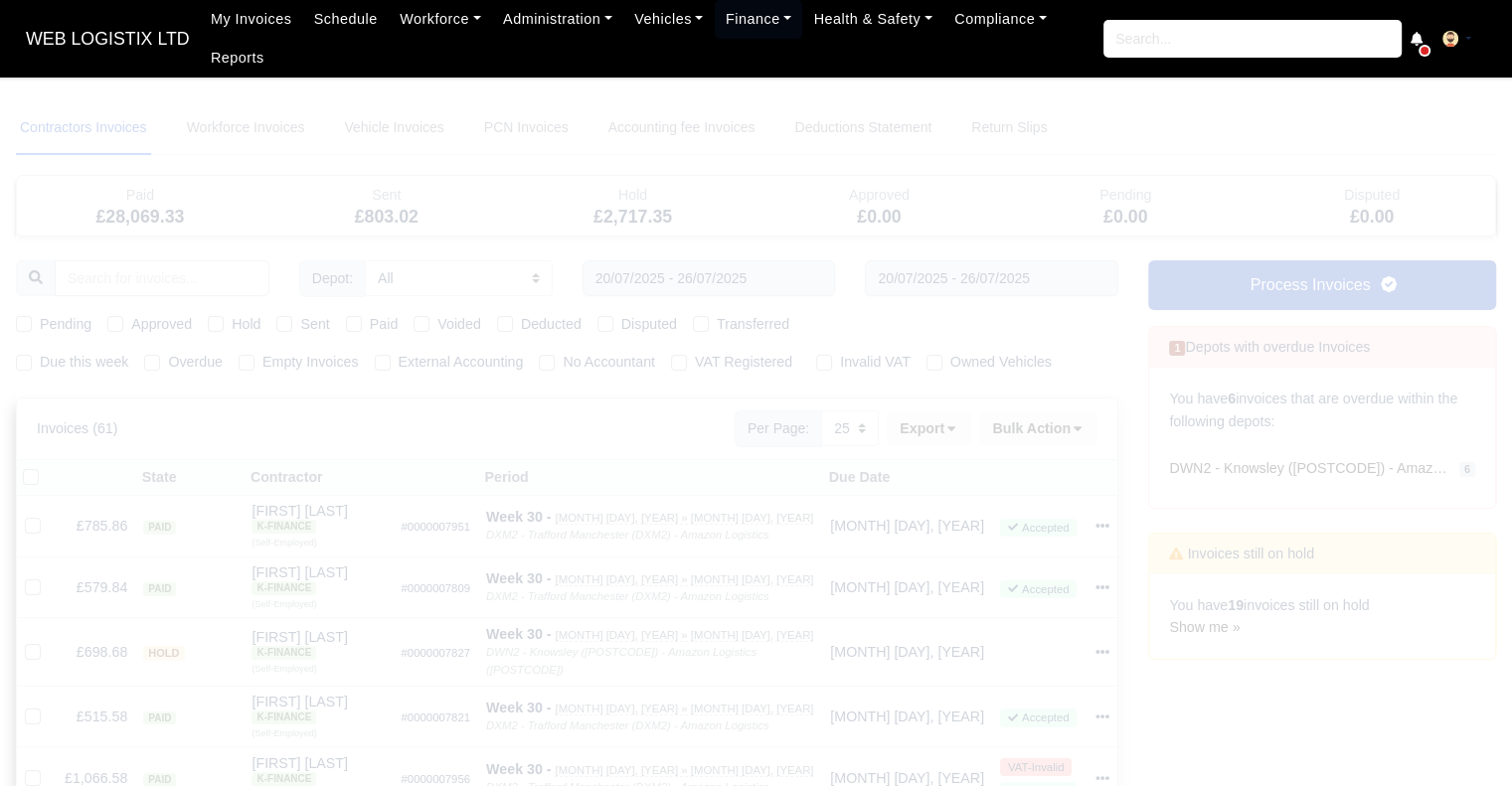 type 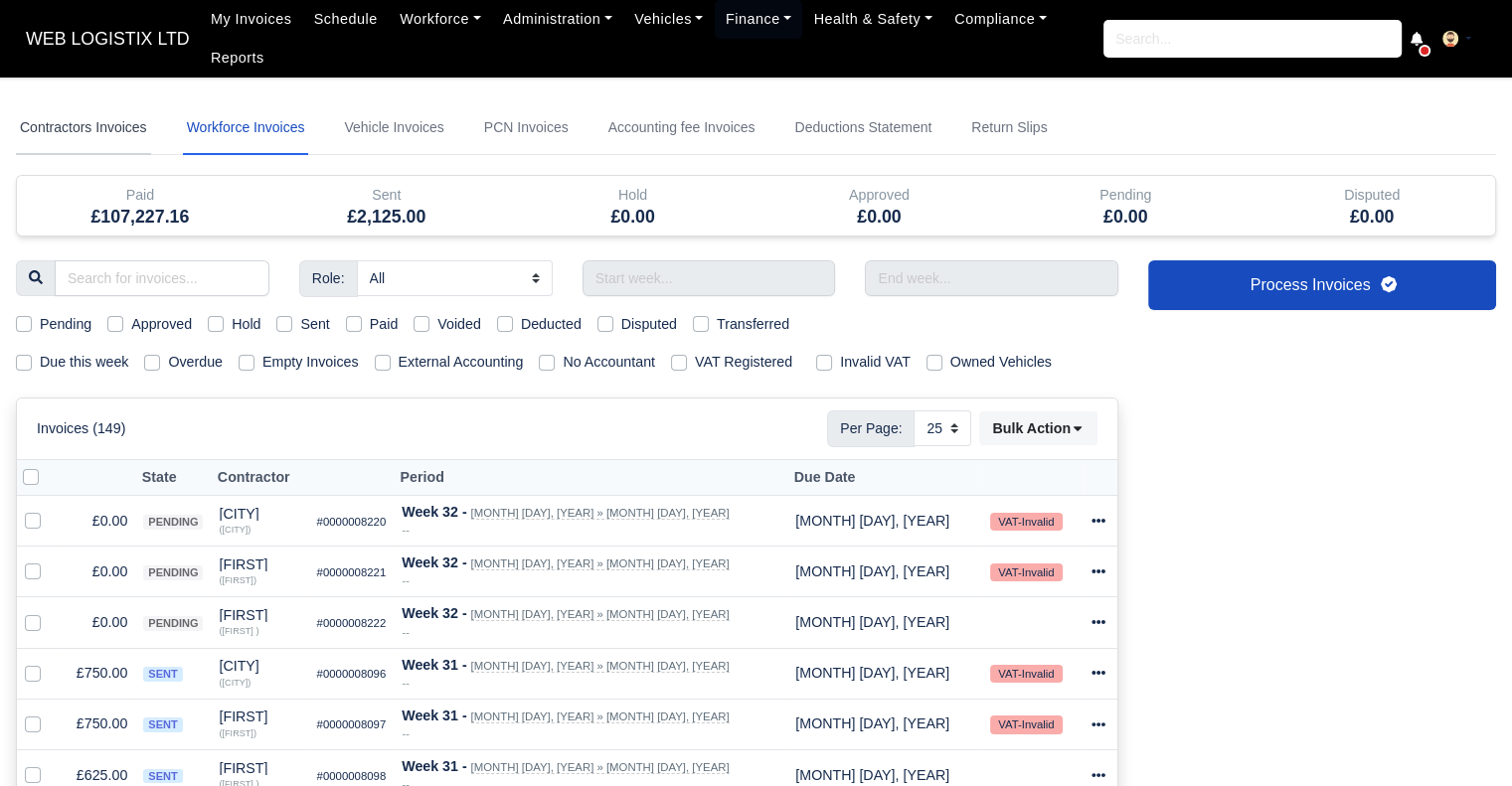 click on "Contractors Invoices
Workforce Invoices
Vehicle Invoices
PCN Invoices
Accounting fee Invoices
Deductions Statement
Return Slips
Contractors Invoices Invoices
Workforce Invoices Invoices
Vehicle Invoices Invoices
PCN Invoices Invoices
Accounting fee Invoices Invoices
Deductions Statement Invoices
Paid" at bounding box center (756, 1050) 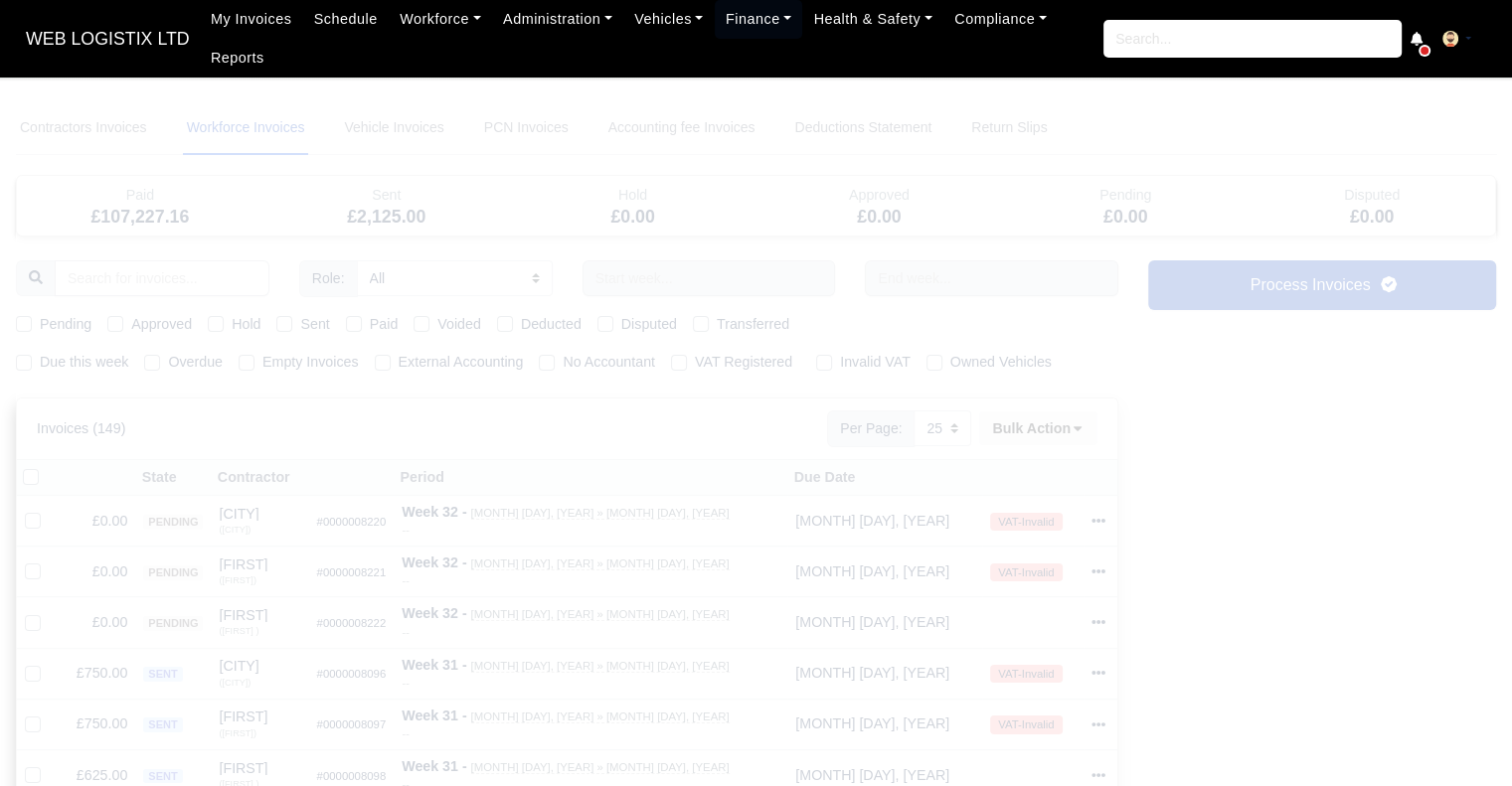 select 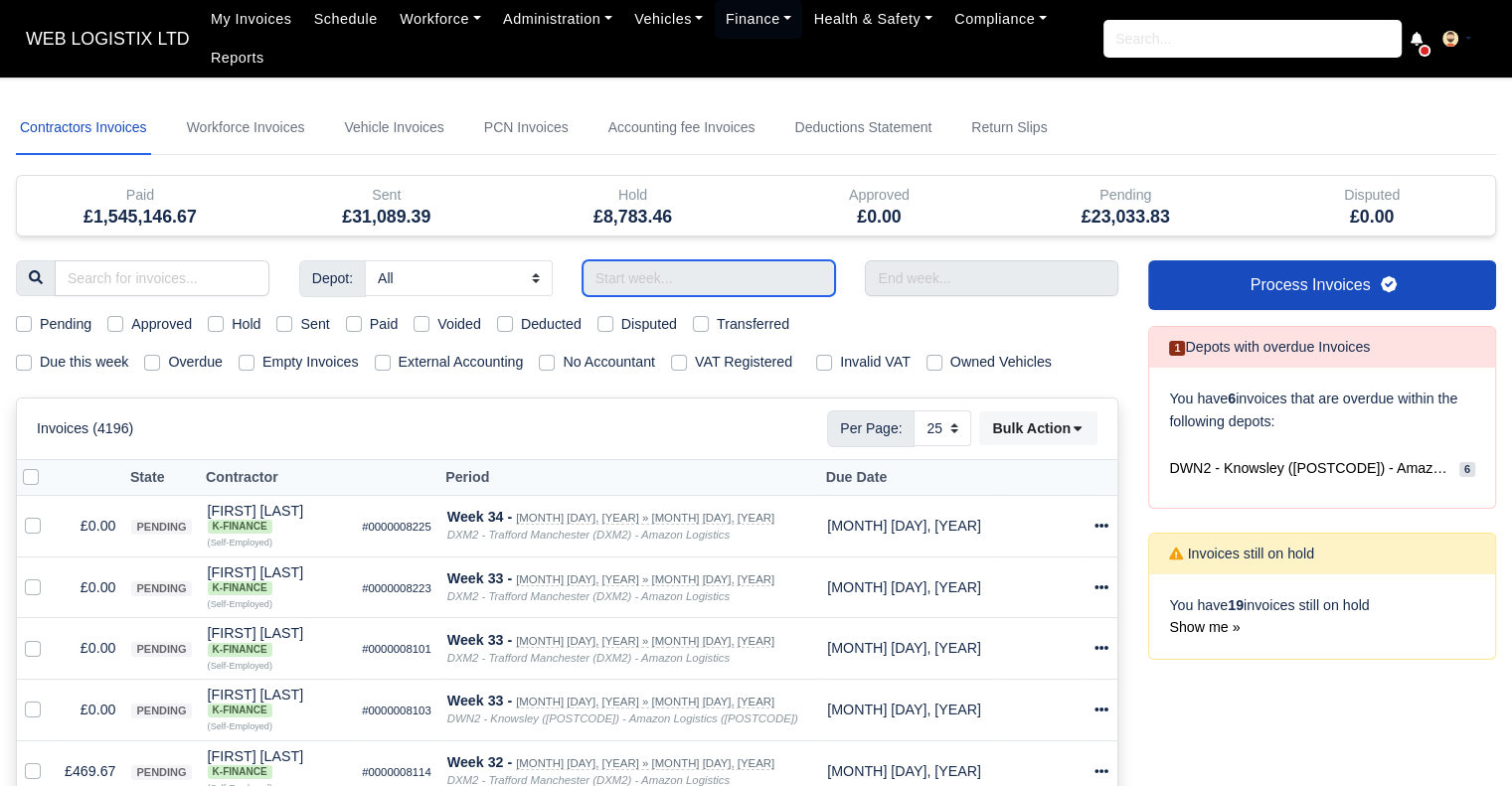 click at bounding box center (709, 278) 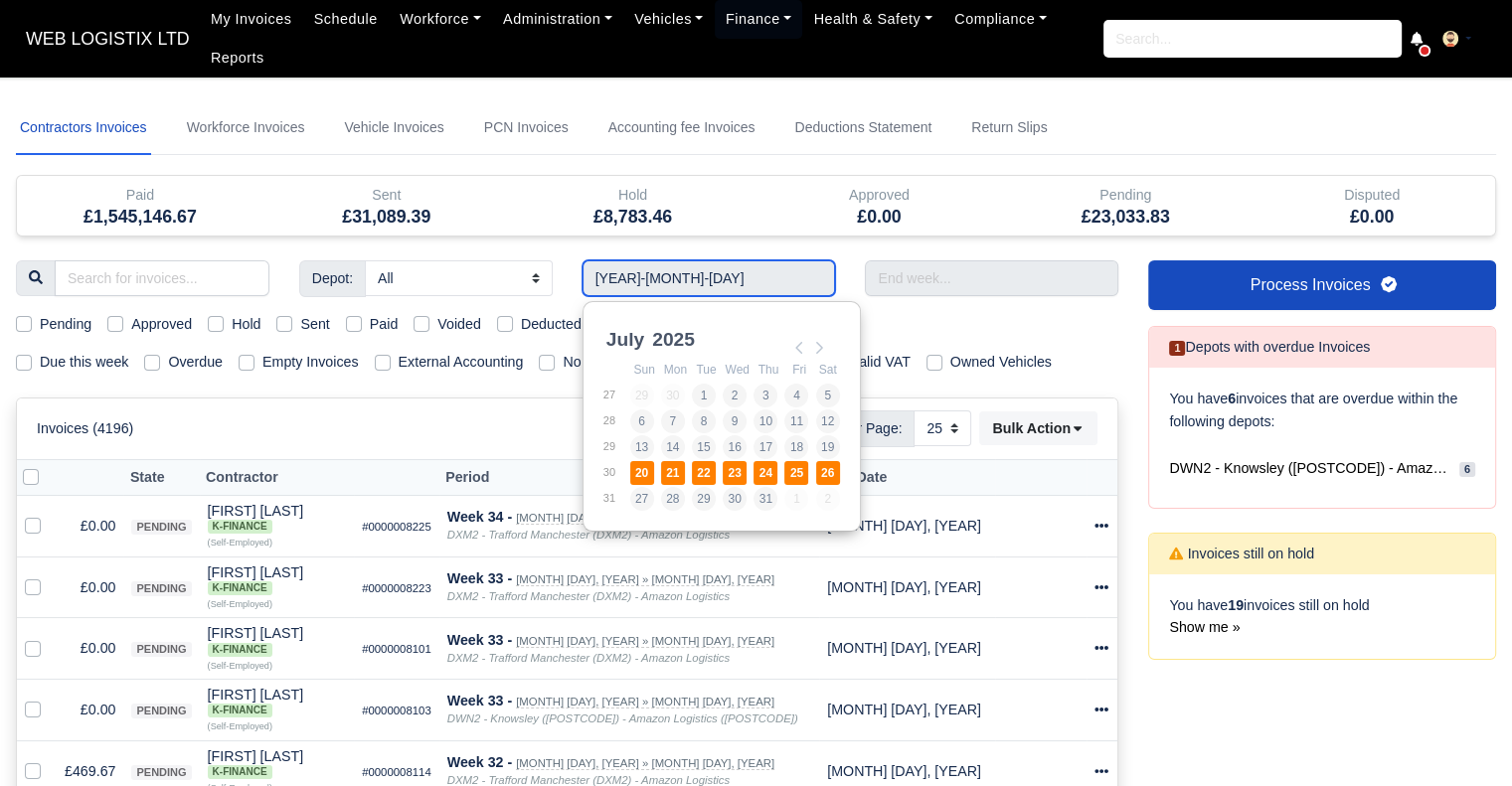 type on "20/07/2025 - 26/07/2025" 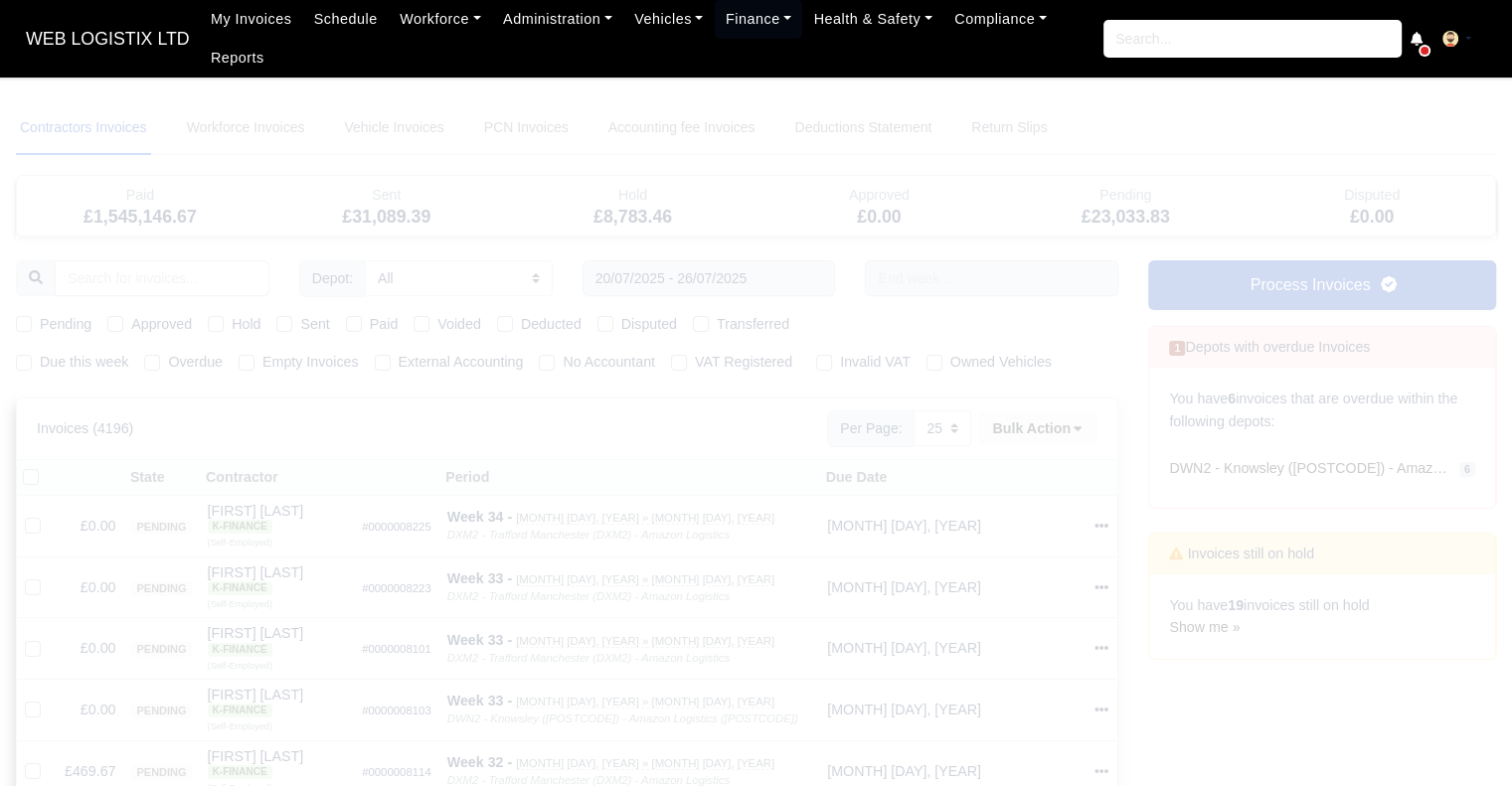 click on "Contractors Invoices
Workforce Invoices
Vehicle Invoices
PCN Invoices
Accounting fee Invoices
Deductions Statement
Return Slips
Contractors Invoices Invoices
Workforce Invoices Invoices
Vehicle Invoices Invoices
PCN Invoices Invoices
Accounting fee Invoices Invoices
Deductions Statement Invoices
Paid" at bounding box center (756, 1180) 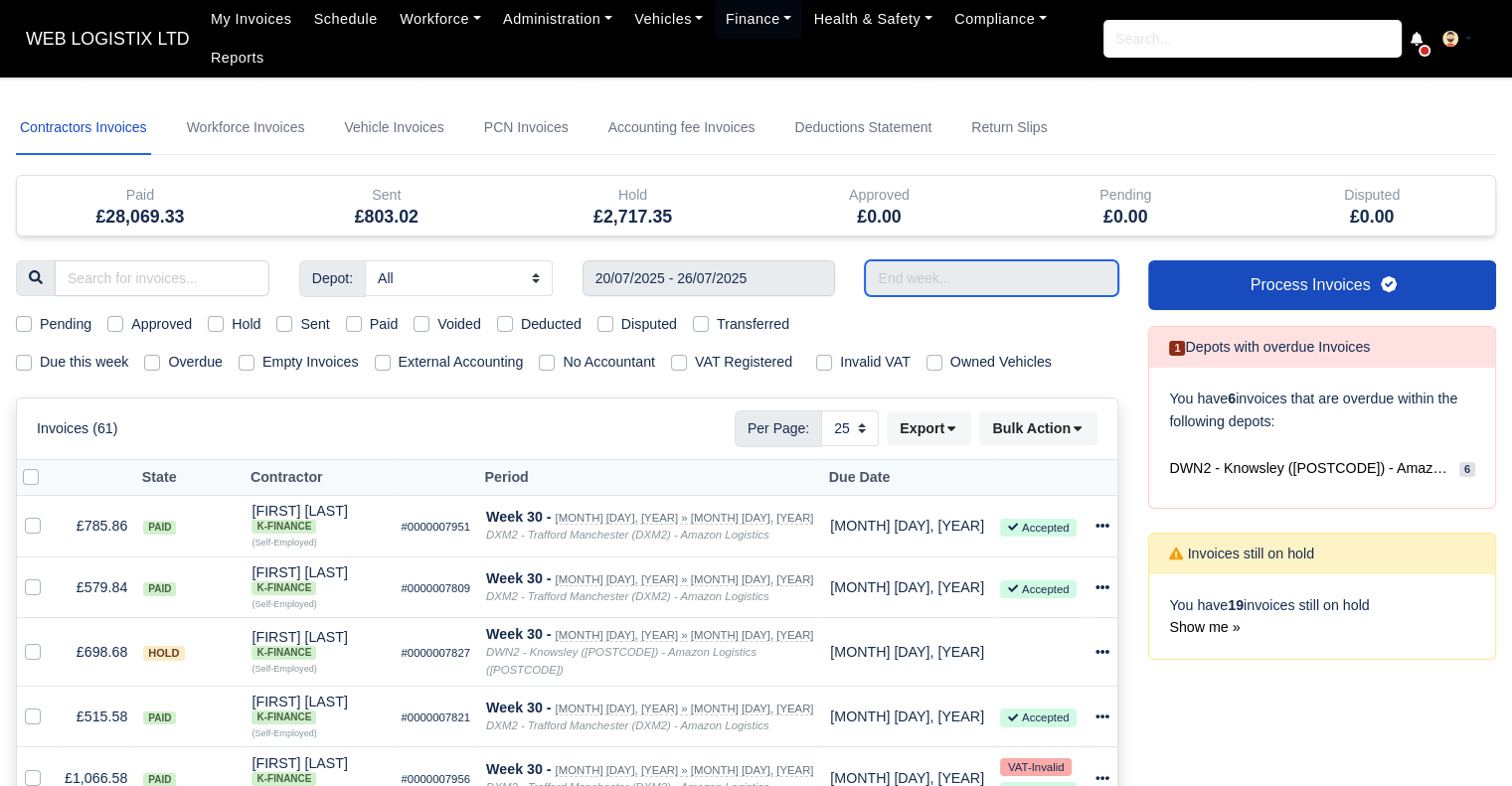 click at bounding box center (991, 278) 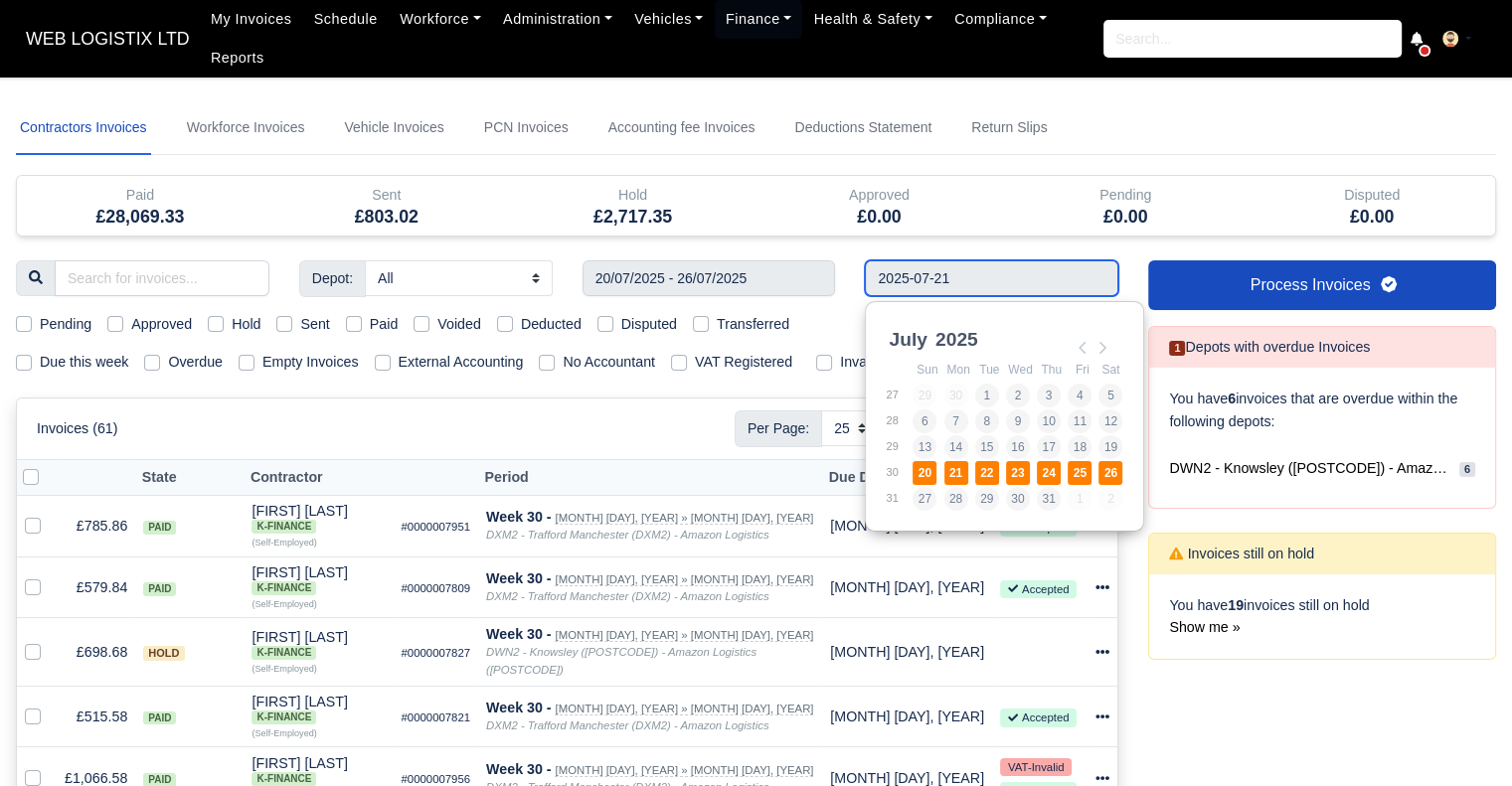 type on "20/07/2025 - 26/07/2025" 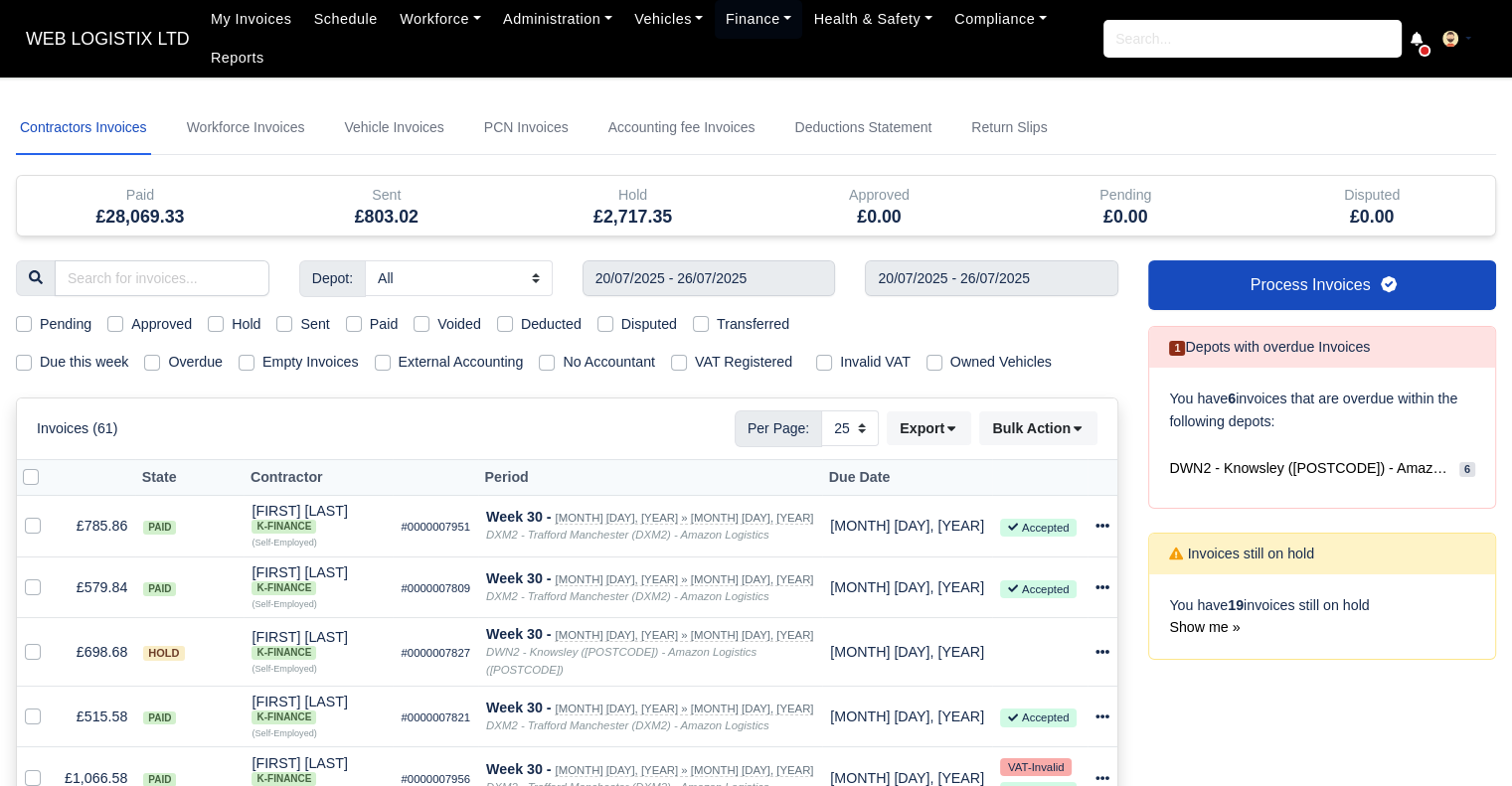 click on "Paid" at bounding box center (384, 324) 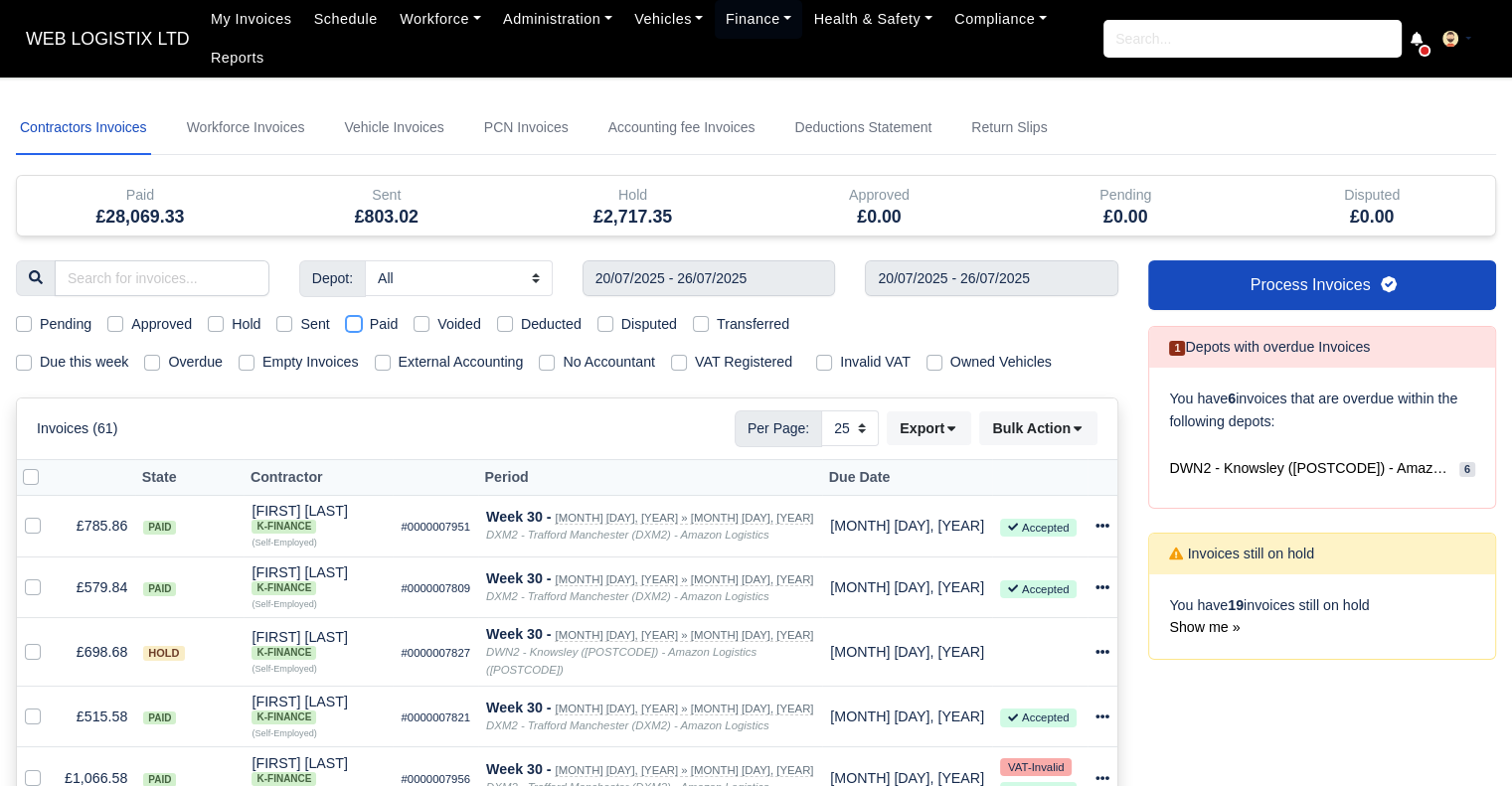 click on "Paid" at bounding box center [354, 321] 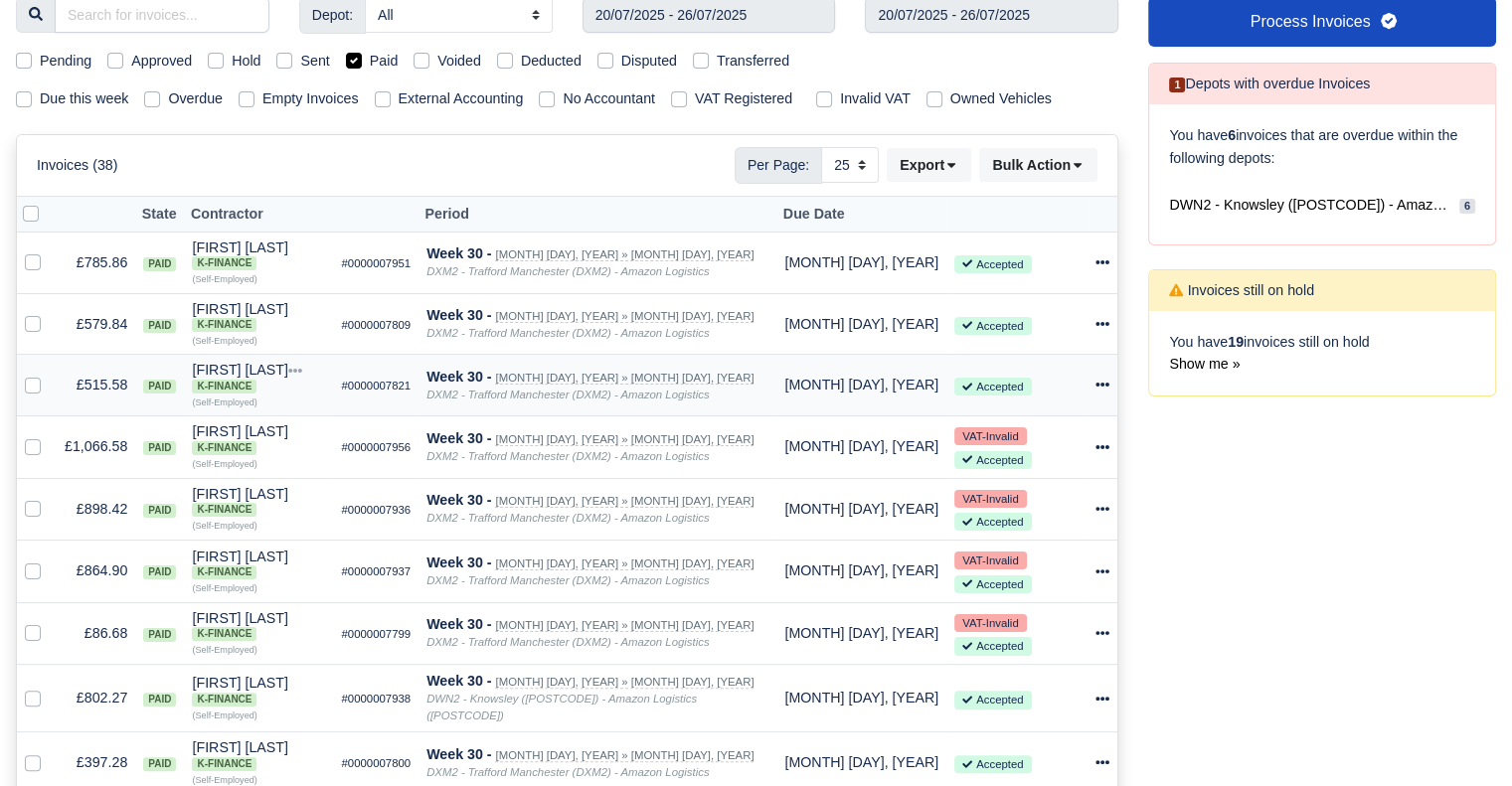 scroll, scrollTop: 298, scrollLeft: 0, axis: vertical 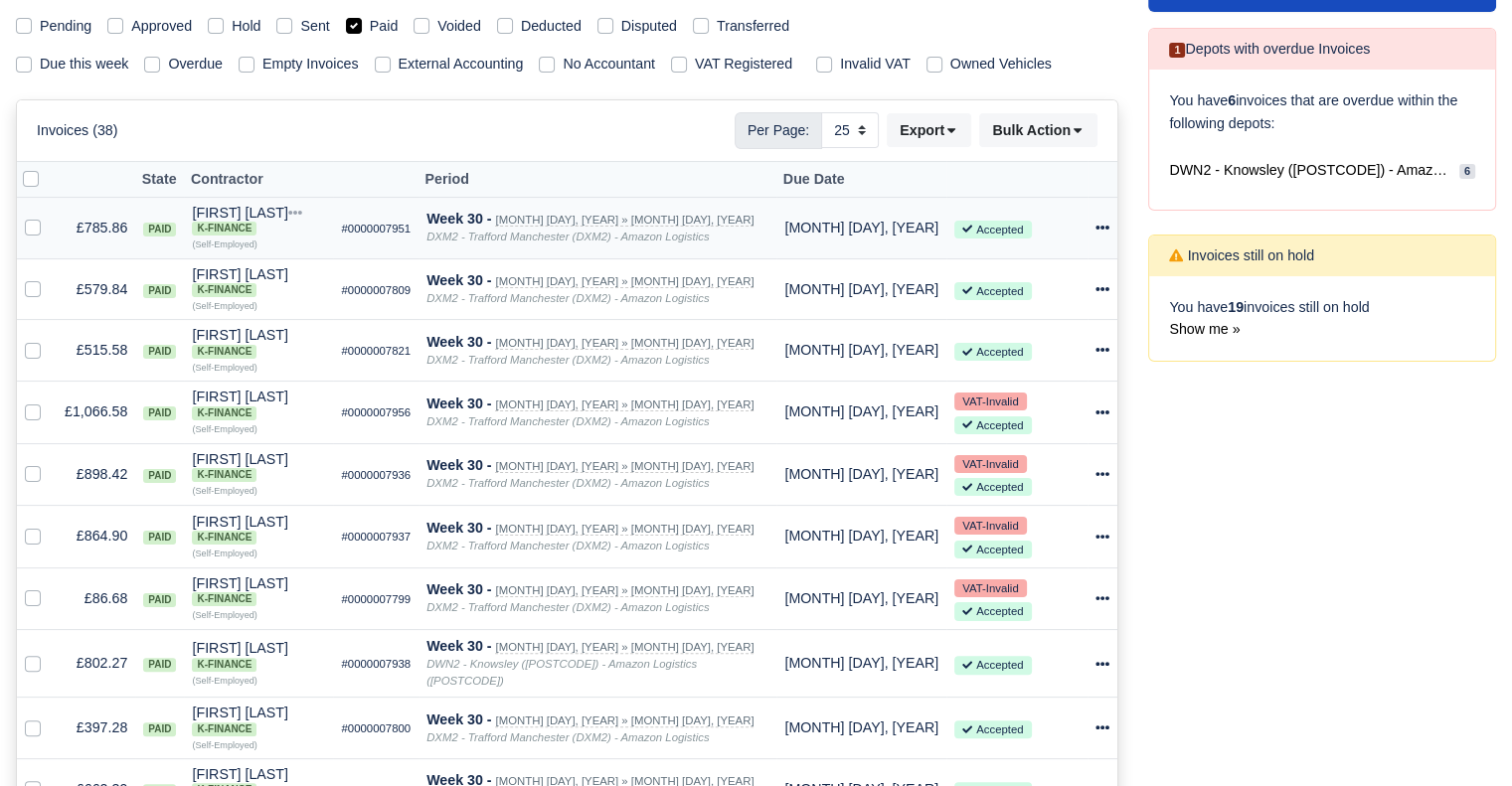 click 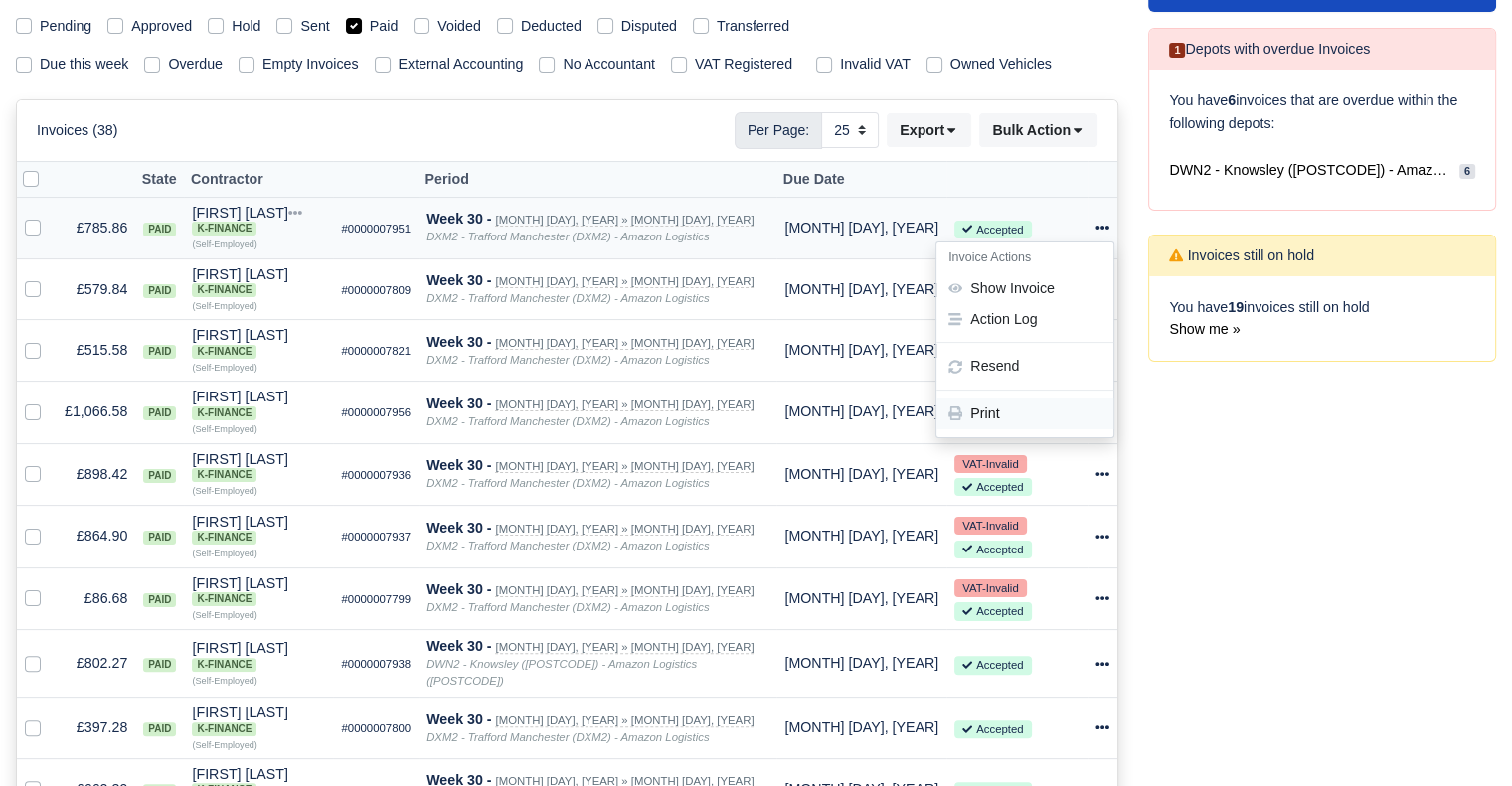 click on "Print" at bounding box center (1025, 413) 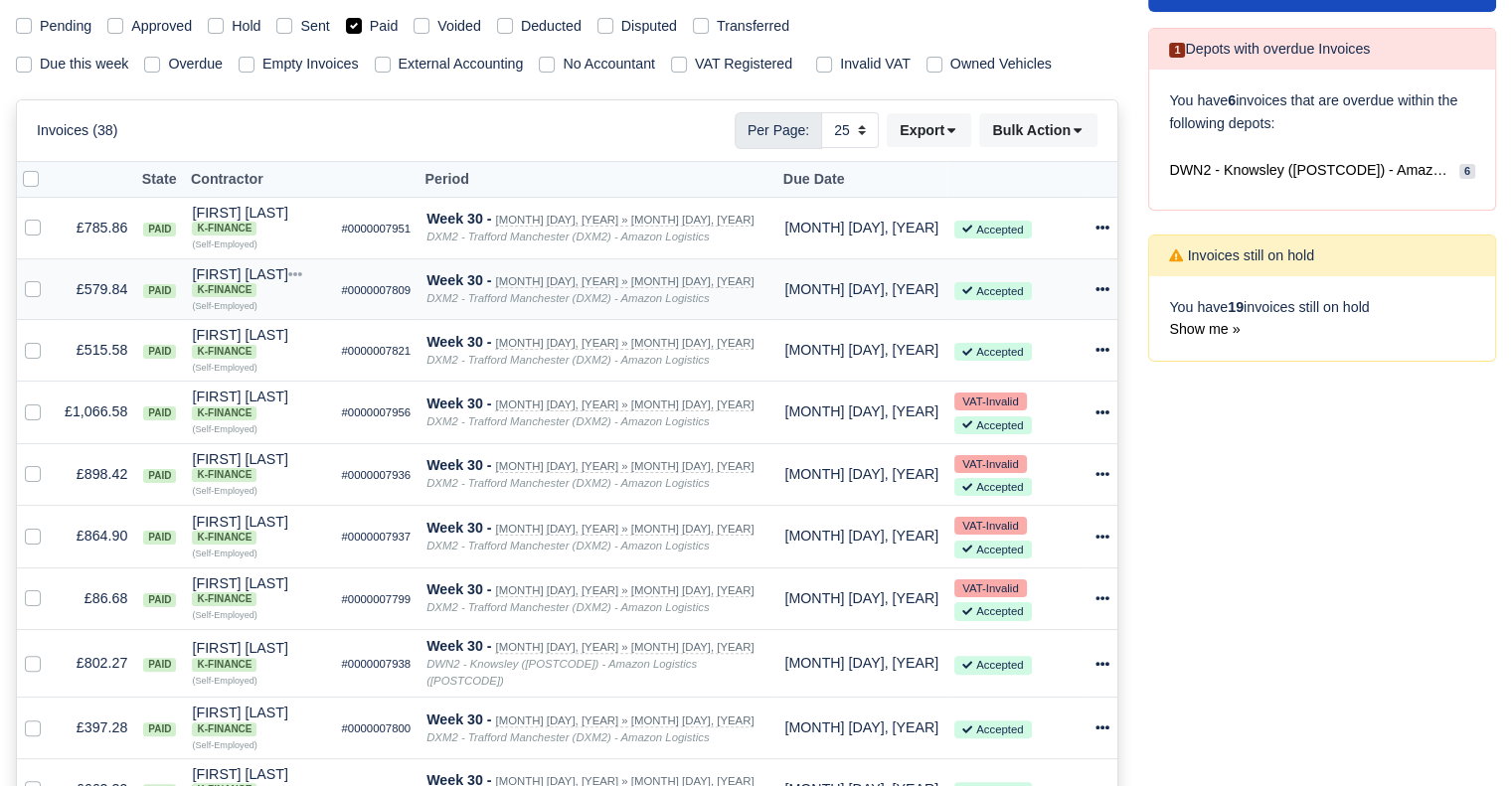 click 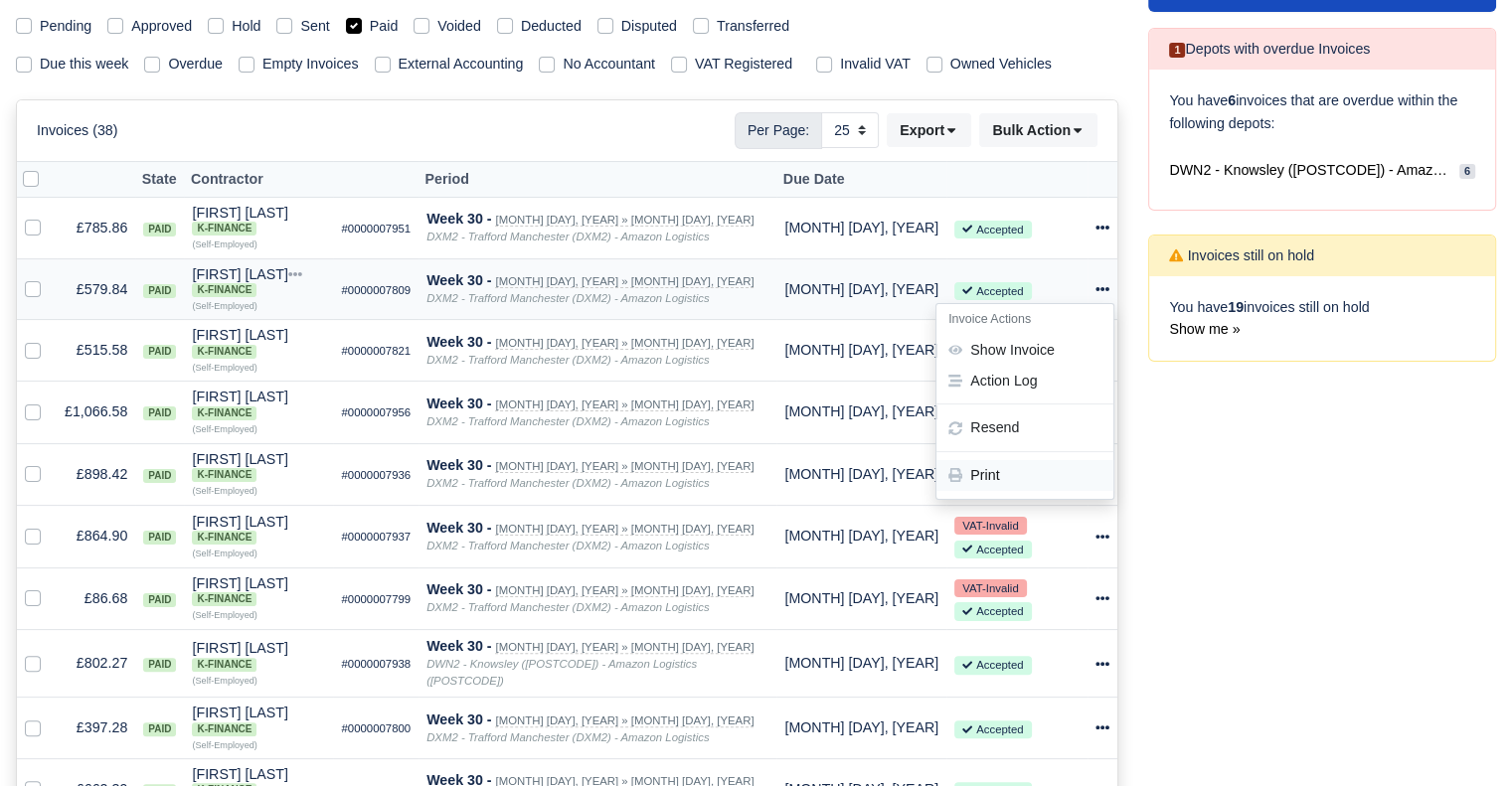click on "Print" at bounding box center [1025, 475] 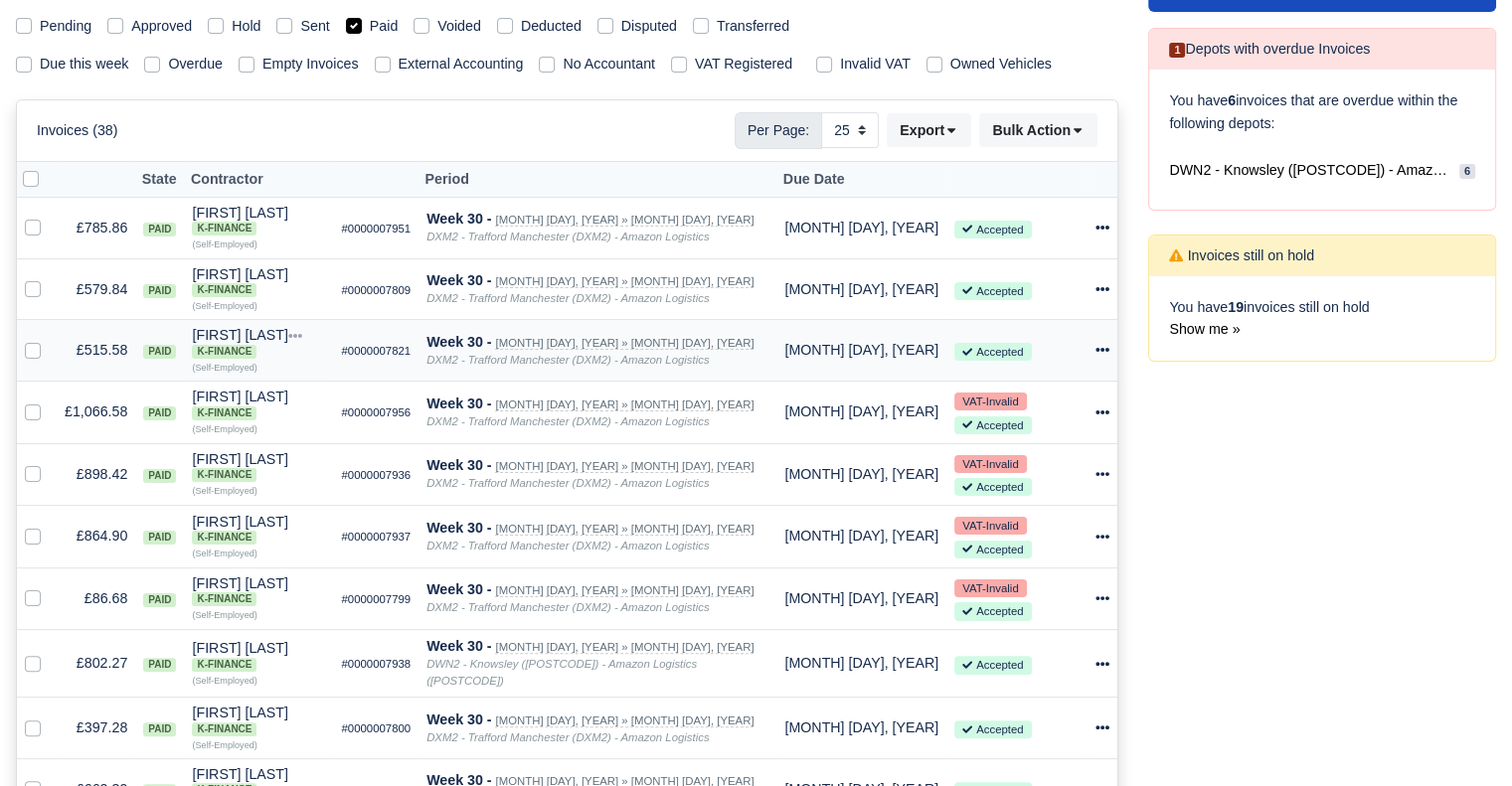 click 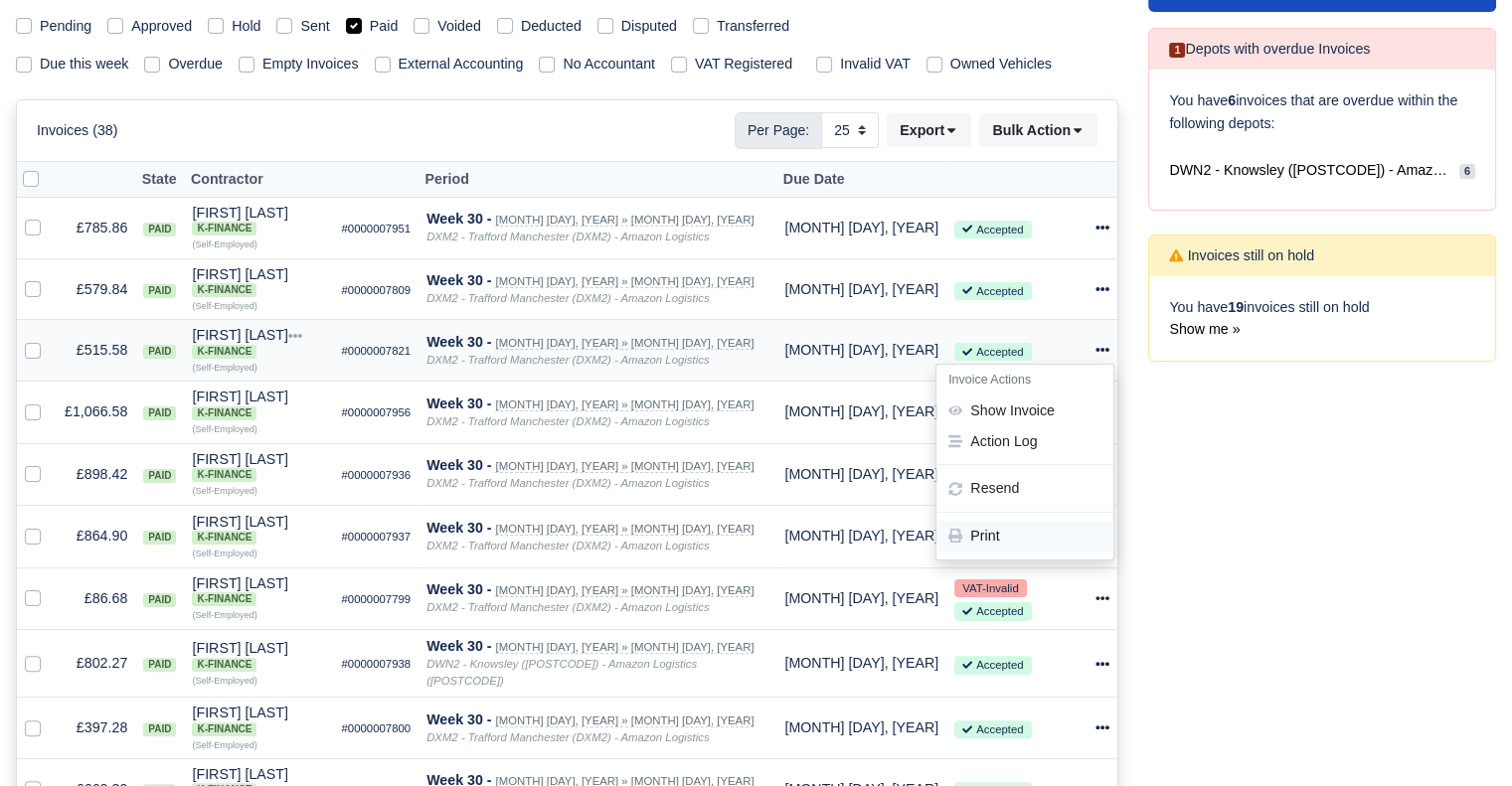 click on "Print" at bounding box center [1025, 537] 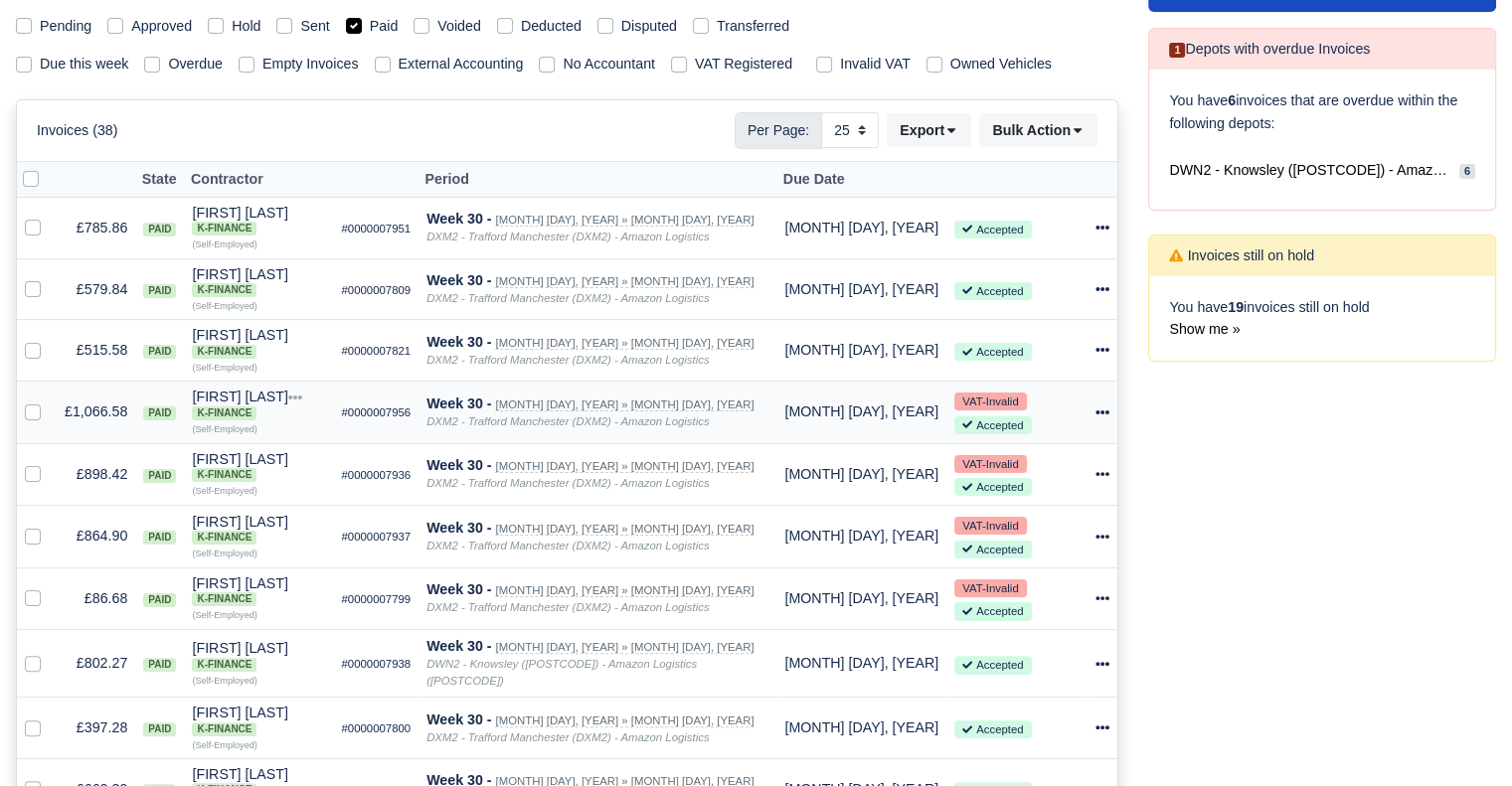 click 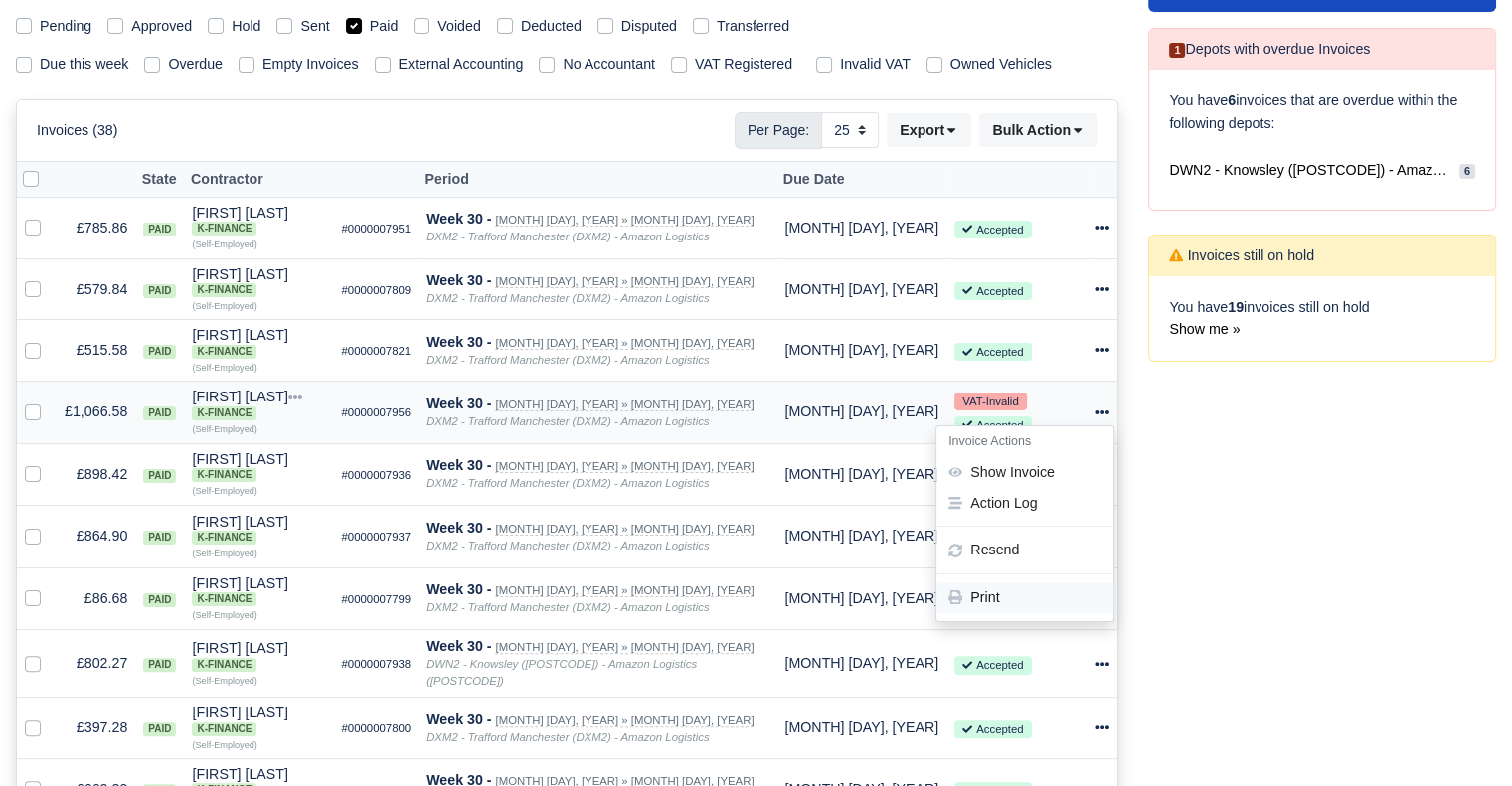 click on "Print" at bounding box center [1025, 598] 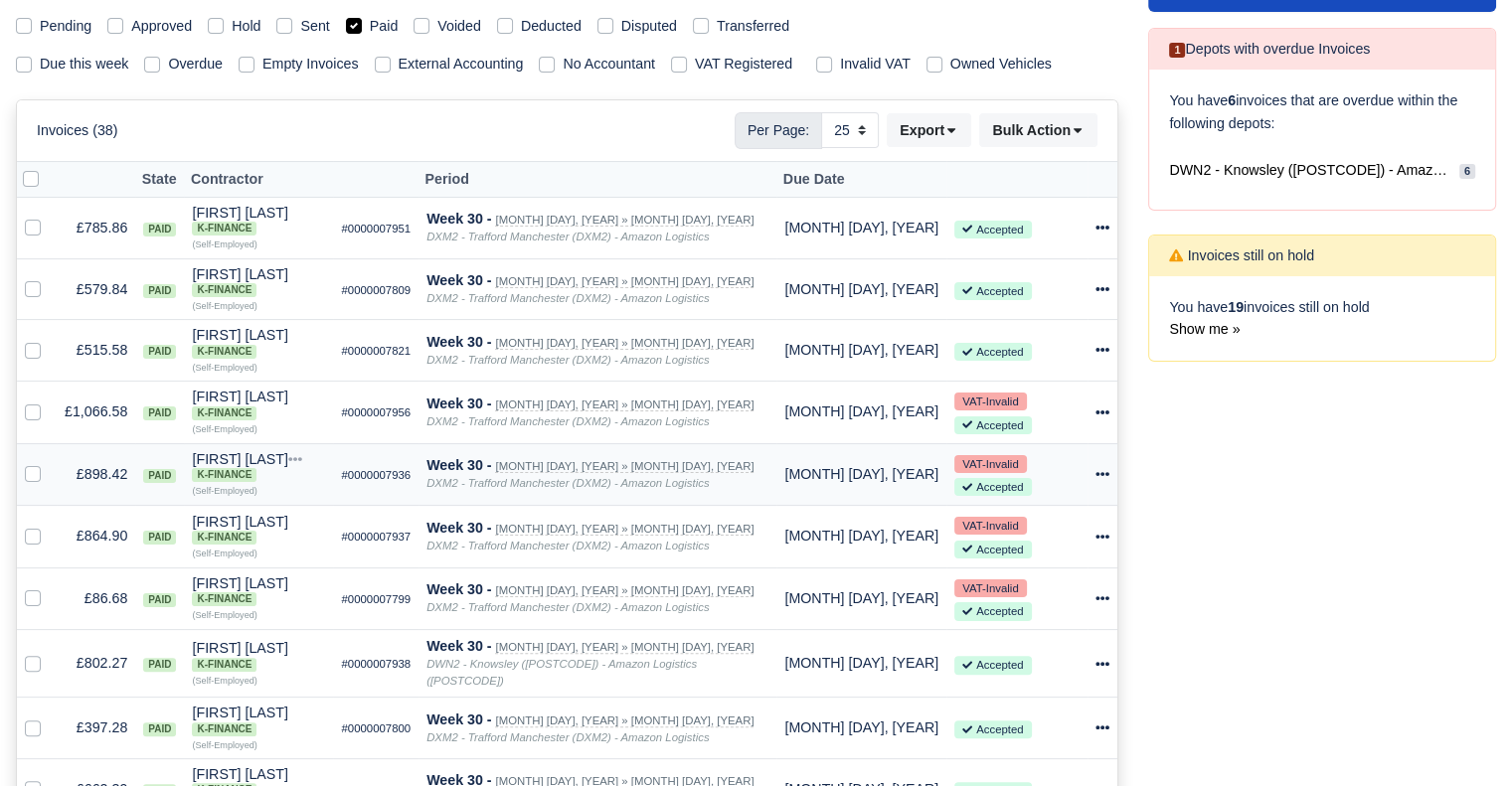 click 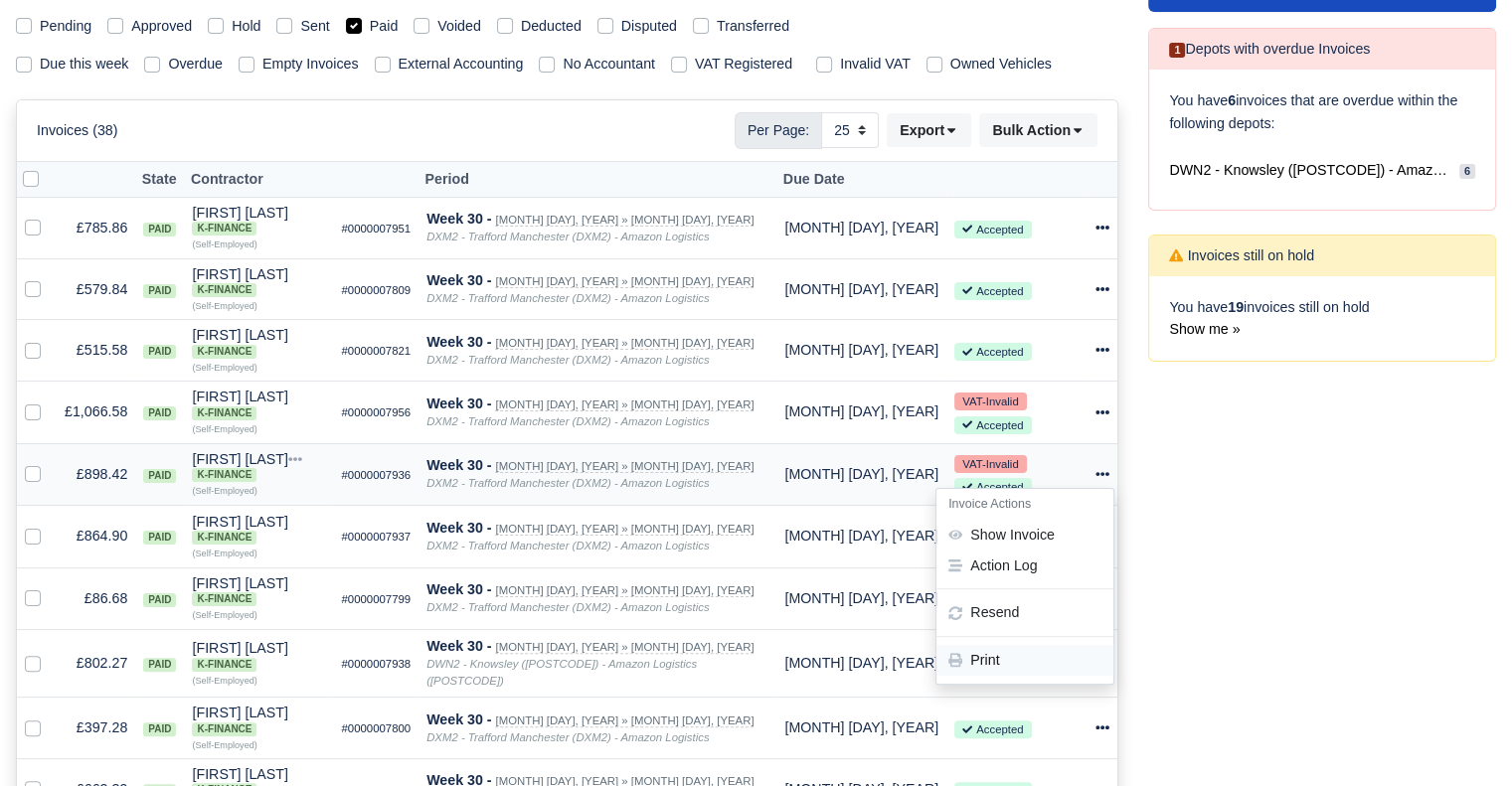 click on "Print" at bounding box center [1025, 660] 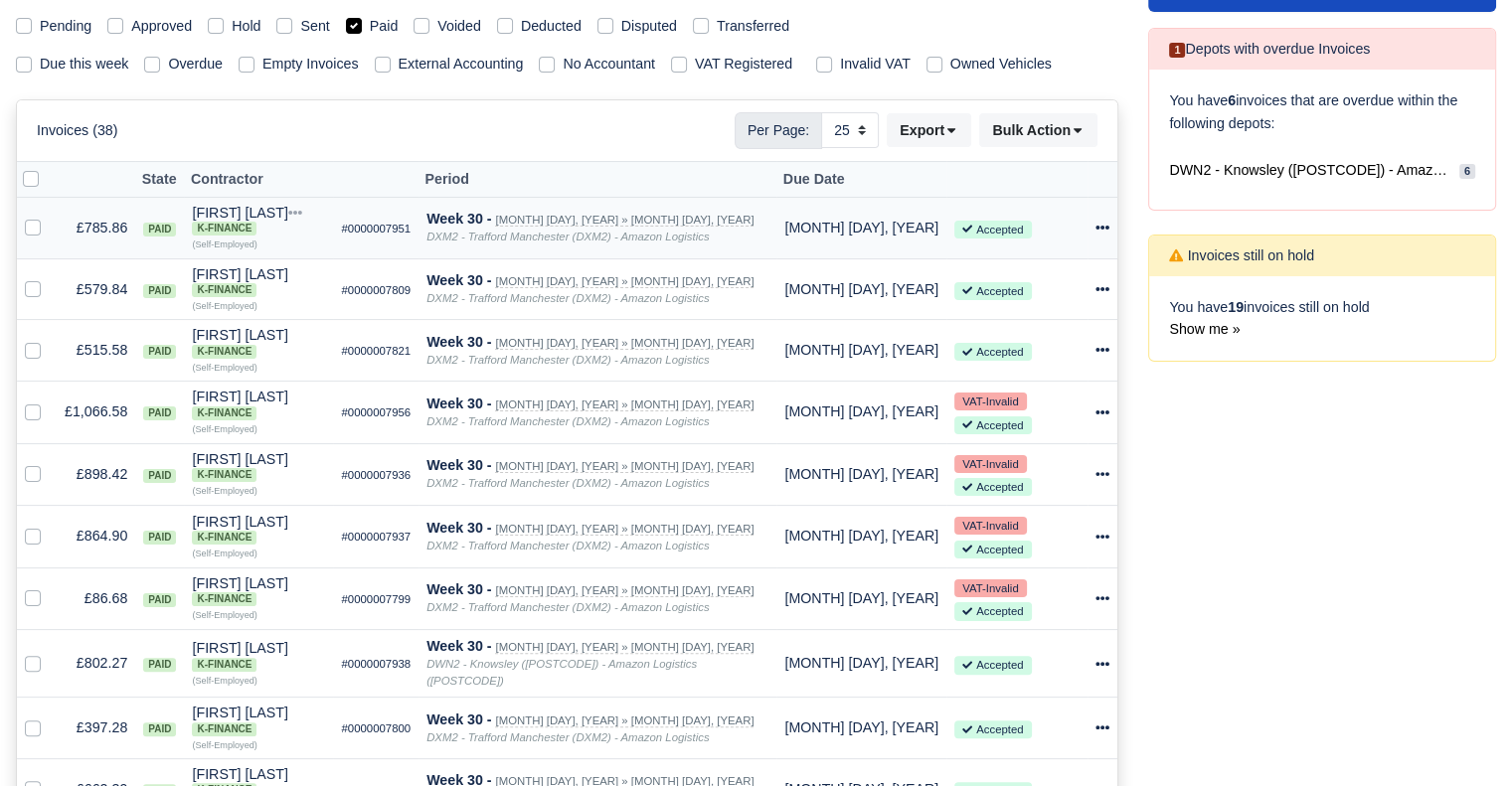 click 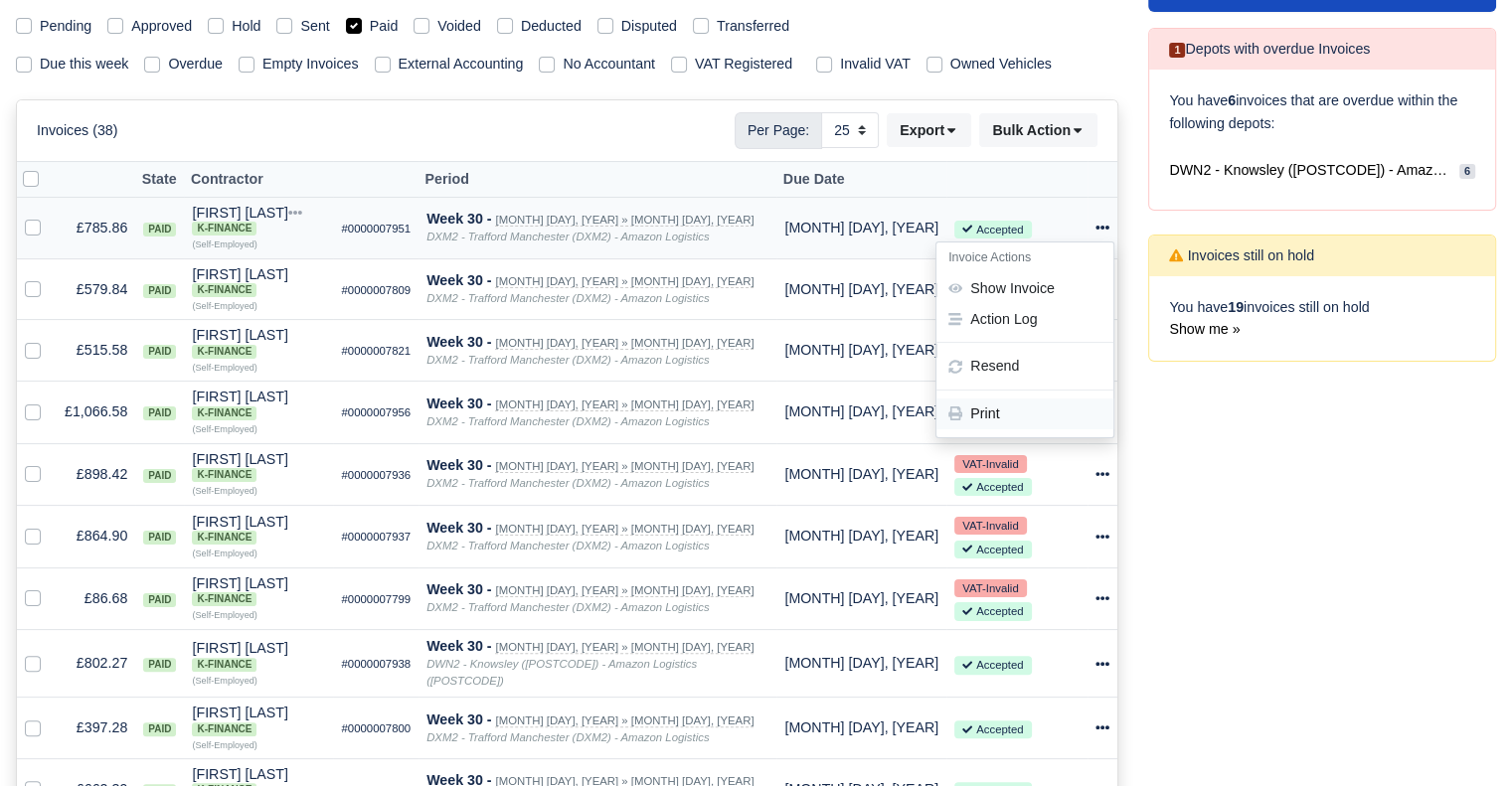 click on "Print" at bounding box center [1025, 413] 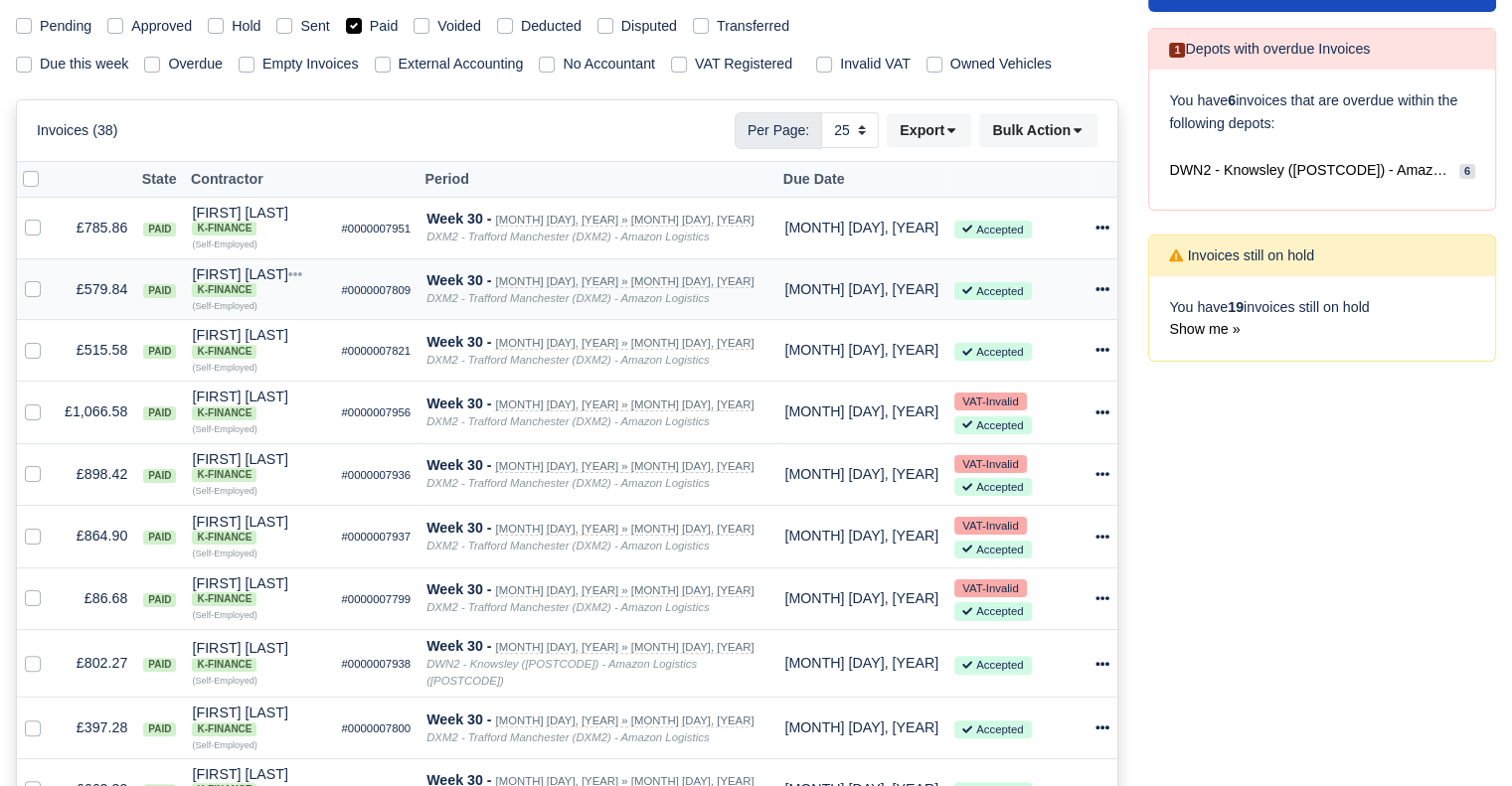 click 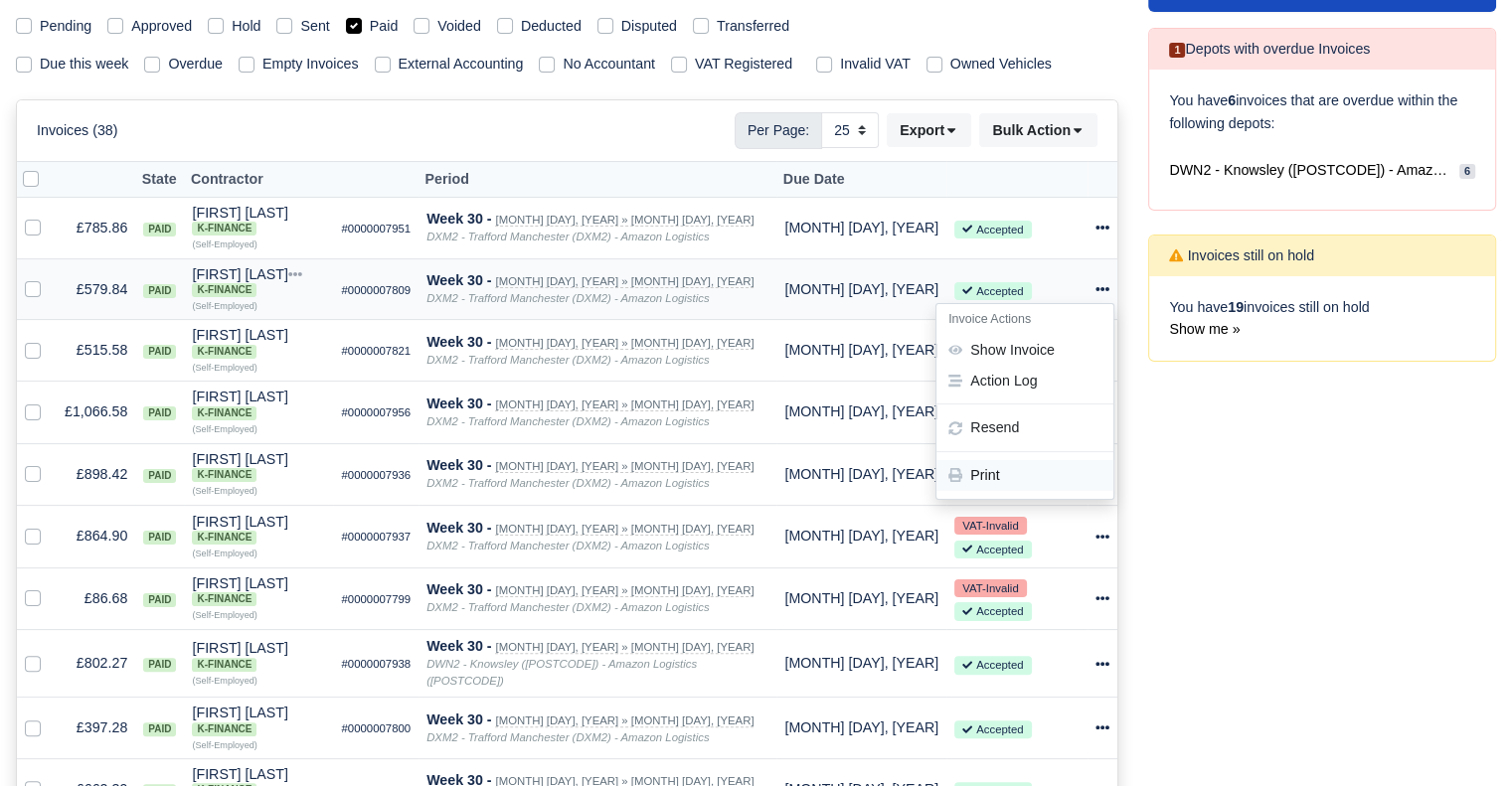 click on "Print" at bounding box center (1025, 475) 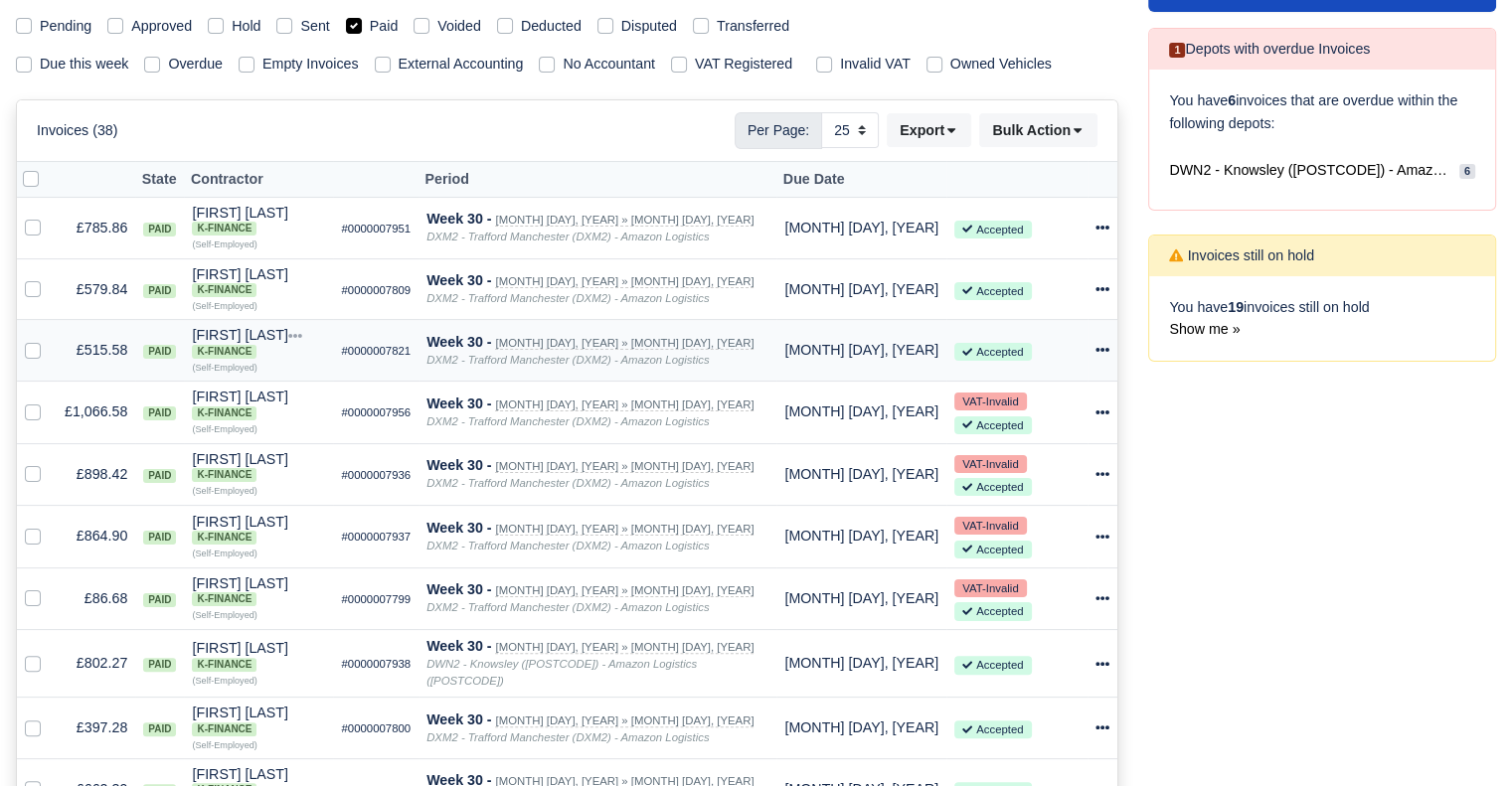 click 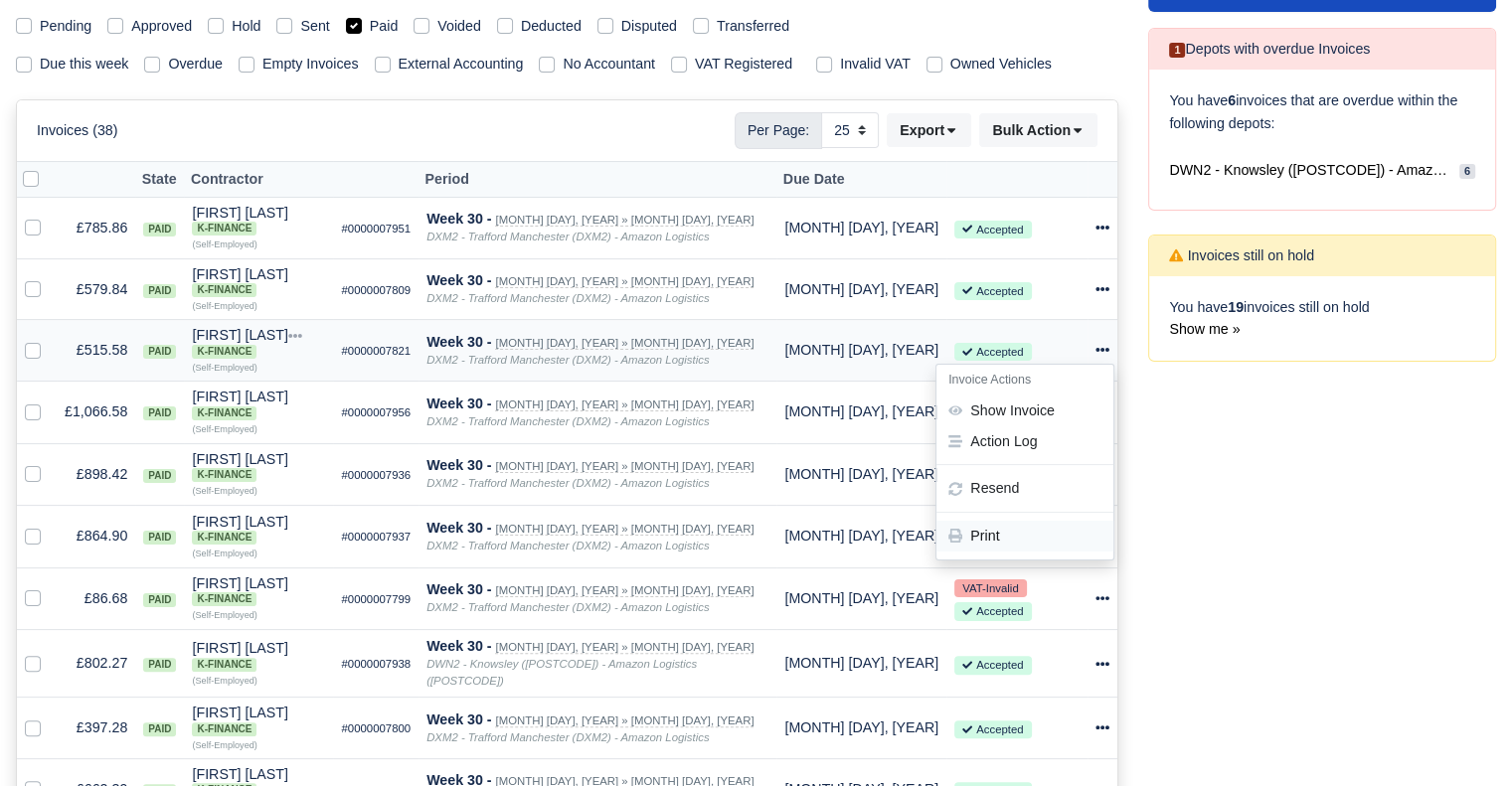 click on "Print" at bounding box center [1025, 537] 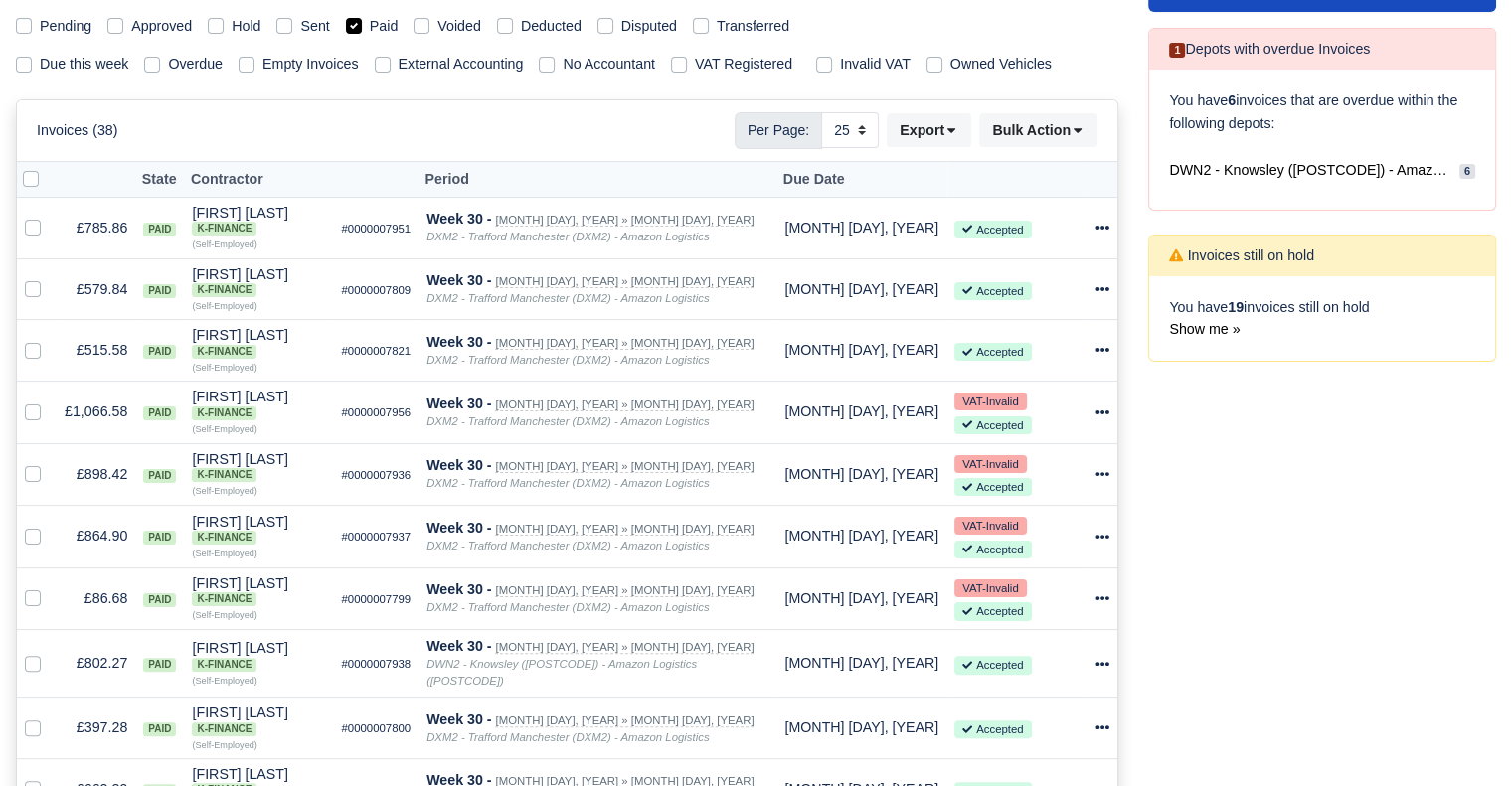 click on "Process Invoices
1
Depots with overdue Invoices
You have  6  invoices that are overdue
within the
following depots:
DWN2 - Knowsley (DWN2) - Amazon Logistics (L34 7XL)
6
19" at bounding box center (1322, 890) 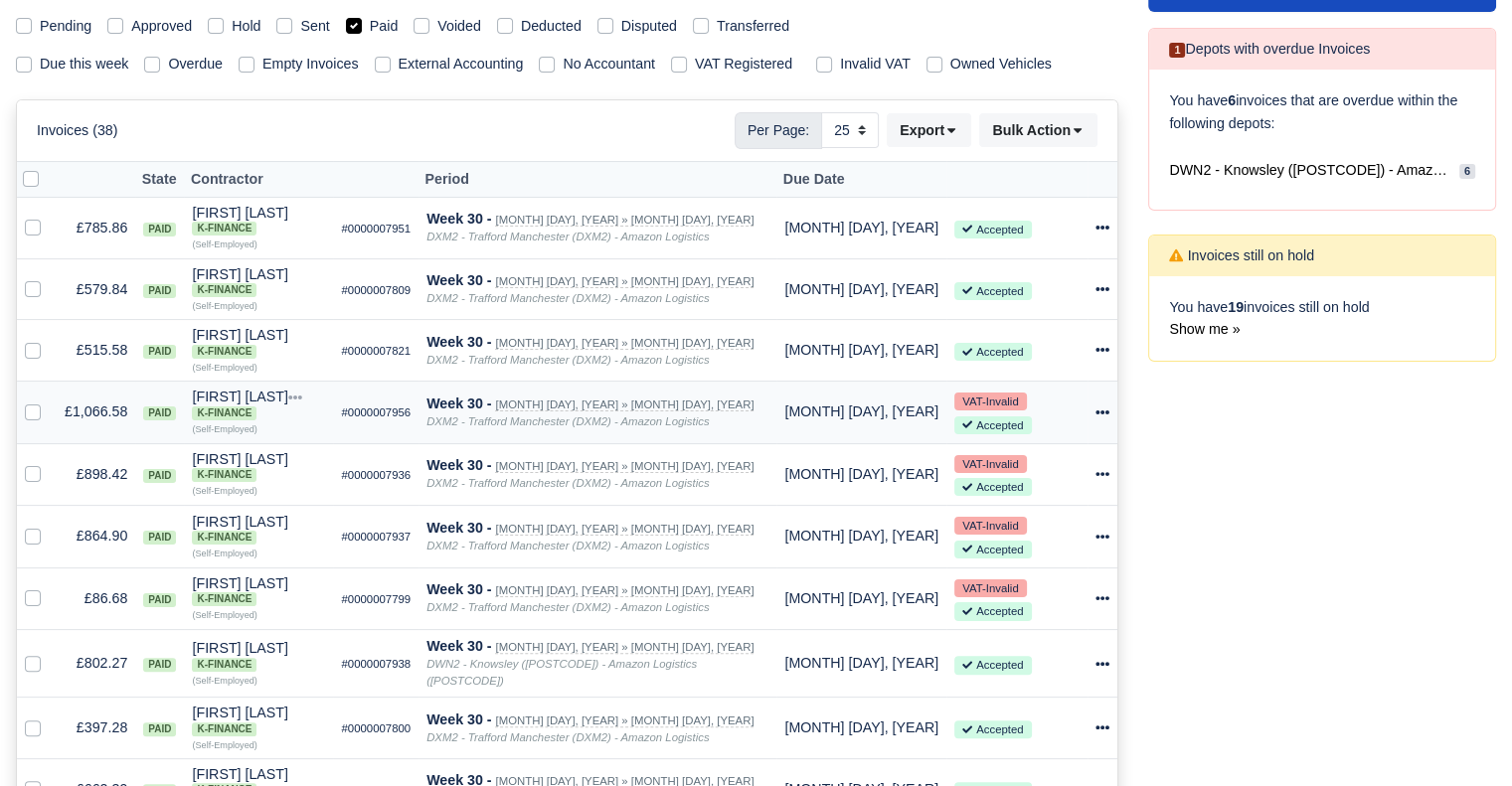 click 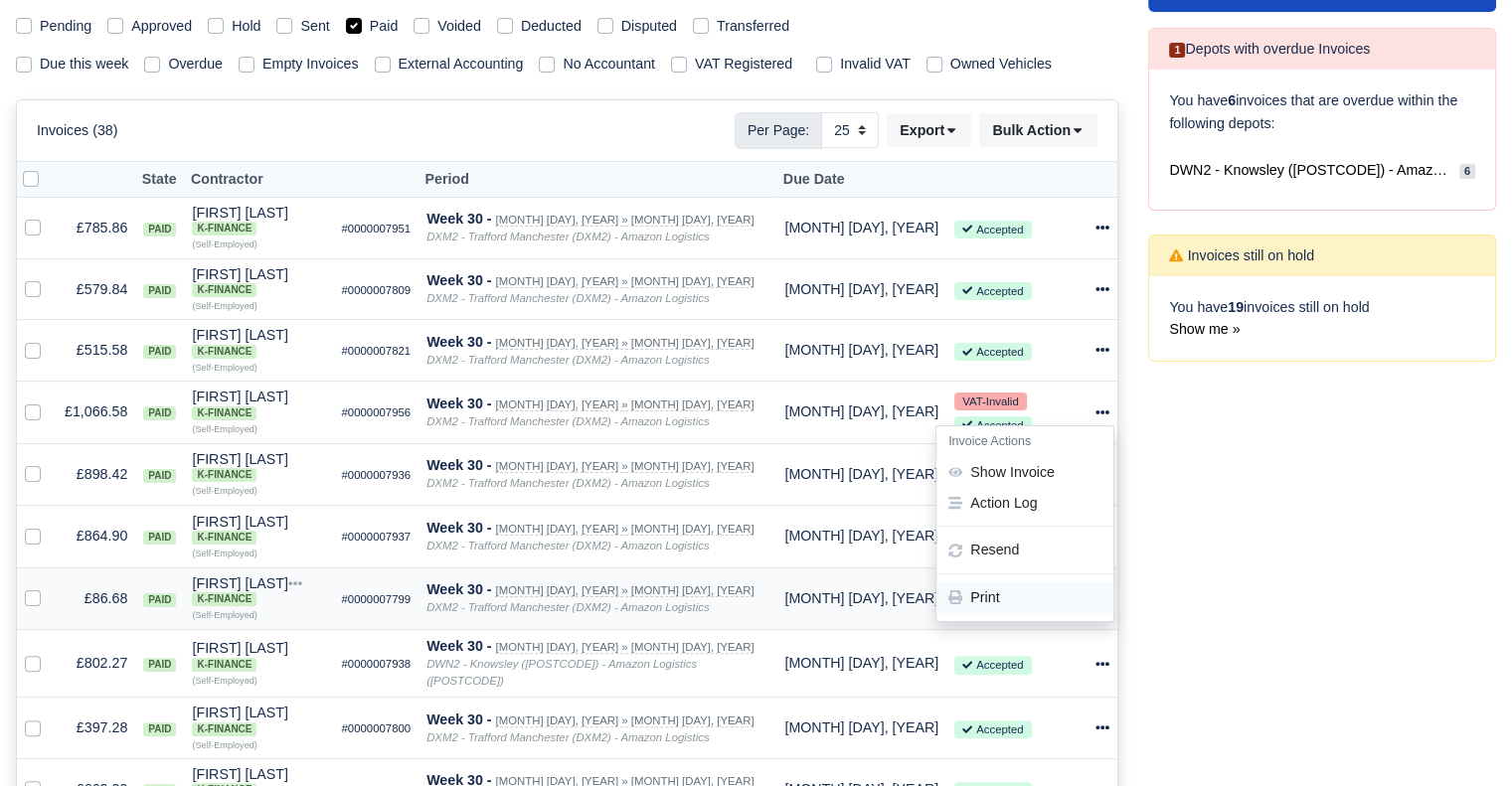 click on "Print" at bounding box center (1025, 598) 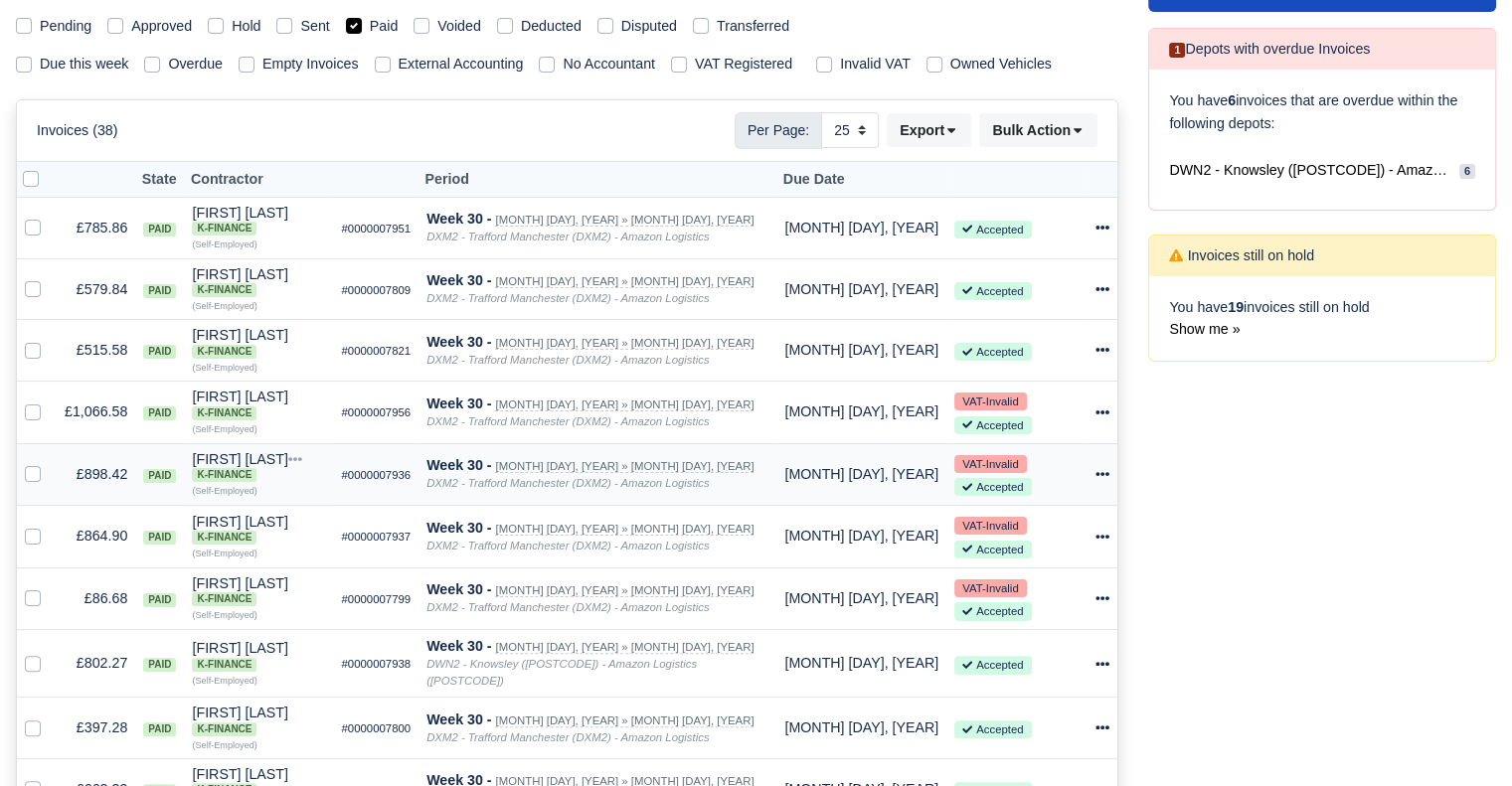 click 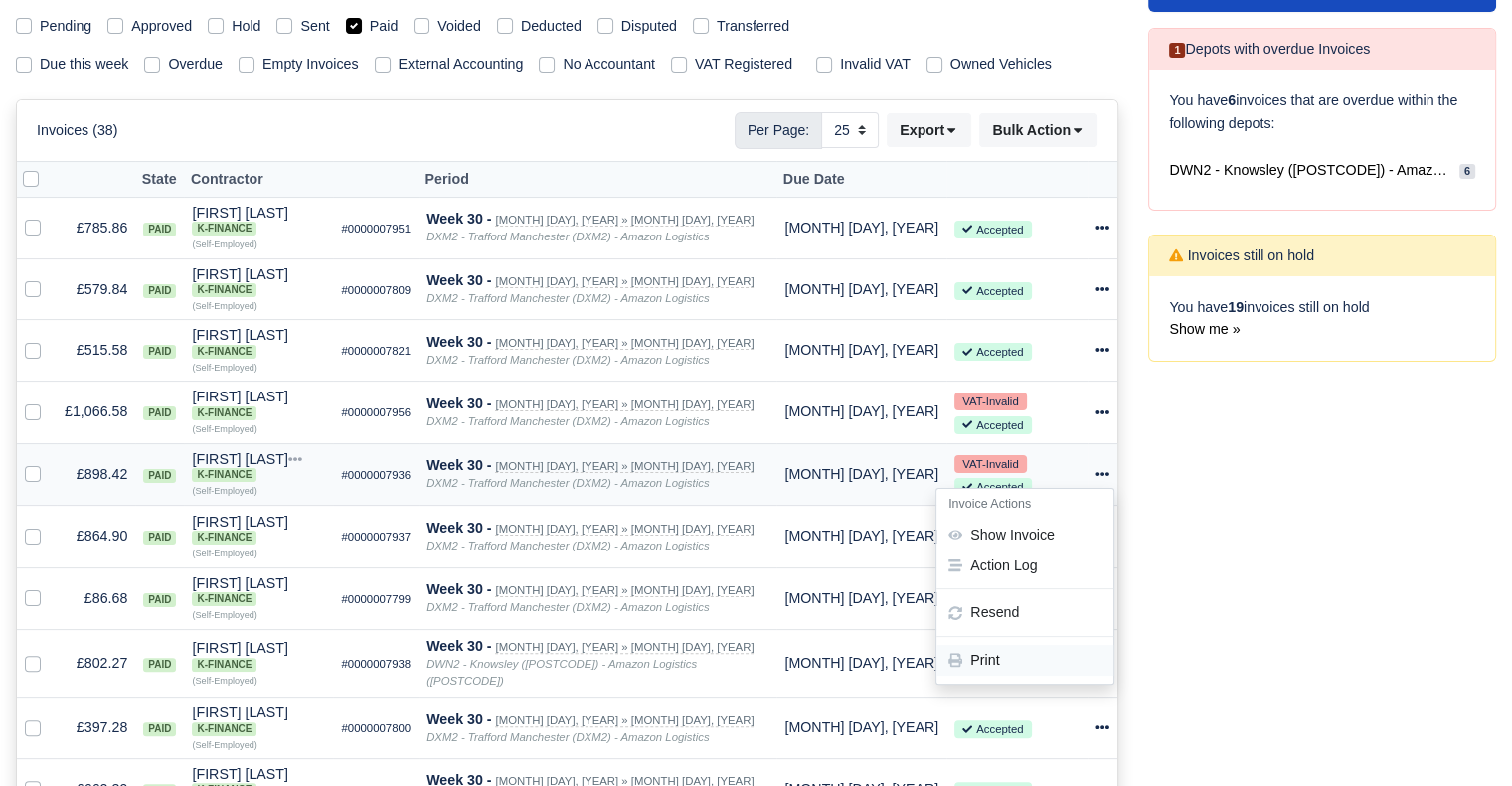 click on "Print" at bounding box center [1025, 660] 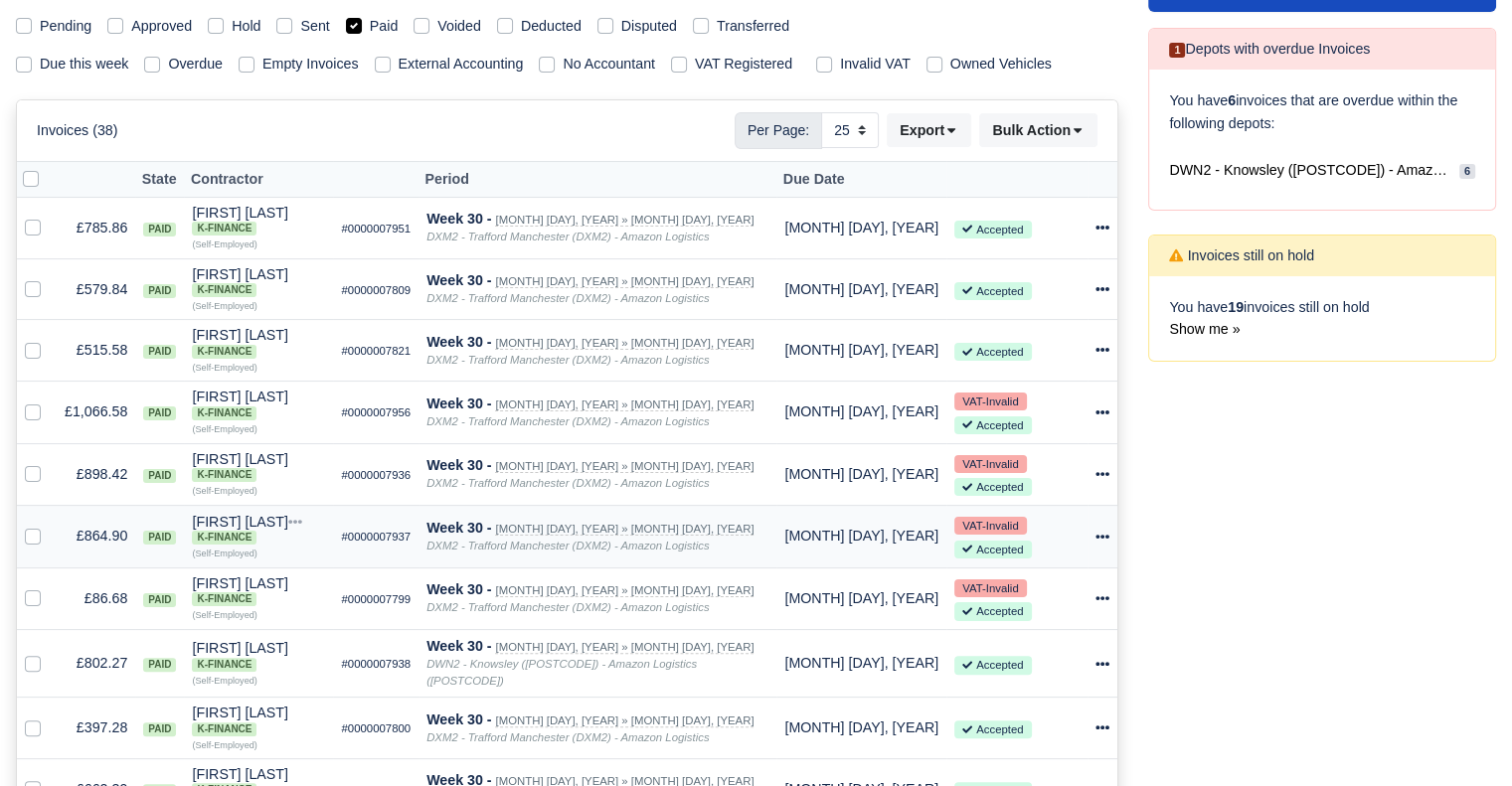 click 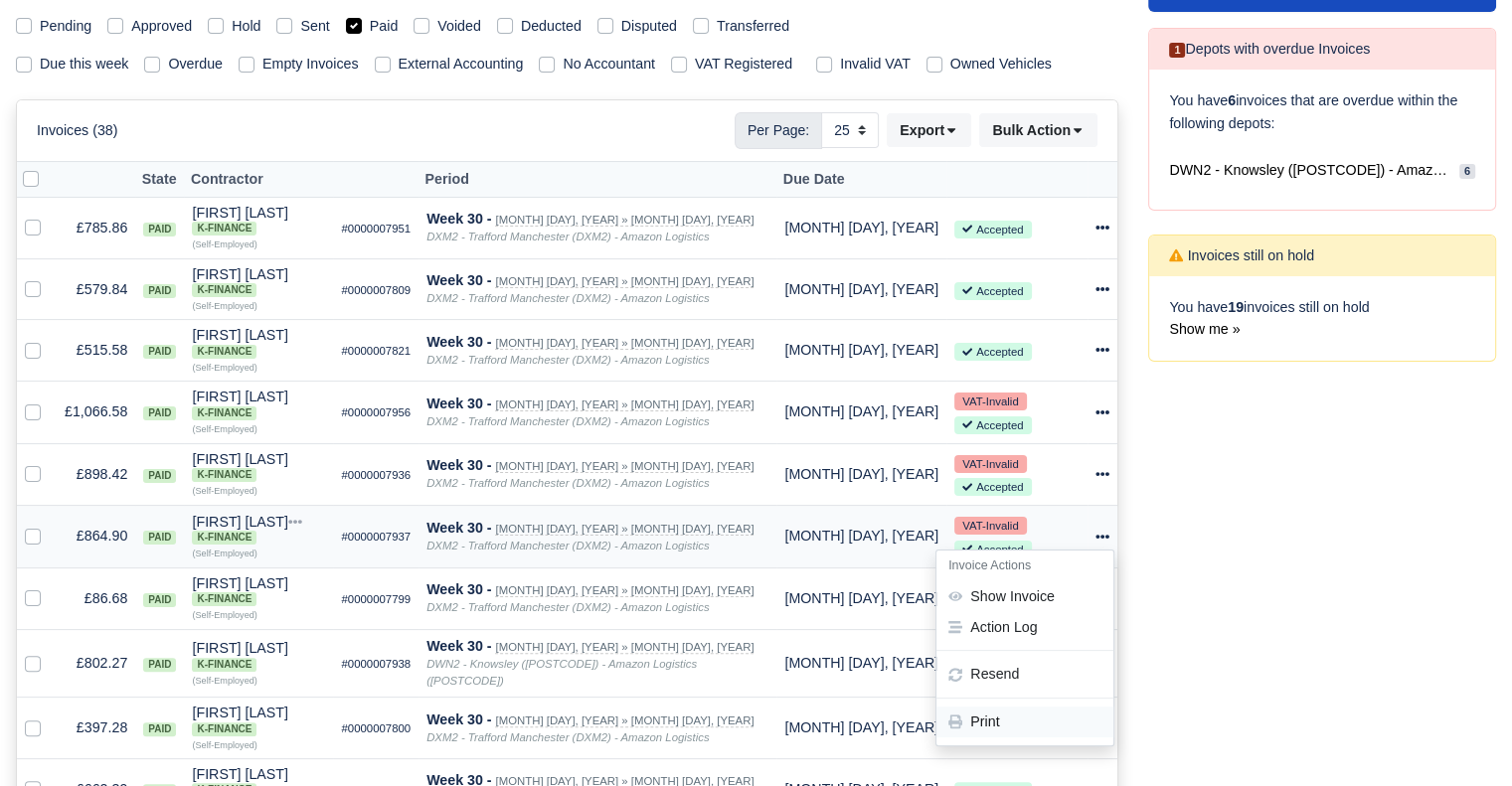 click on "Print" at bounding box center (1025, 722) 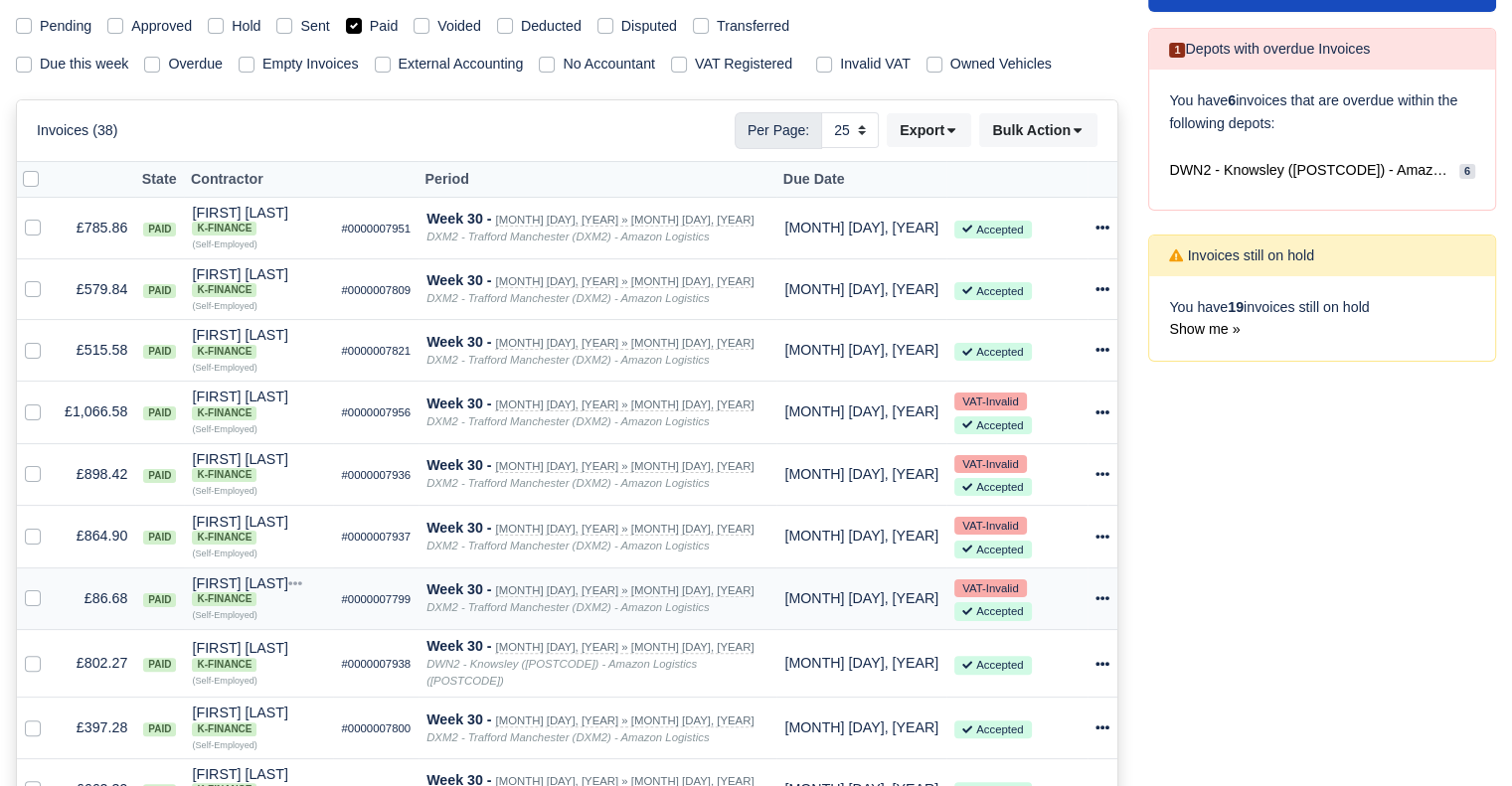 click 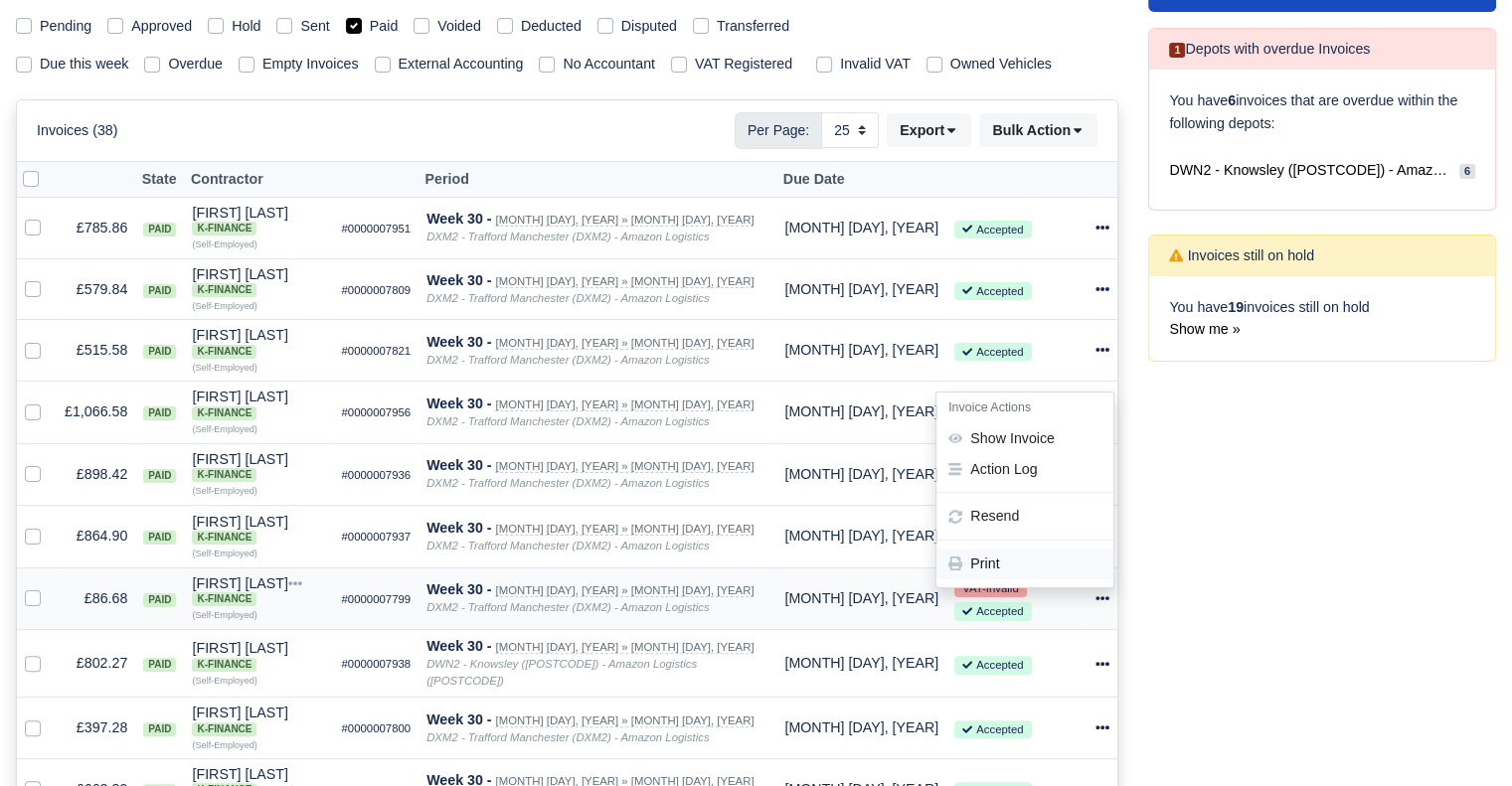 click on "Print" at bounding box center [1025, 563] 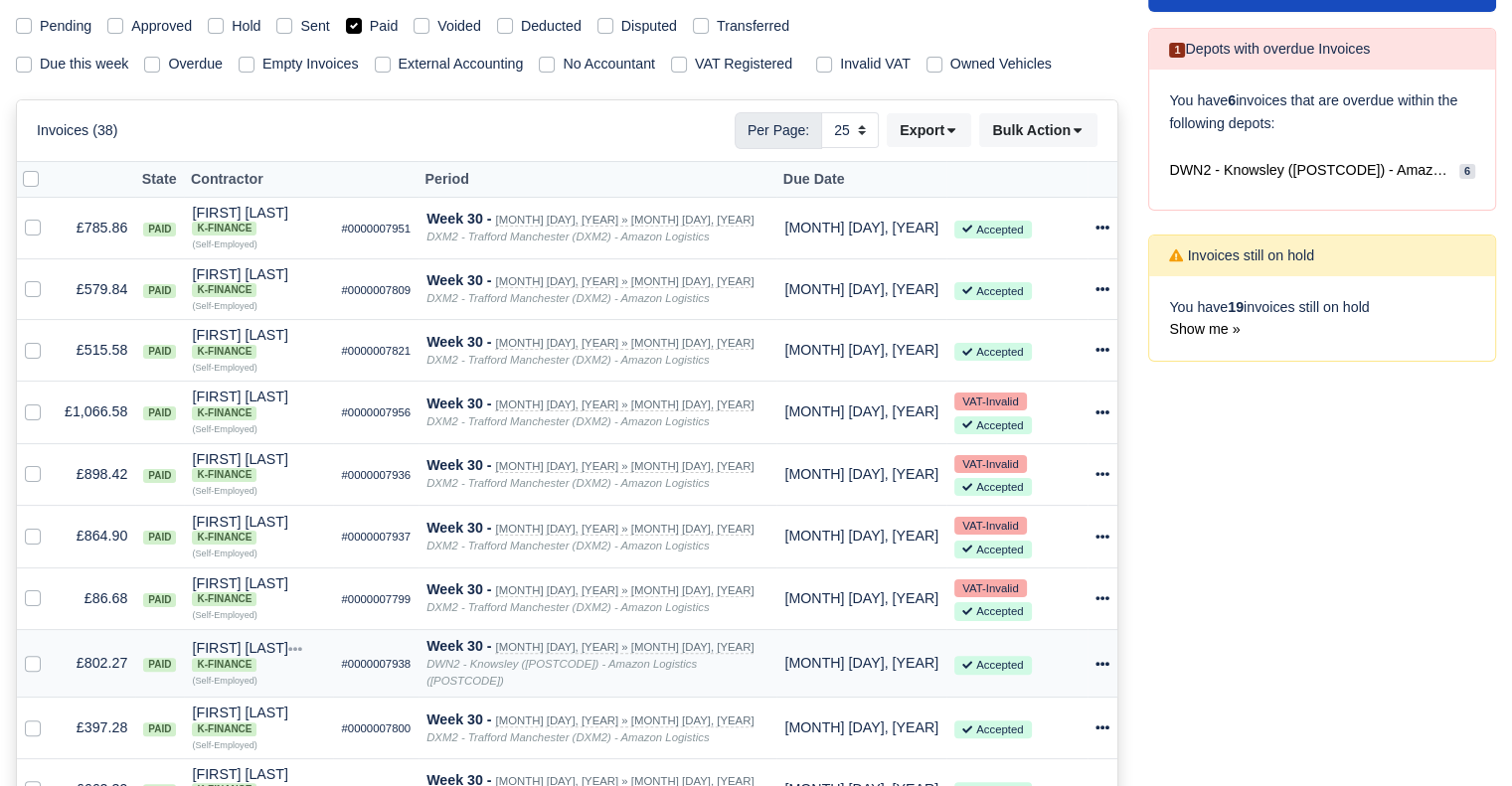 click at bounding box center [1102, 663] 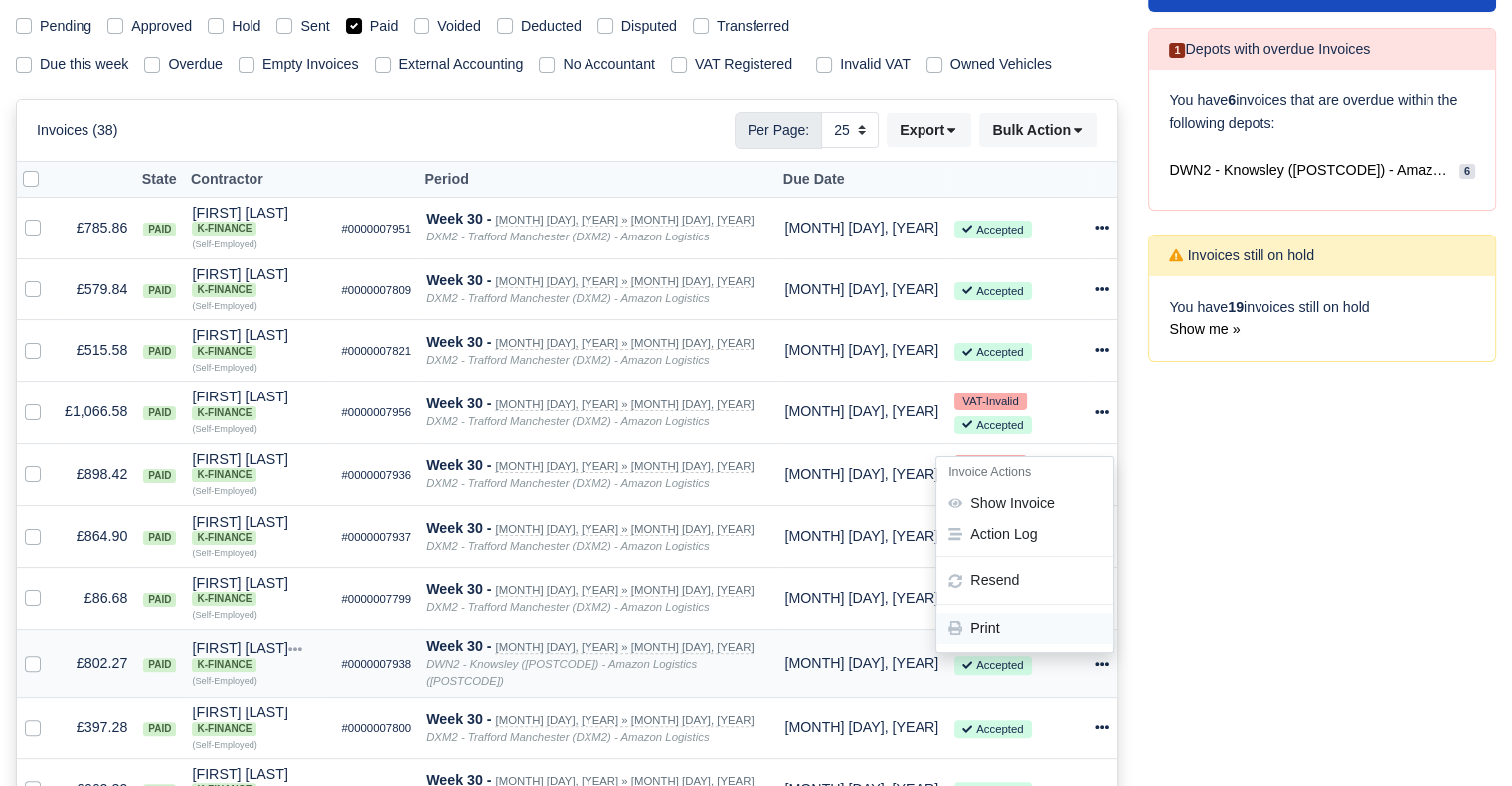click on "Print" at bounding box center [1025, 629] 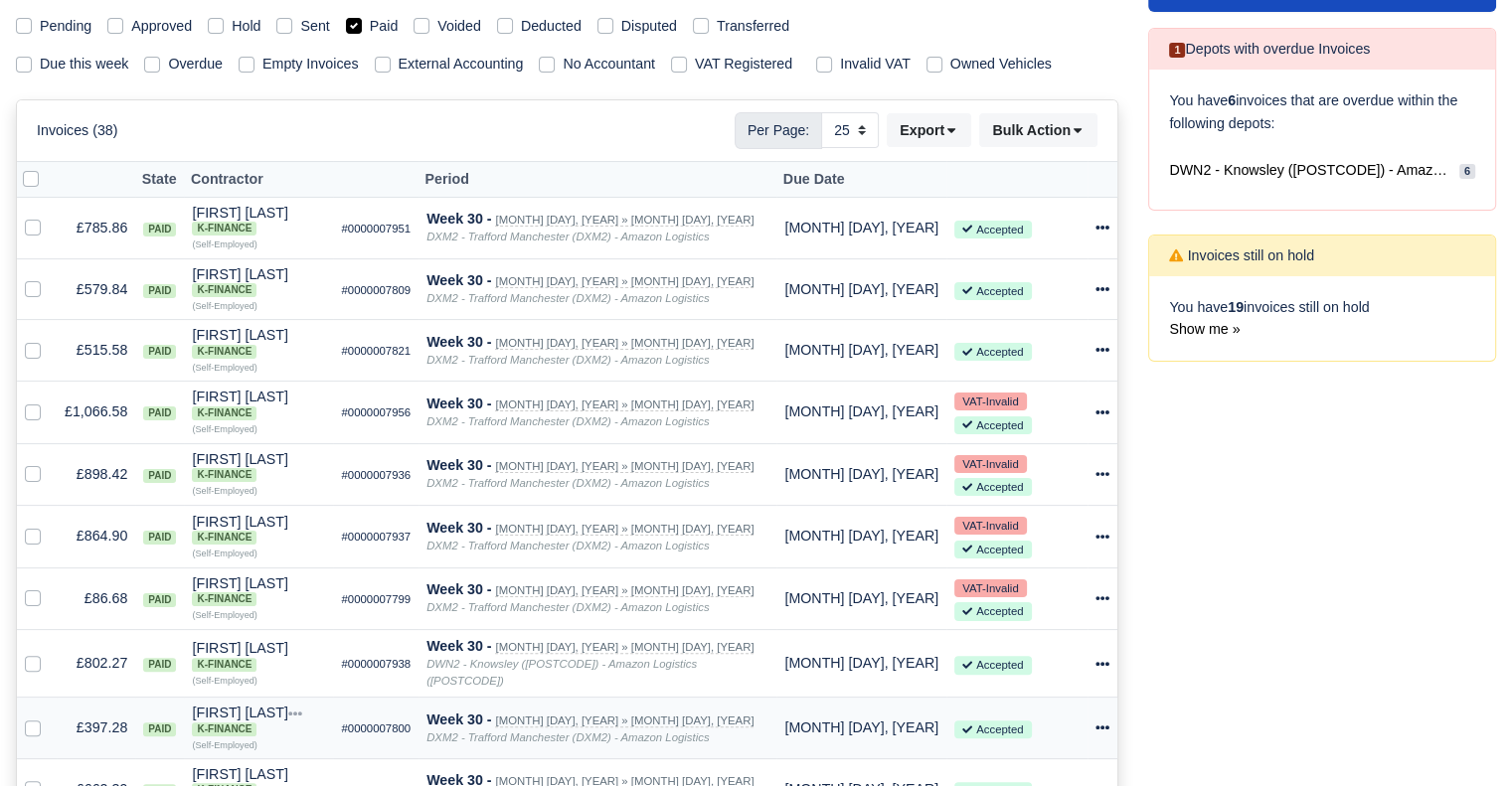 click at bounding box center [1102, 727] 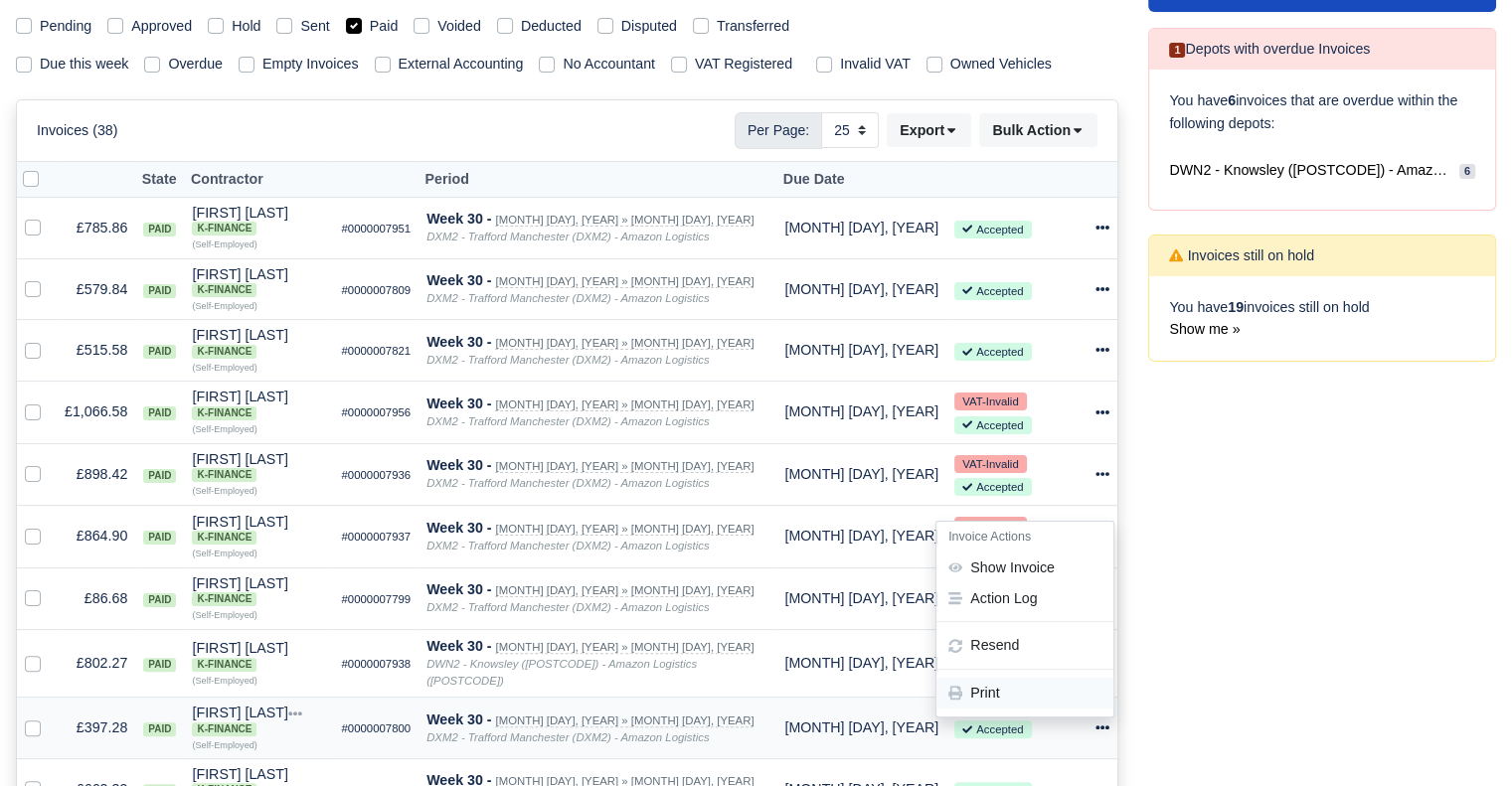 click on "Print" at bounding box center (1025, 694) 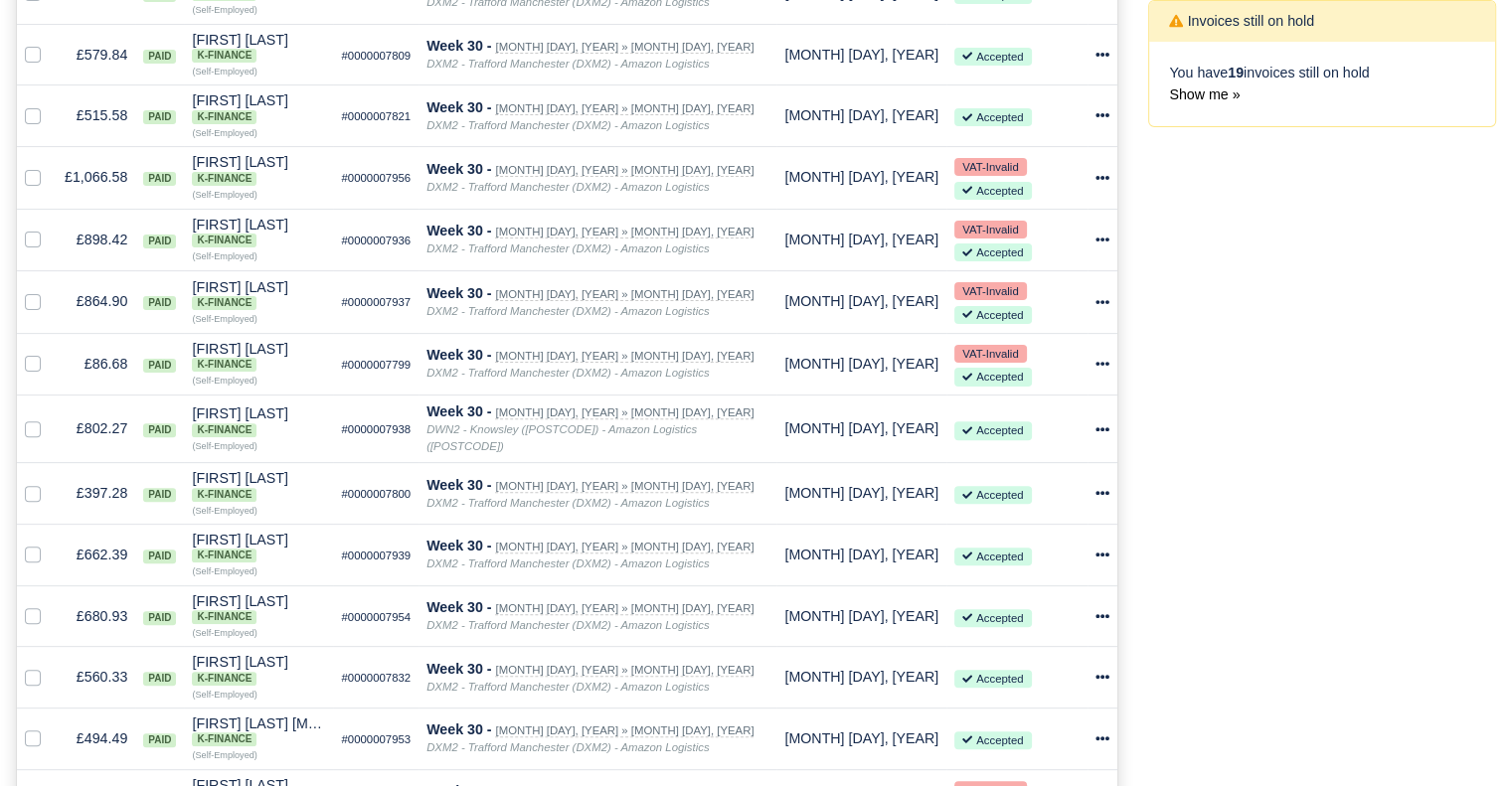 scroll, scrollTop: 596, scrollLeft: 0, axis: vertical 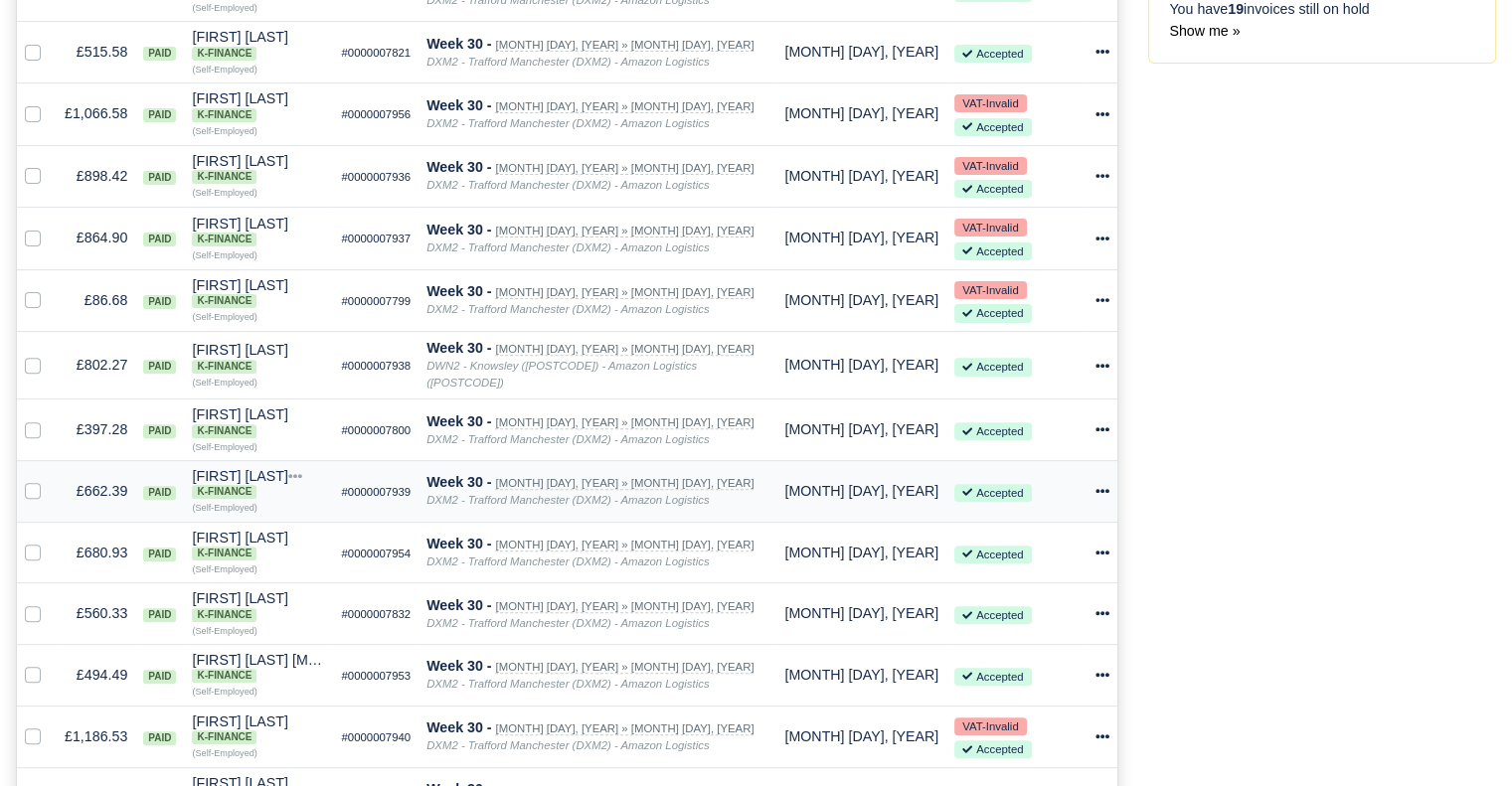 click 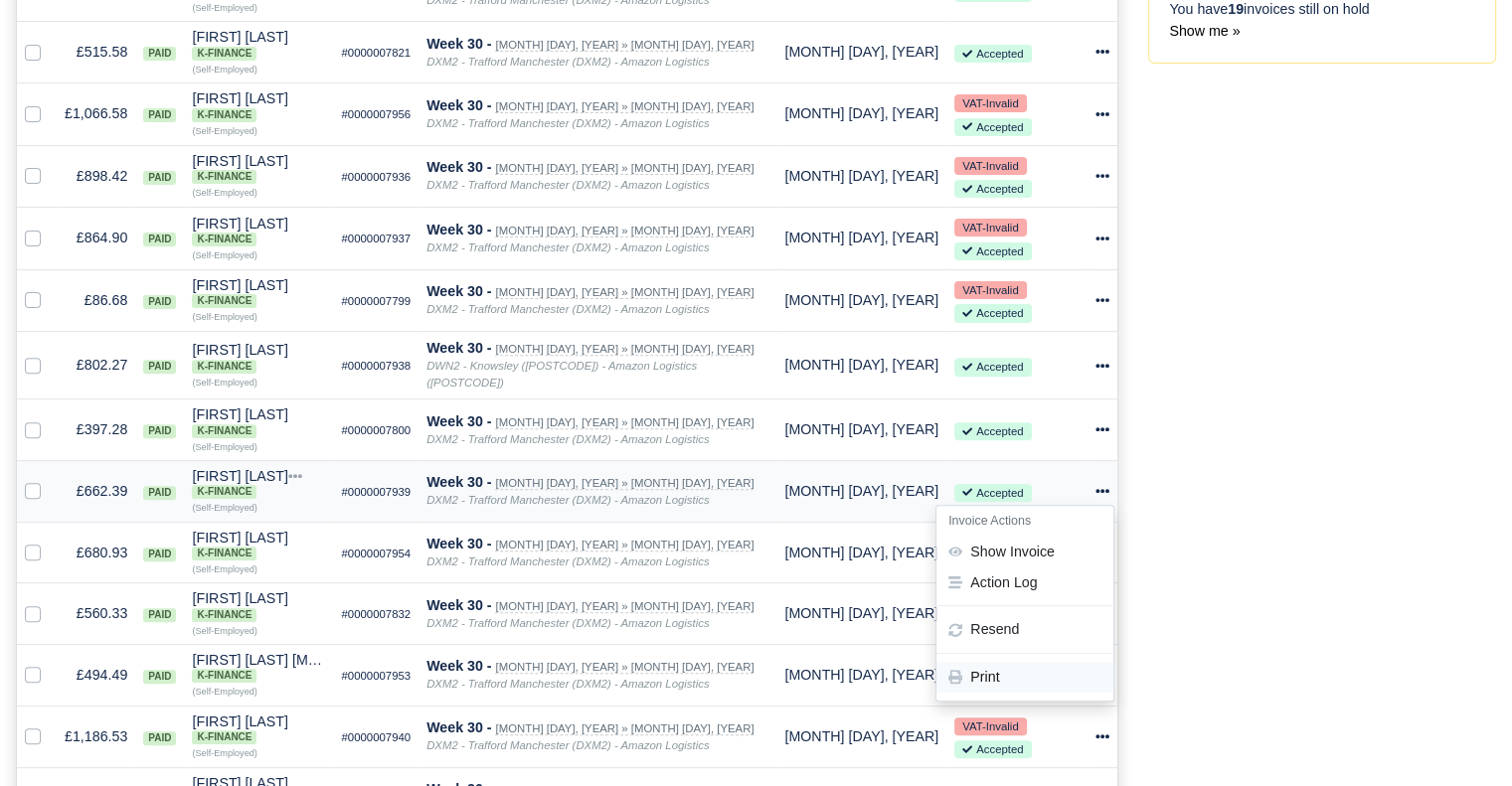 click on "Print" at bounding box center (1025, 677) 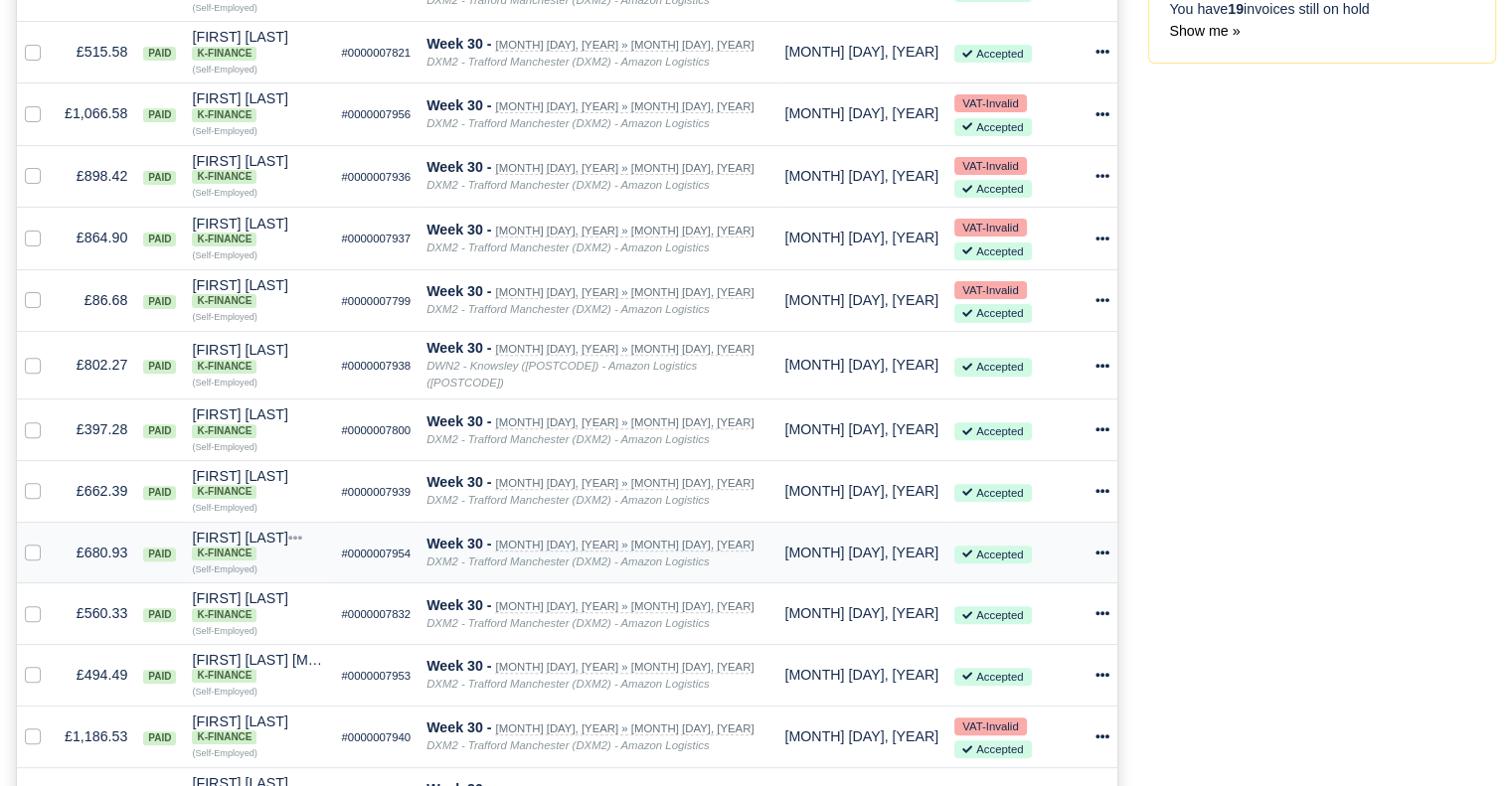 click 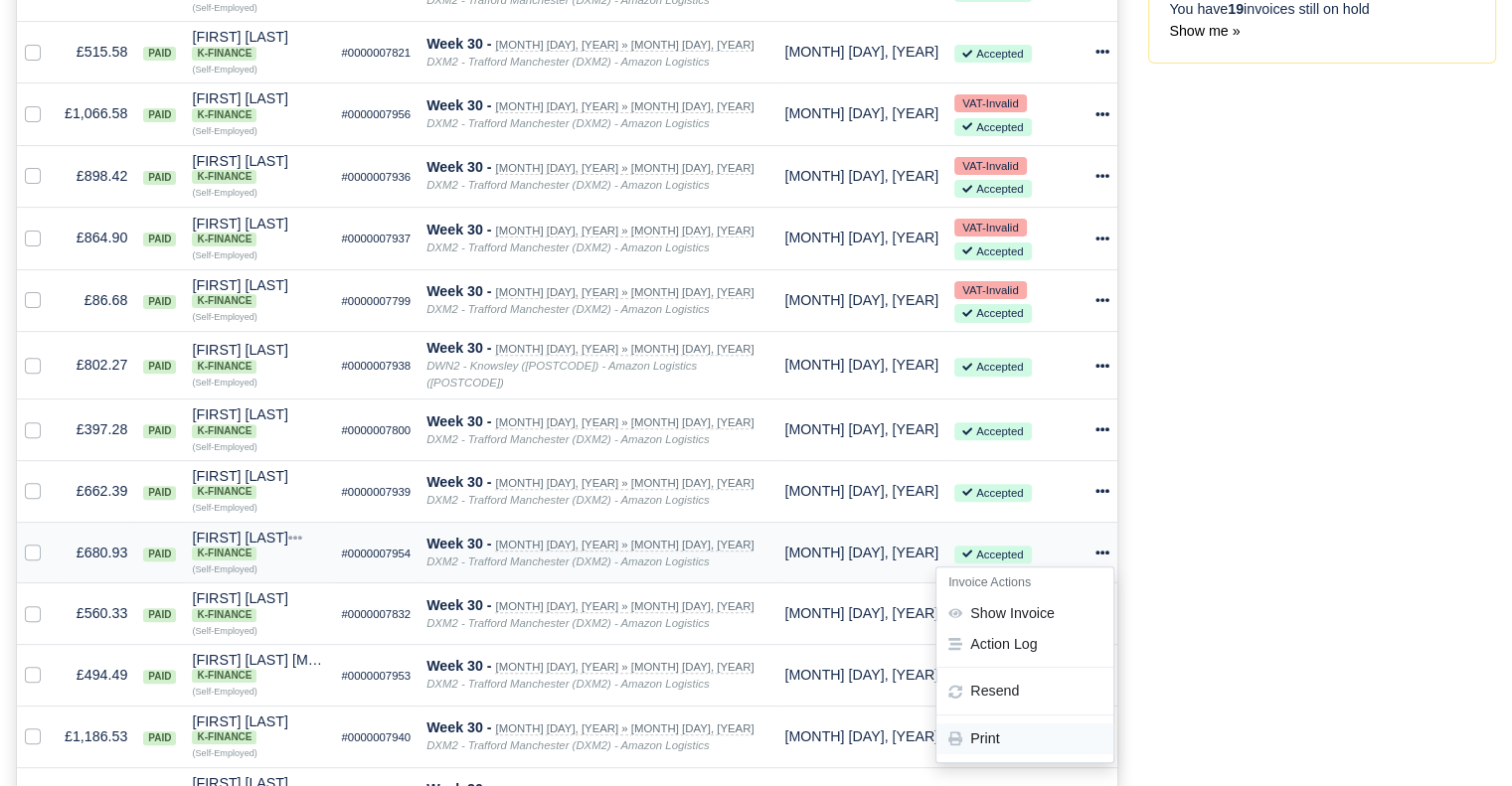 click on "Print" at bounding box center [1025, 738] 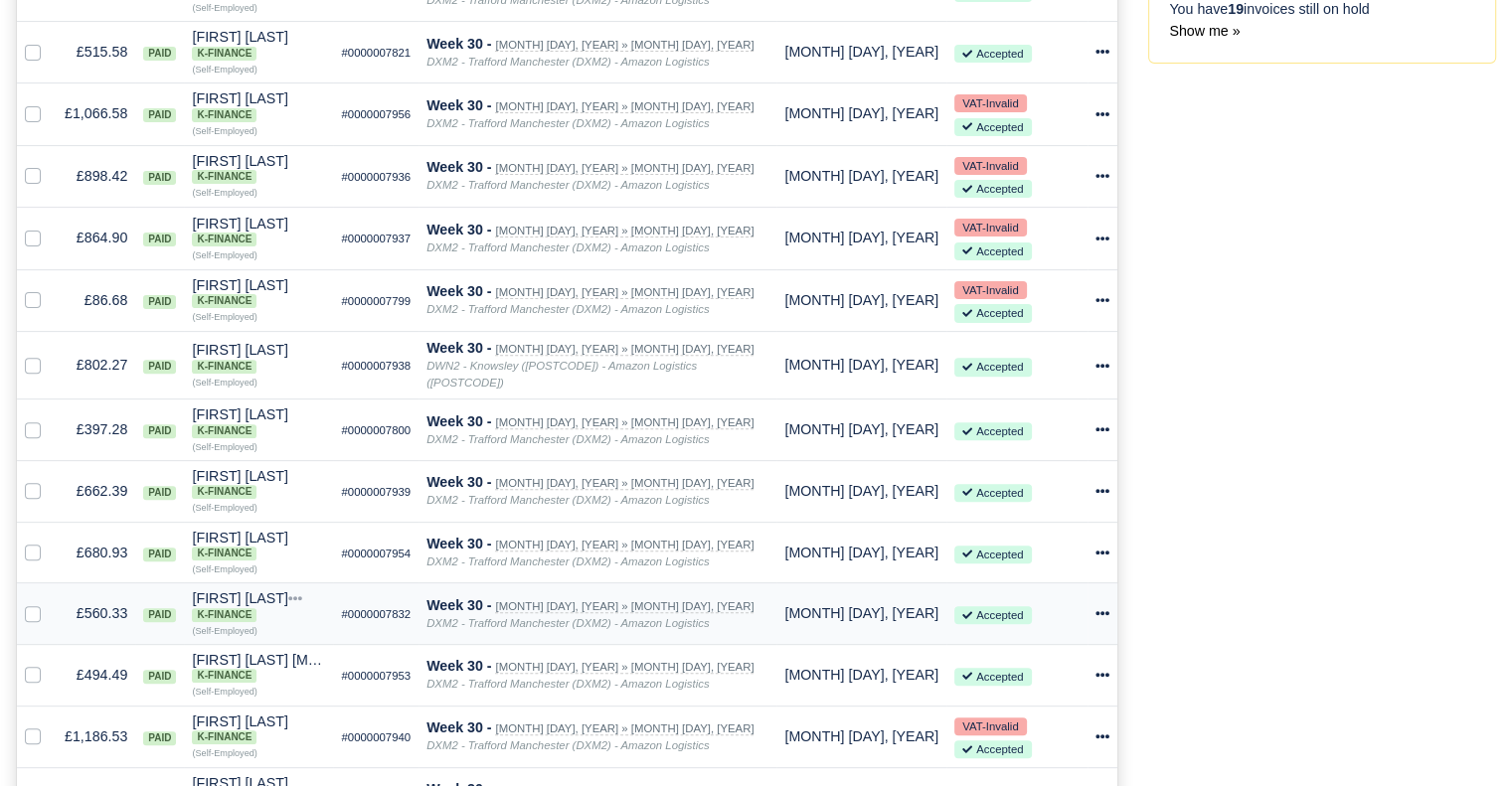 click 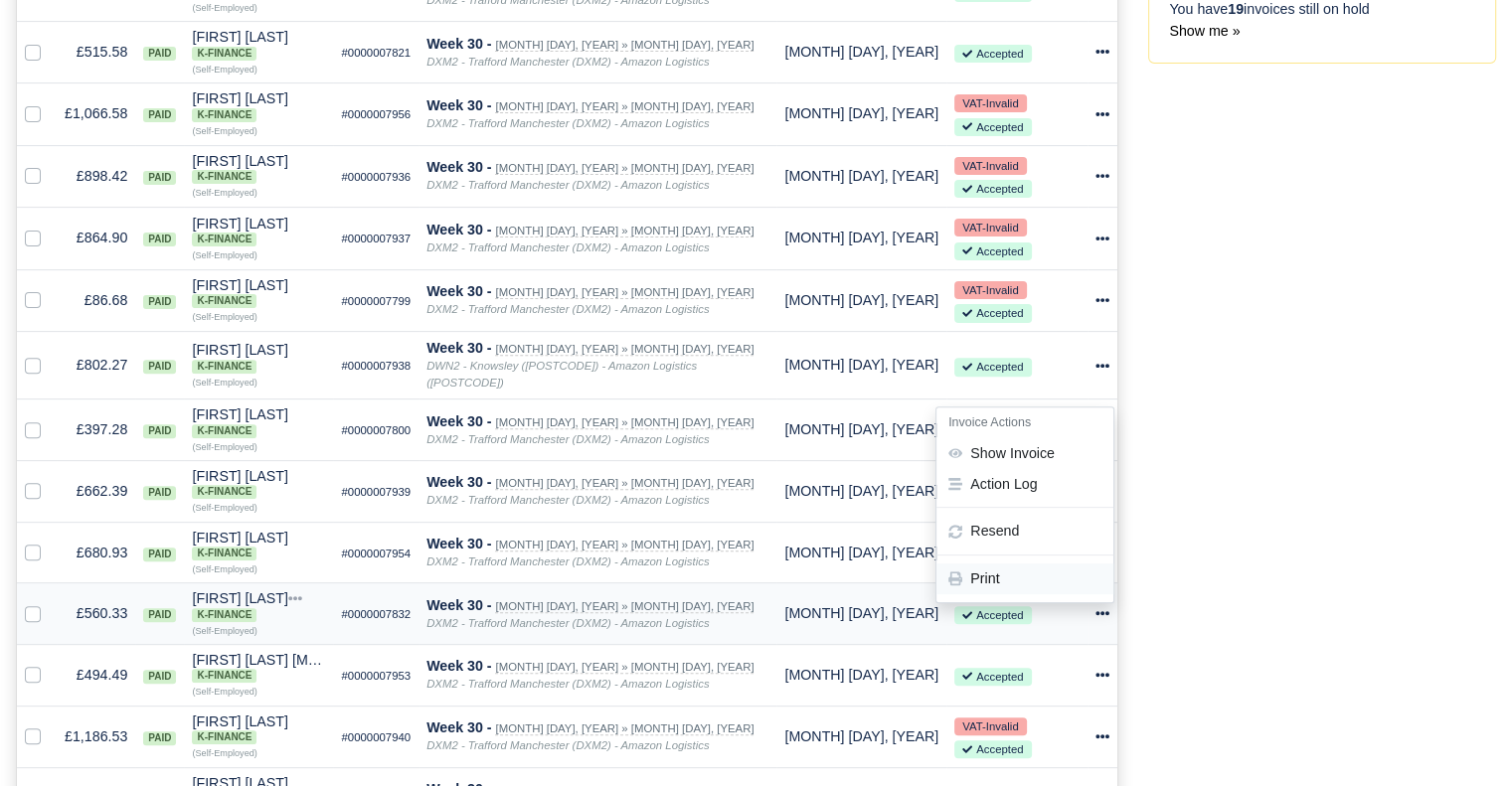click on "Print" at bounding box center (1025, 578) 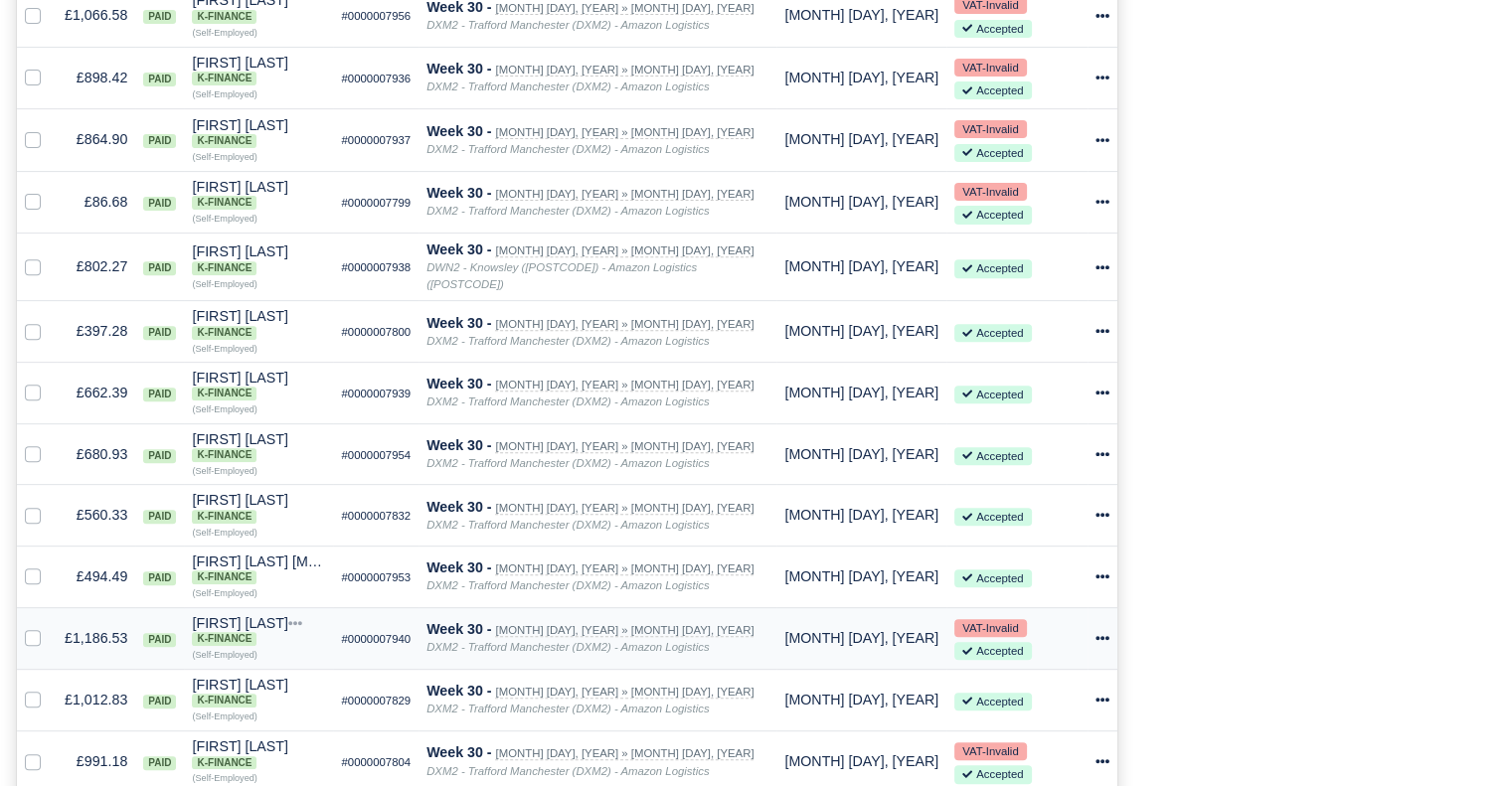 scroll, scrollTop: 696, scrollLeft: 0, axis: vertical 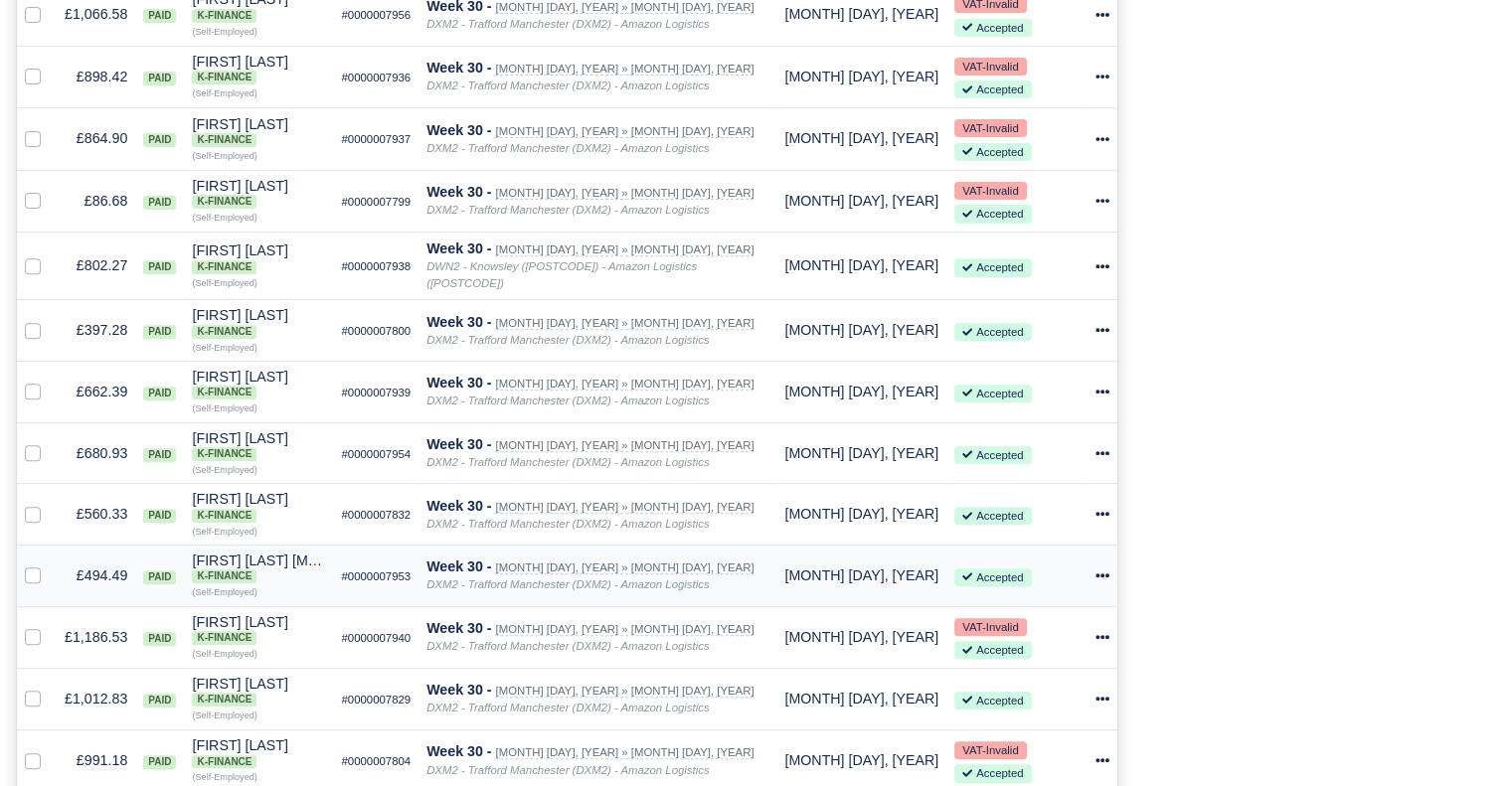 click on "Invoice Actions
Show Invoice
Action Log
Resend" at bounding box center (1102, 575) 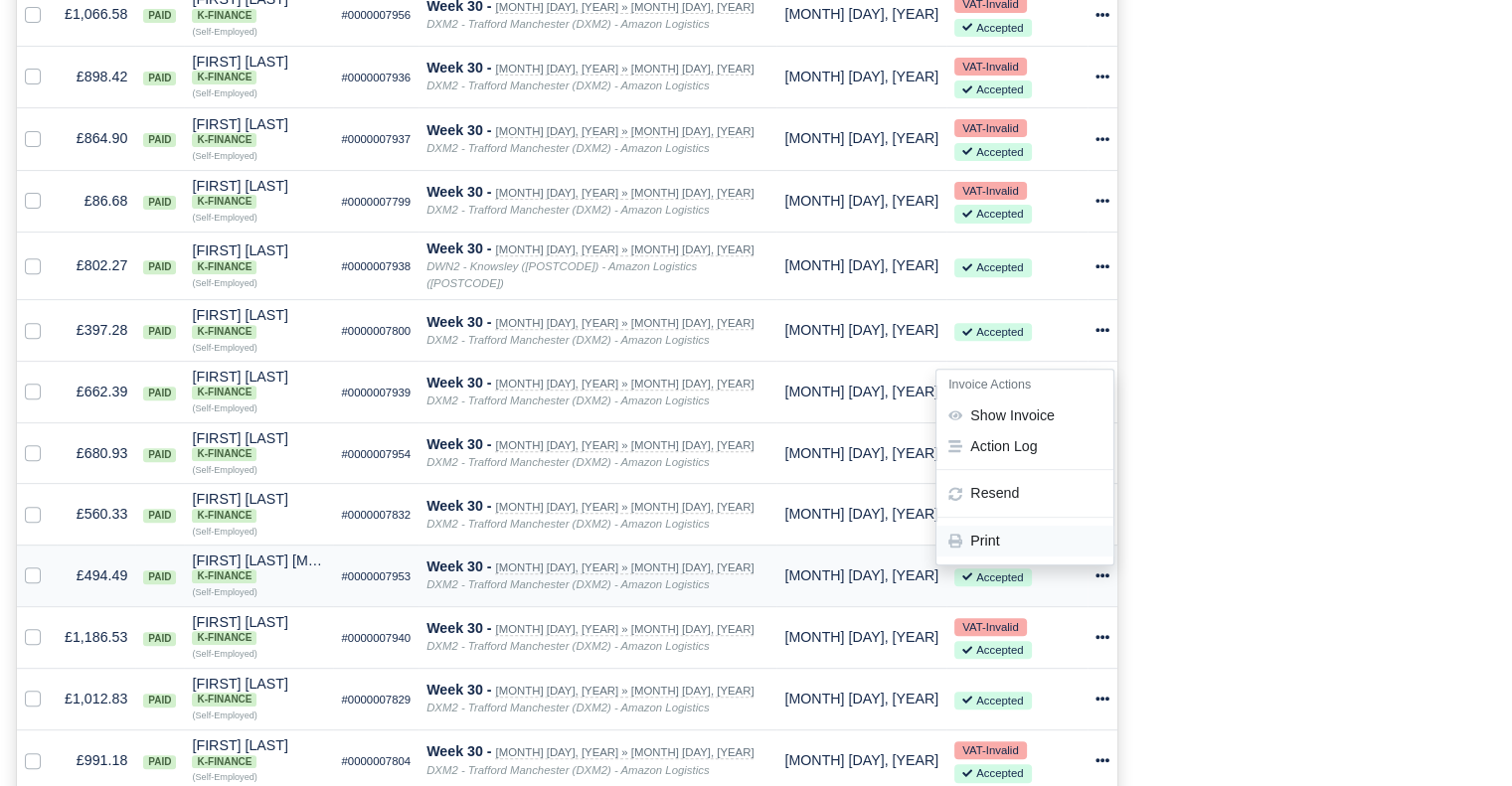 click on "Print" at bounding box center [1025, 541] 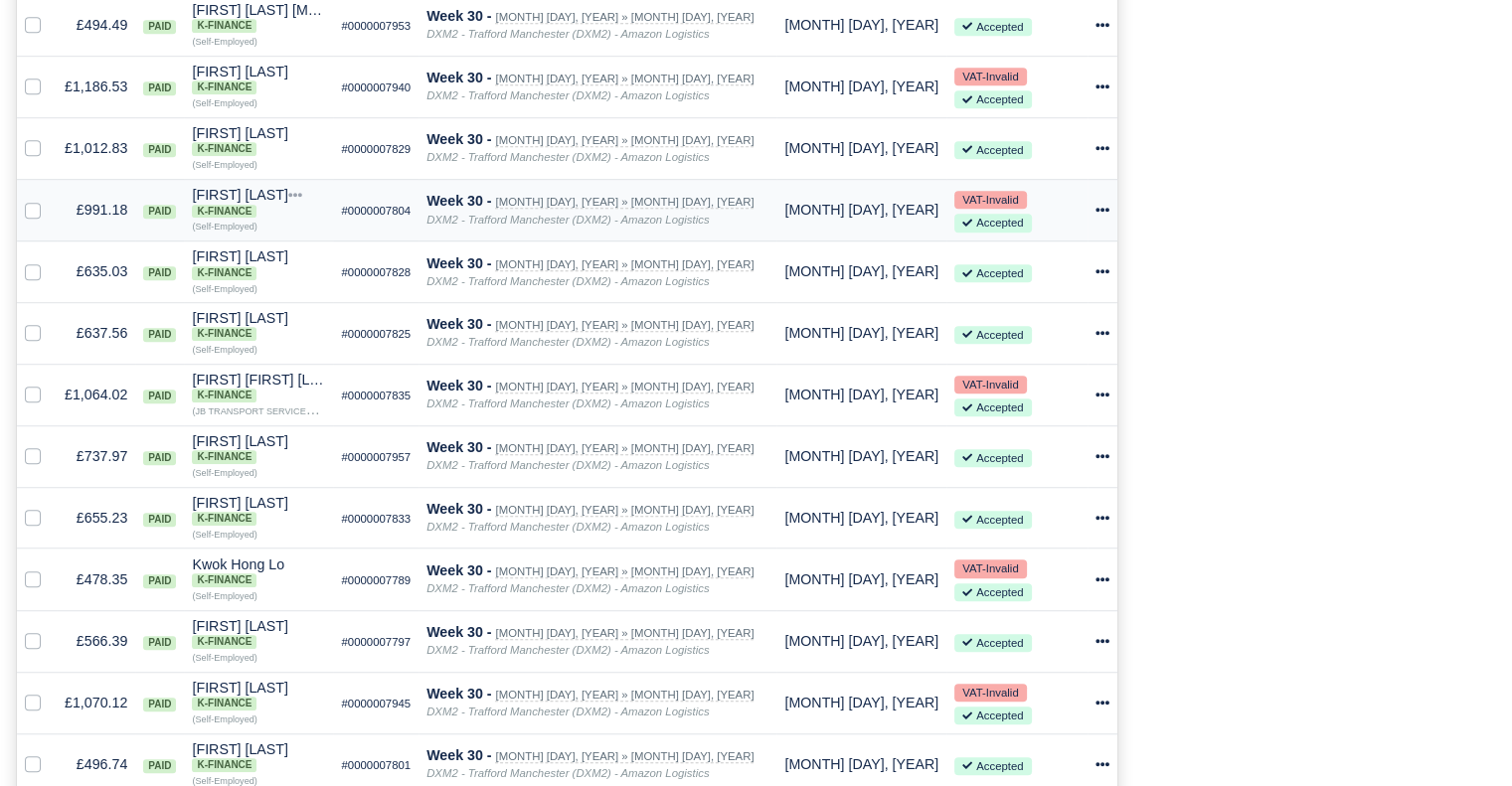scroll, scrollTop: 1292, scrollLeft: 0, axis: vertical 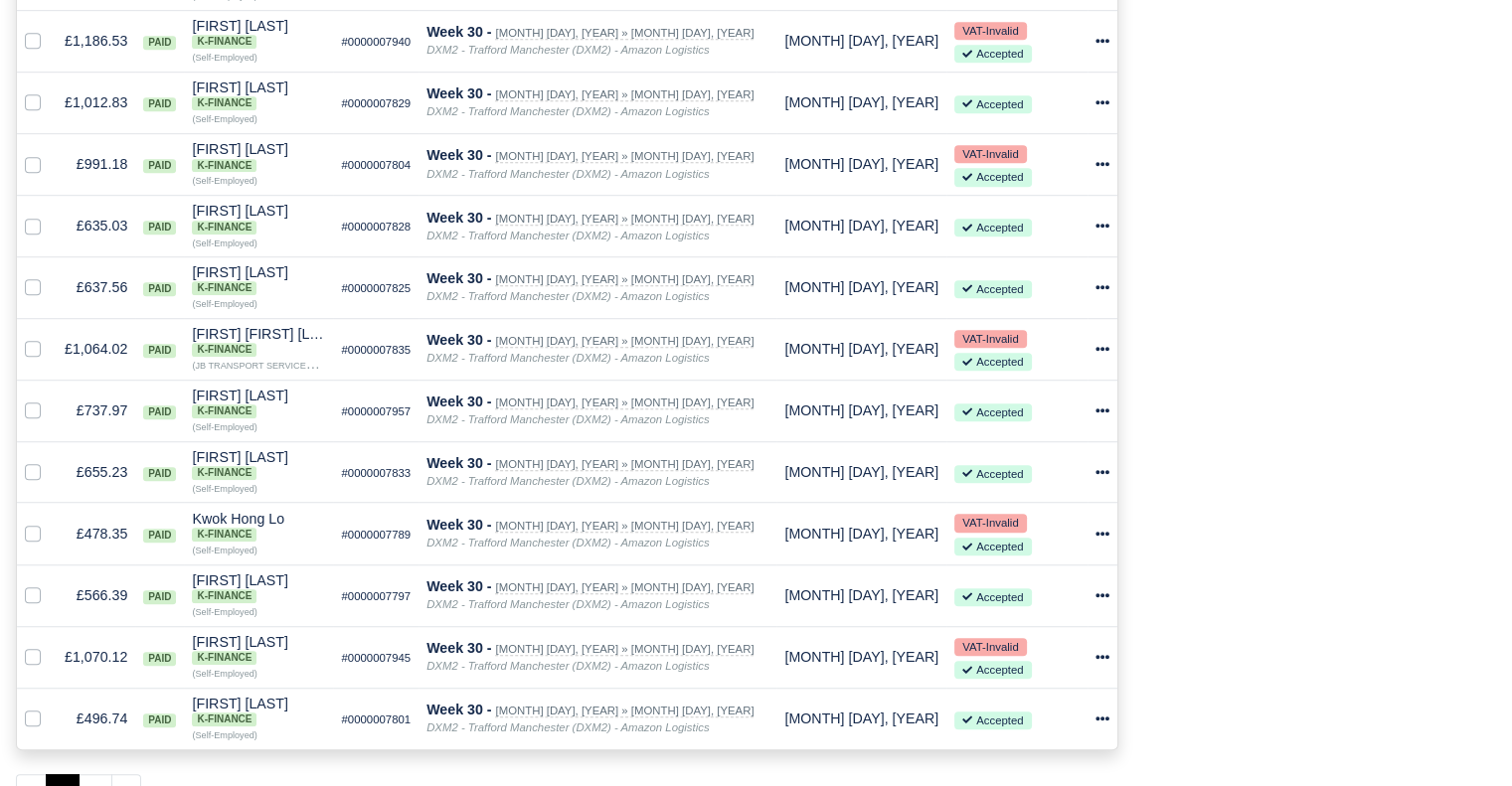 click on "Process Invoices
1
Depots with overdue Invoices
You have  6  invoices that are overdue
within the
following depots:
DWN2 - Knowsley (DWN2) - Amazon Logistics (L34 7XL)
6
19" at bounding box center [1322, -103] 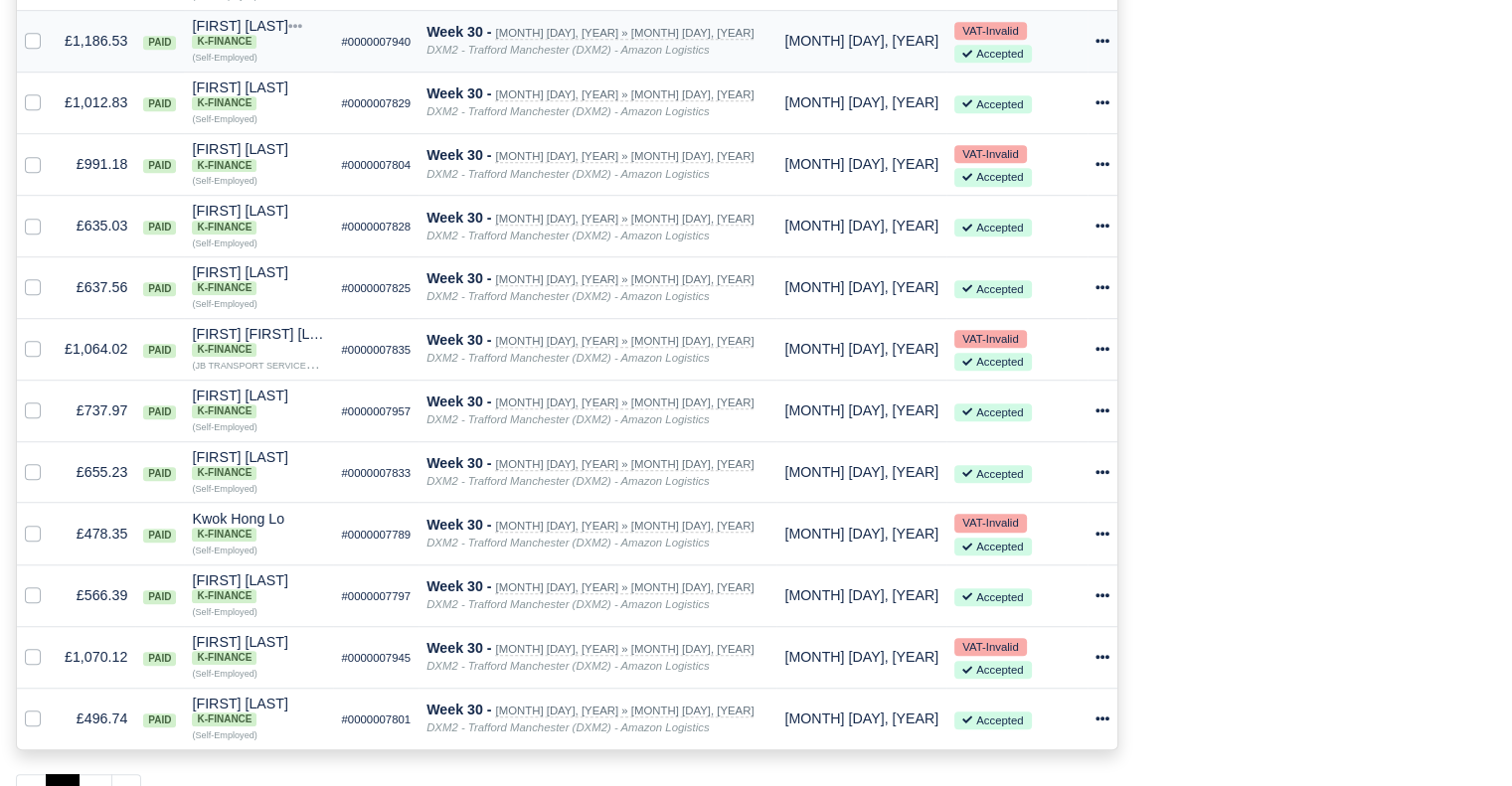 click 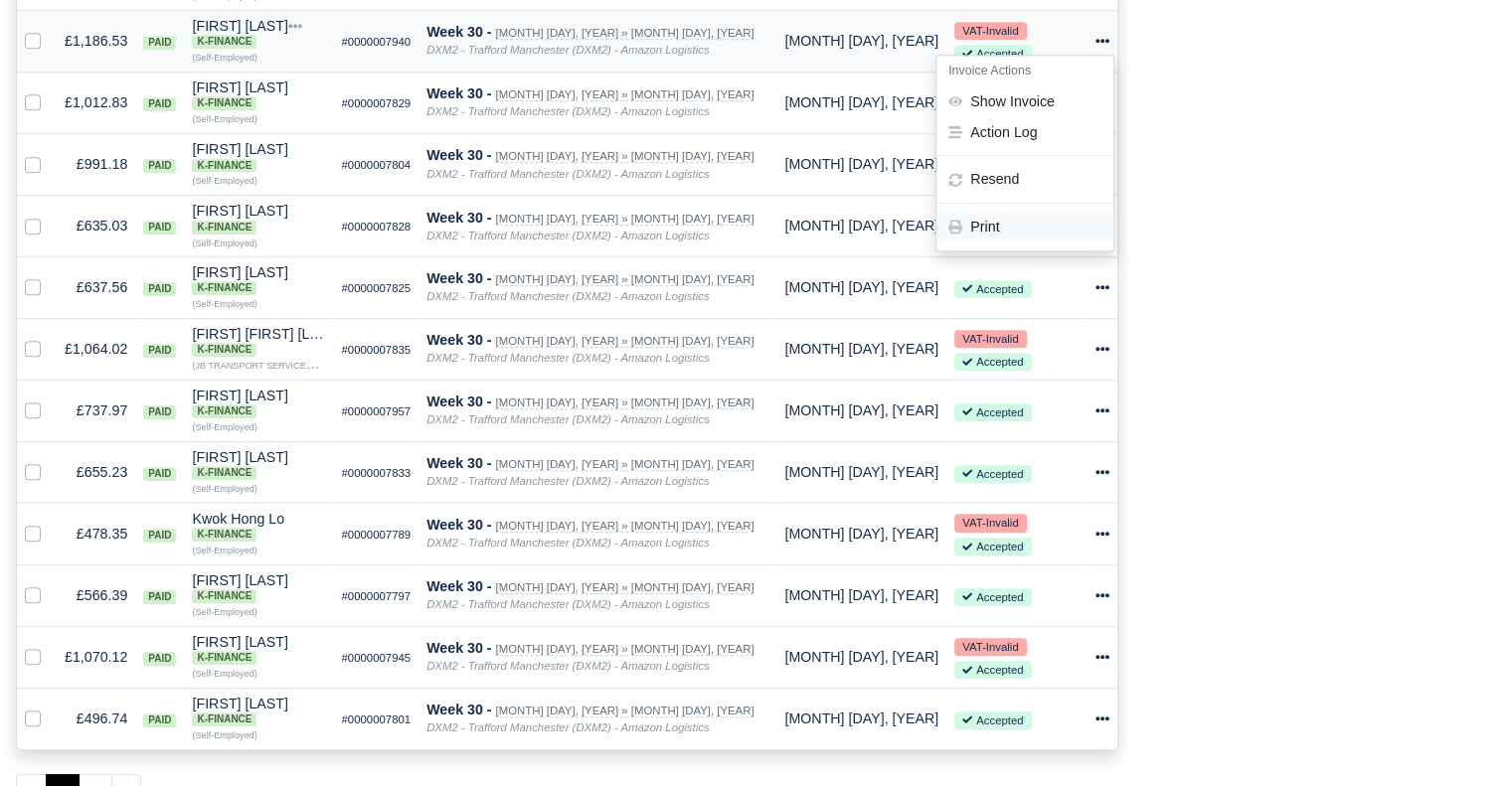click on "Print" at bounding box center (1025, 227) 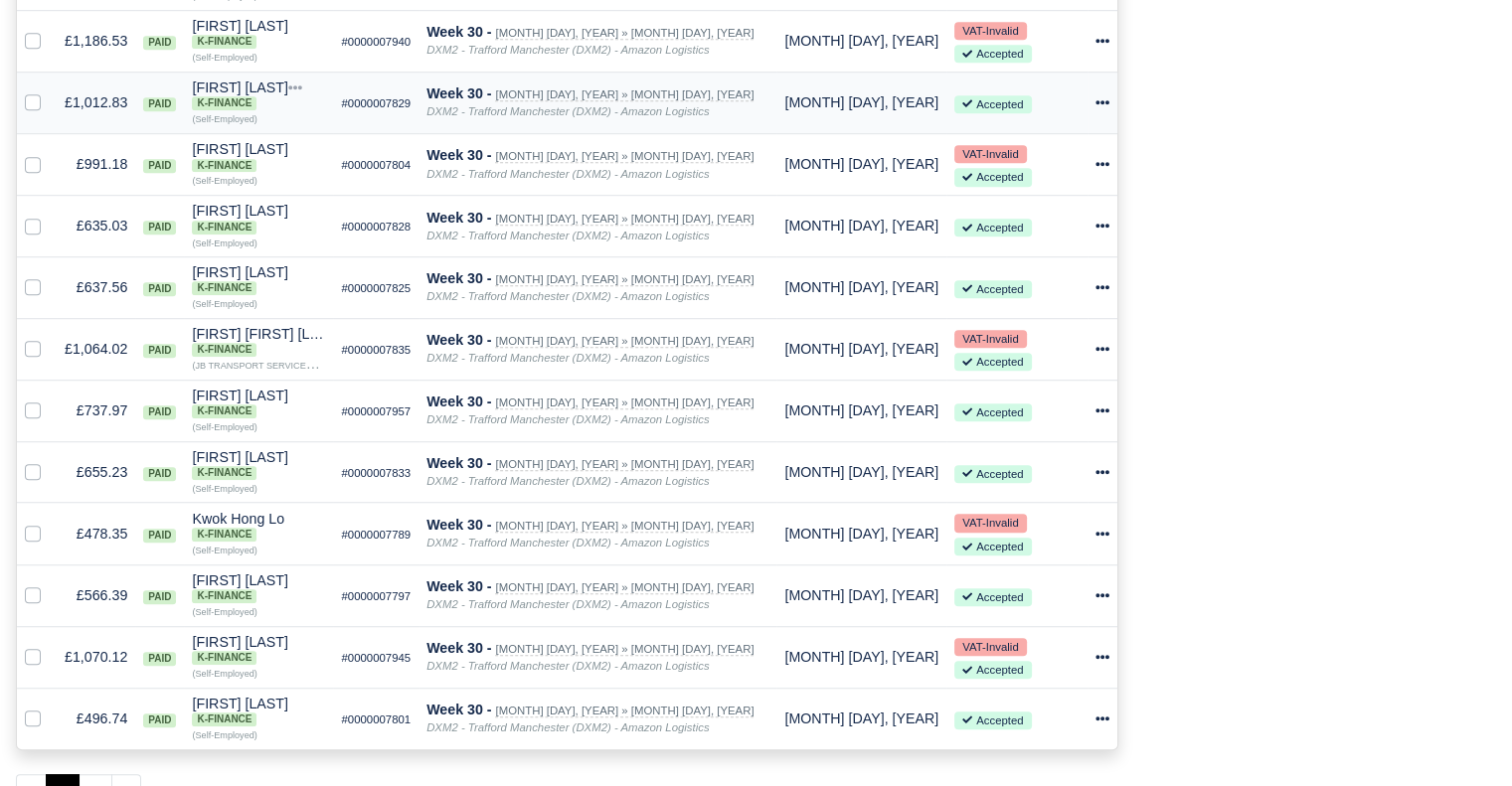 click 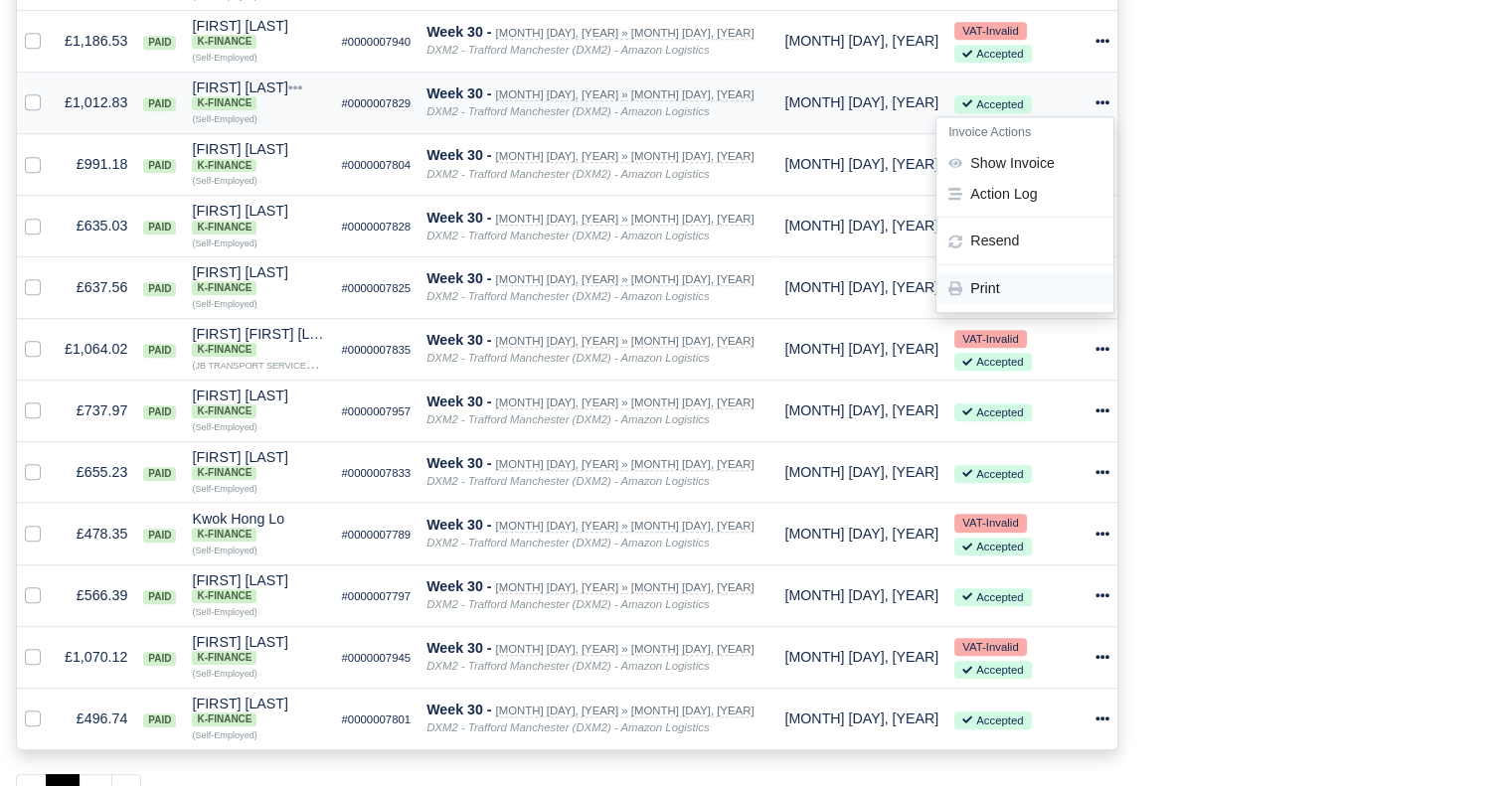click on "Print" at bounding box center [1025, 288] 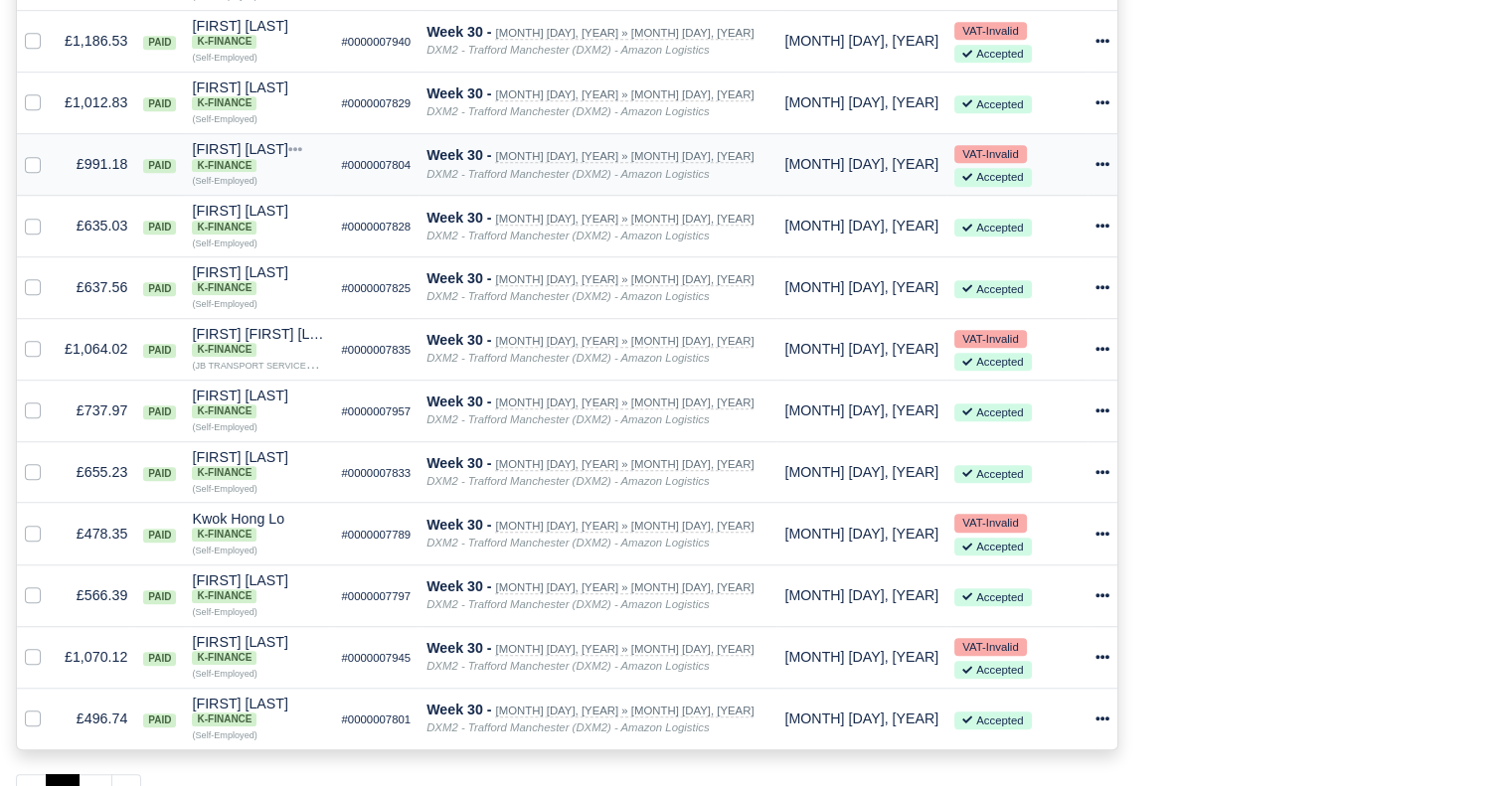 click 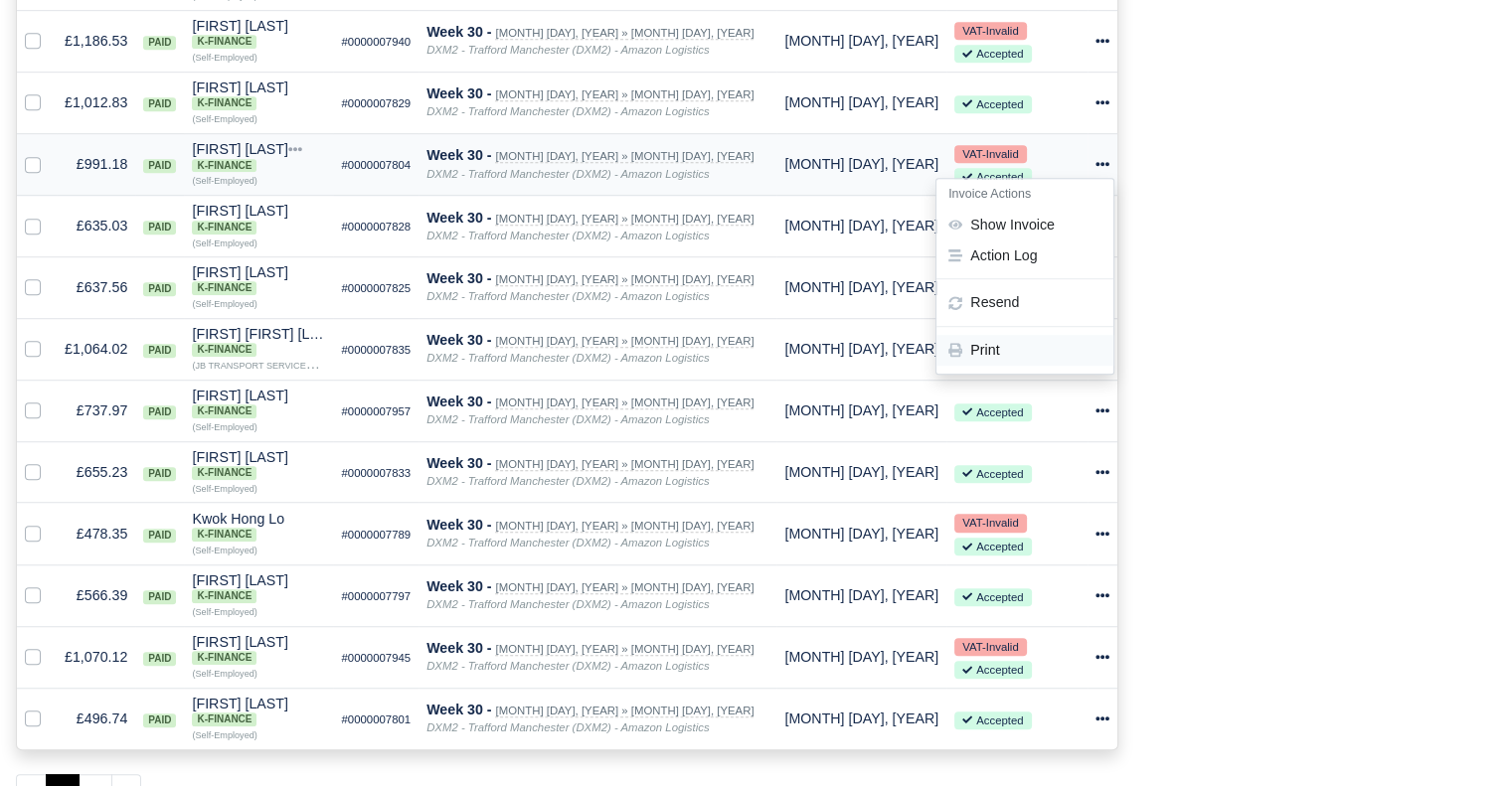 click on "Print" at bounding box center [1025, 350] 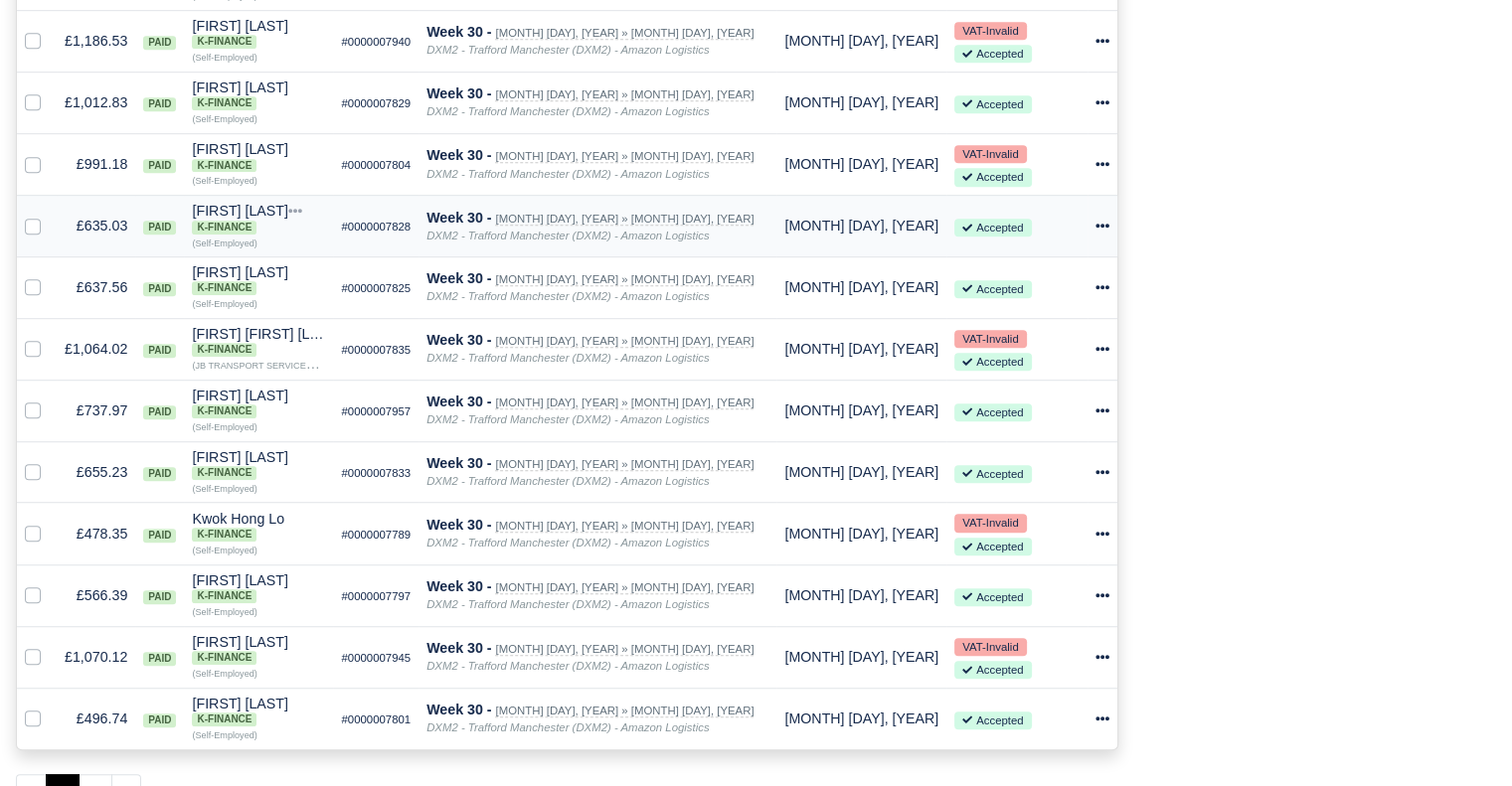 click 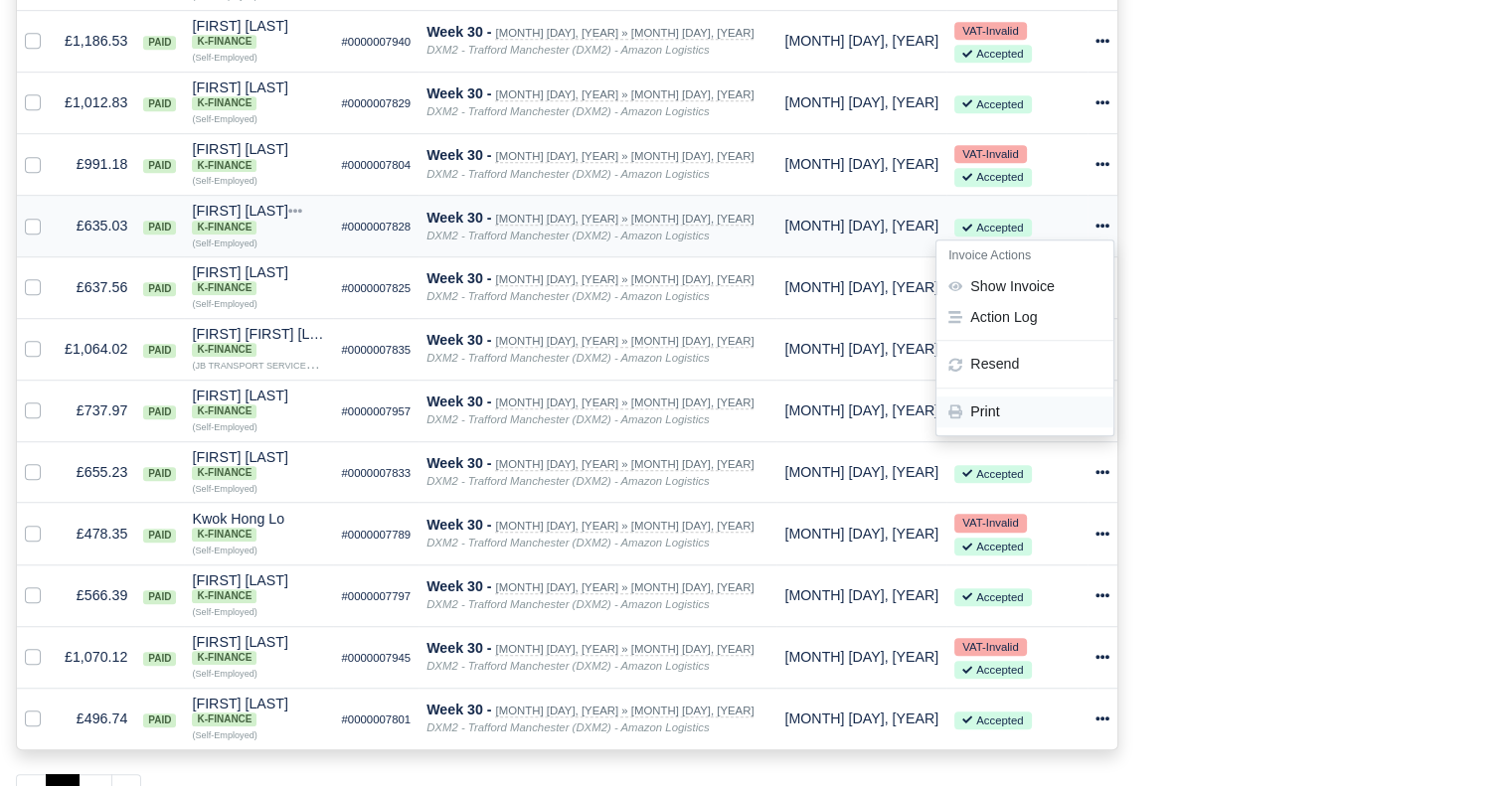 click on "Print" at bounding box center (1025, 411) 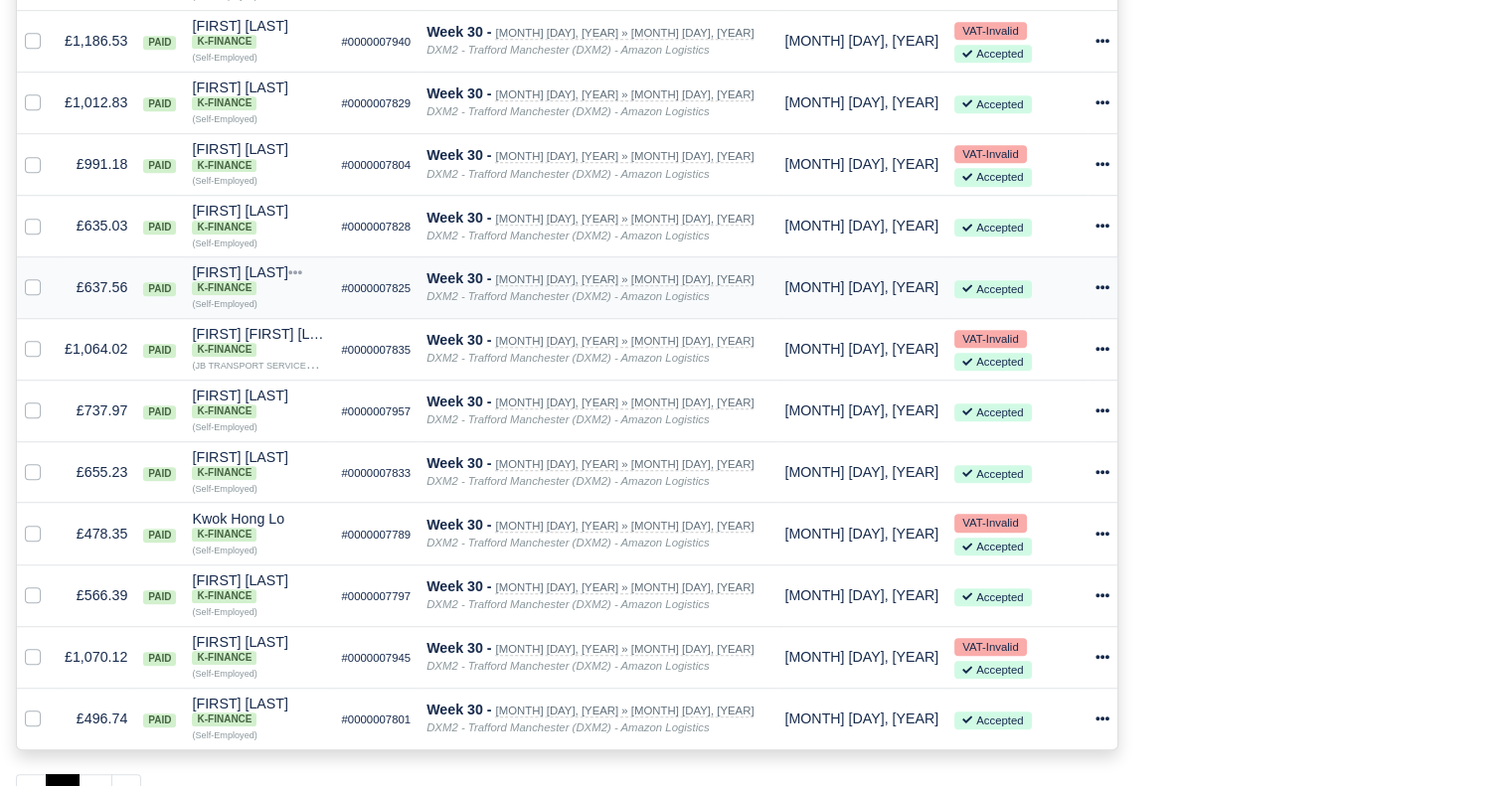 click 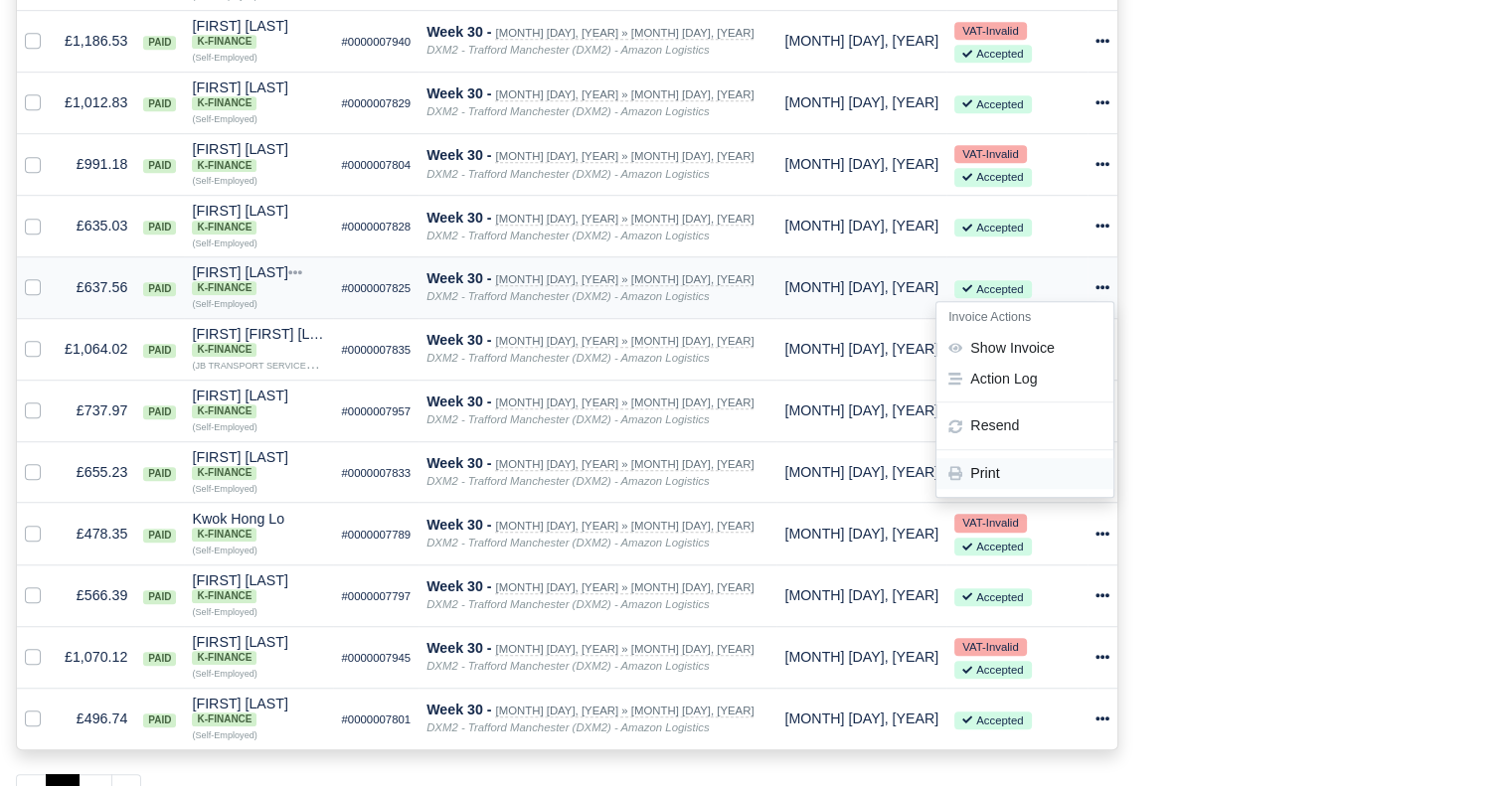 click on "Print" at bounding box center (1025, 473) 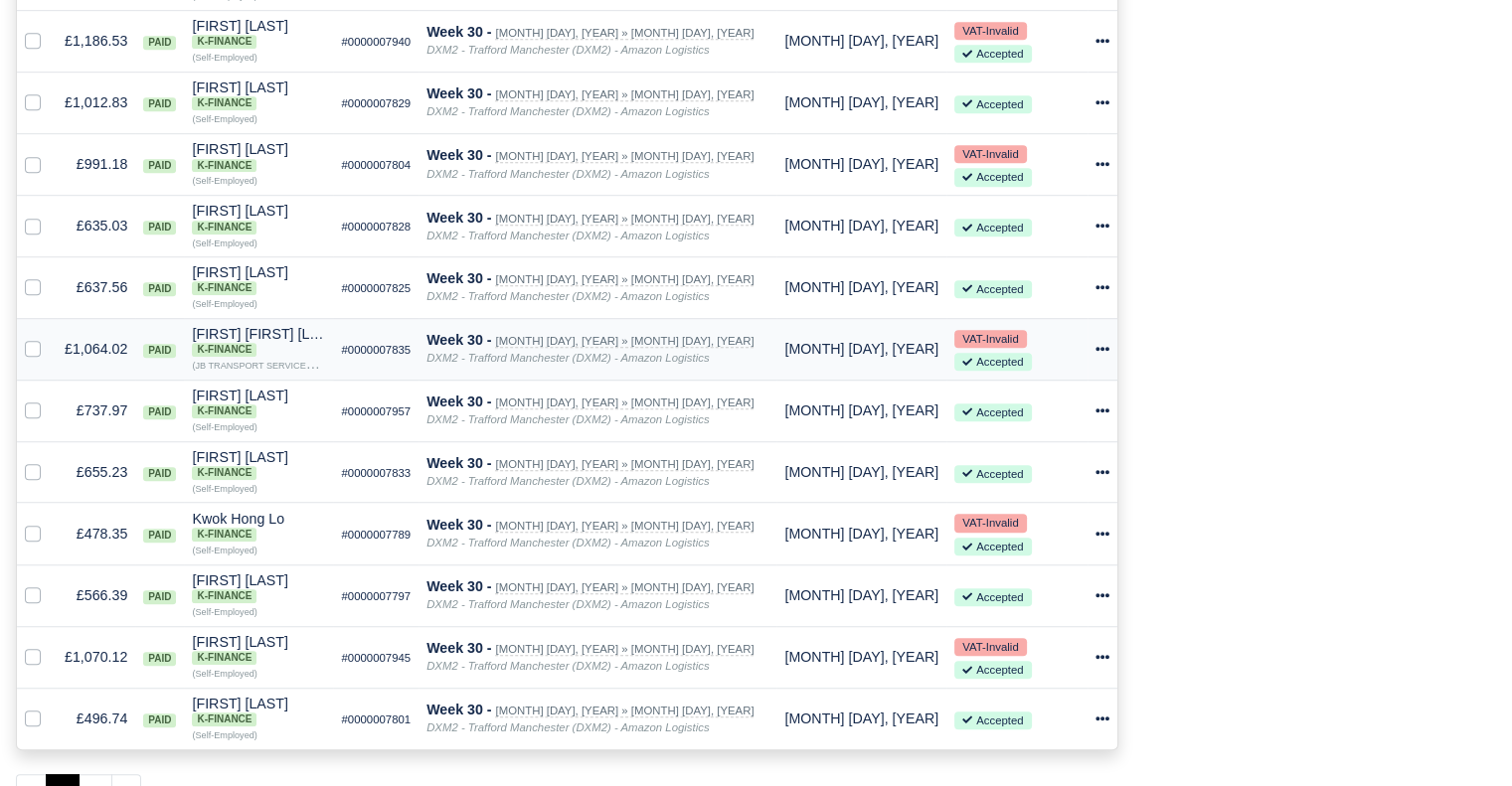 click 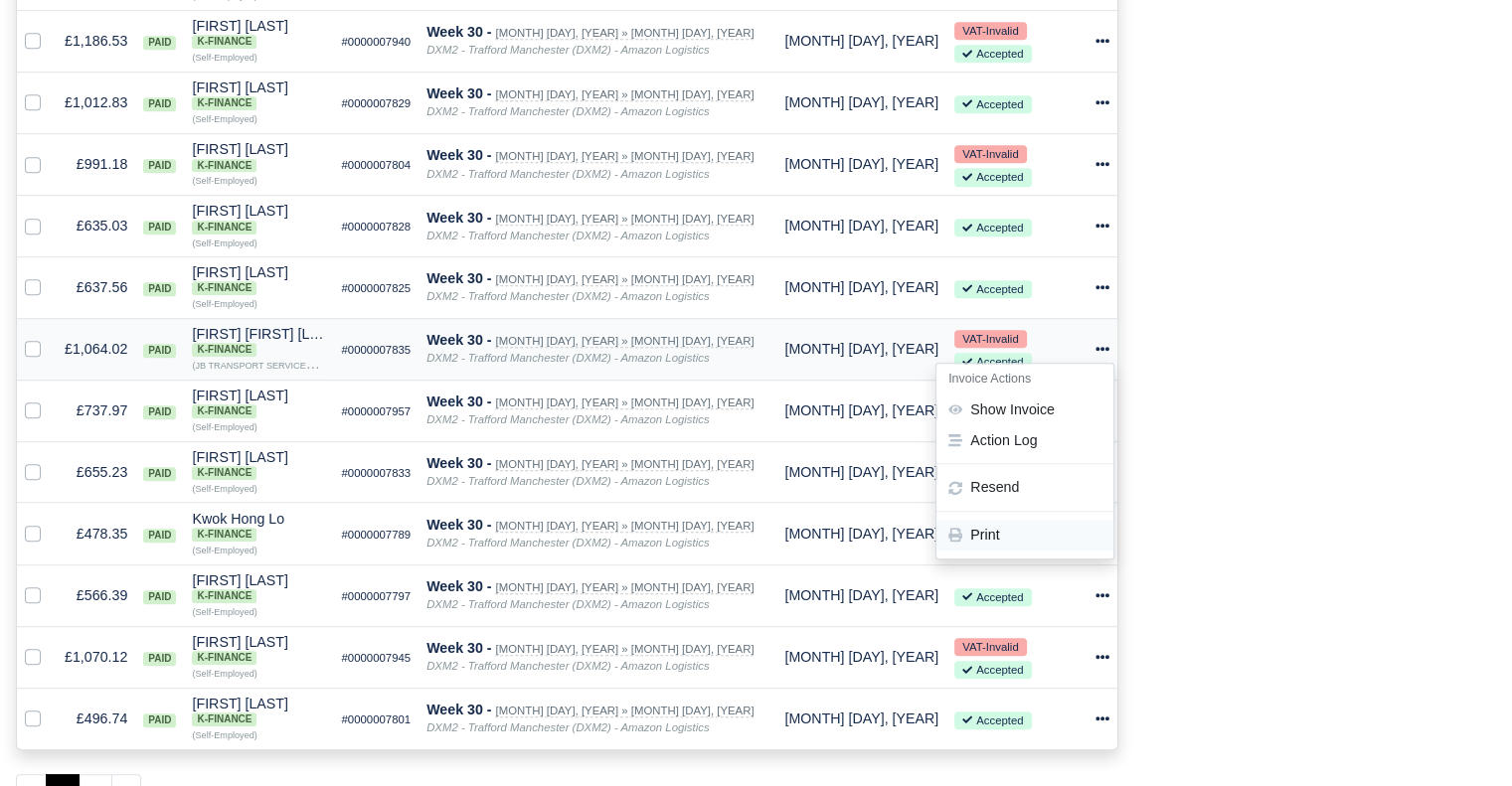 click on "Print" at bounding box center [1025, 535] 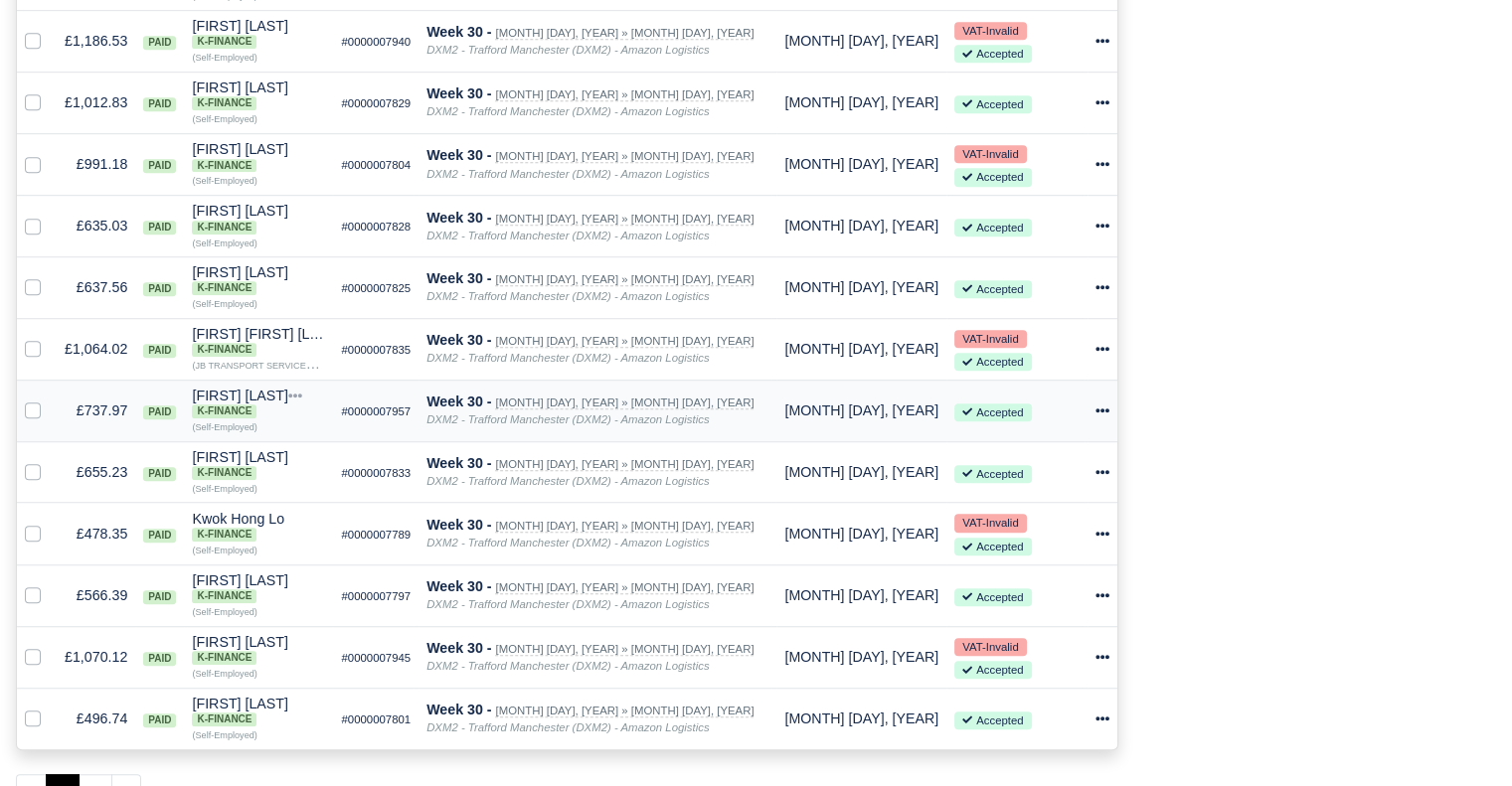 click 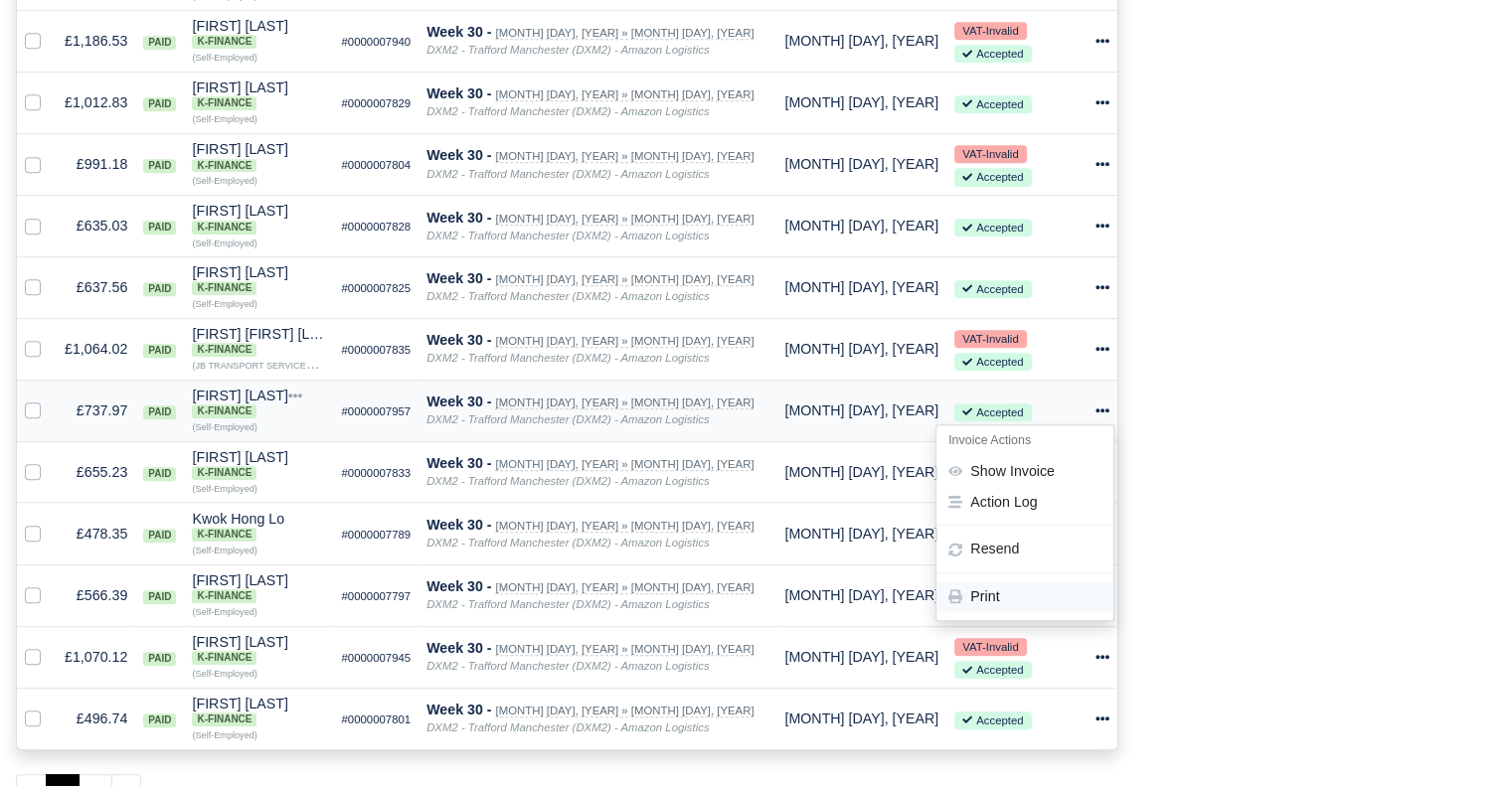 click on "Print" at bounding box center (1025, 596) 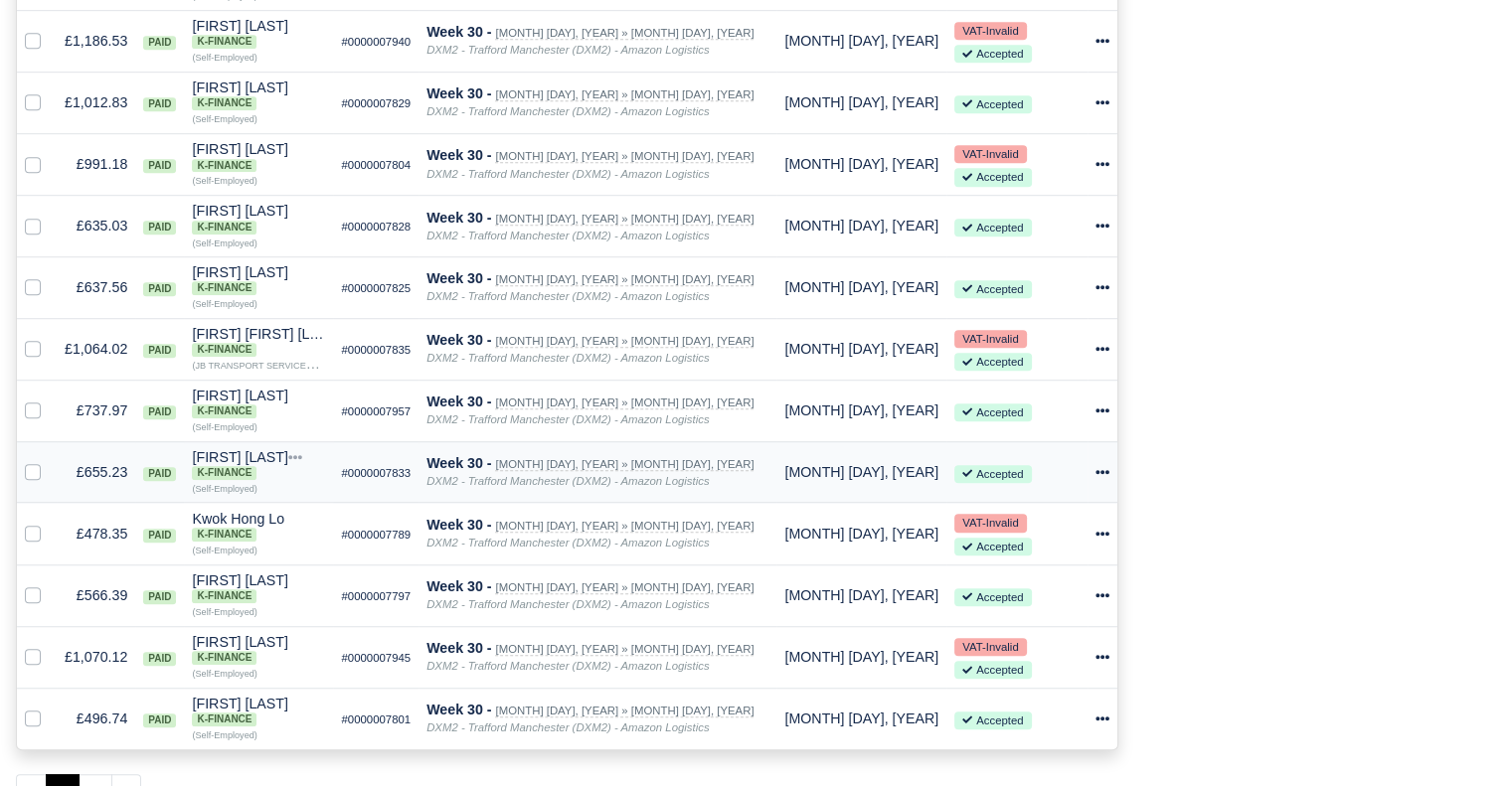 click at bounding box center [1102, 472] 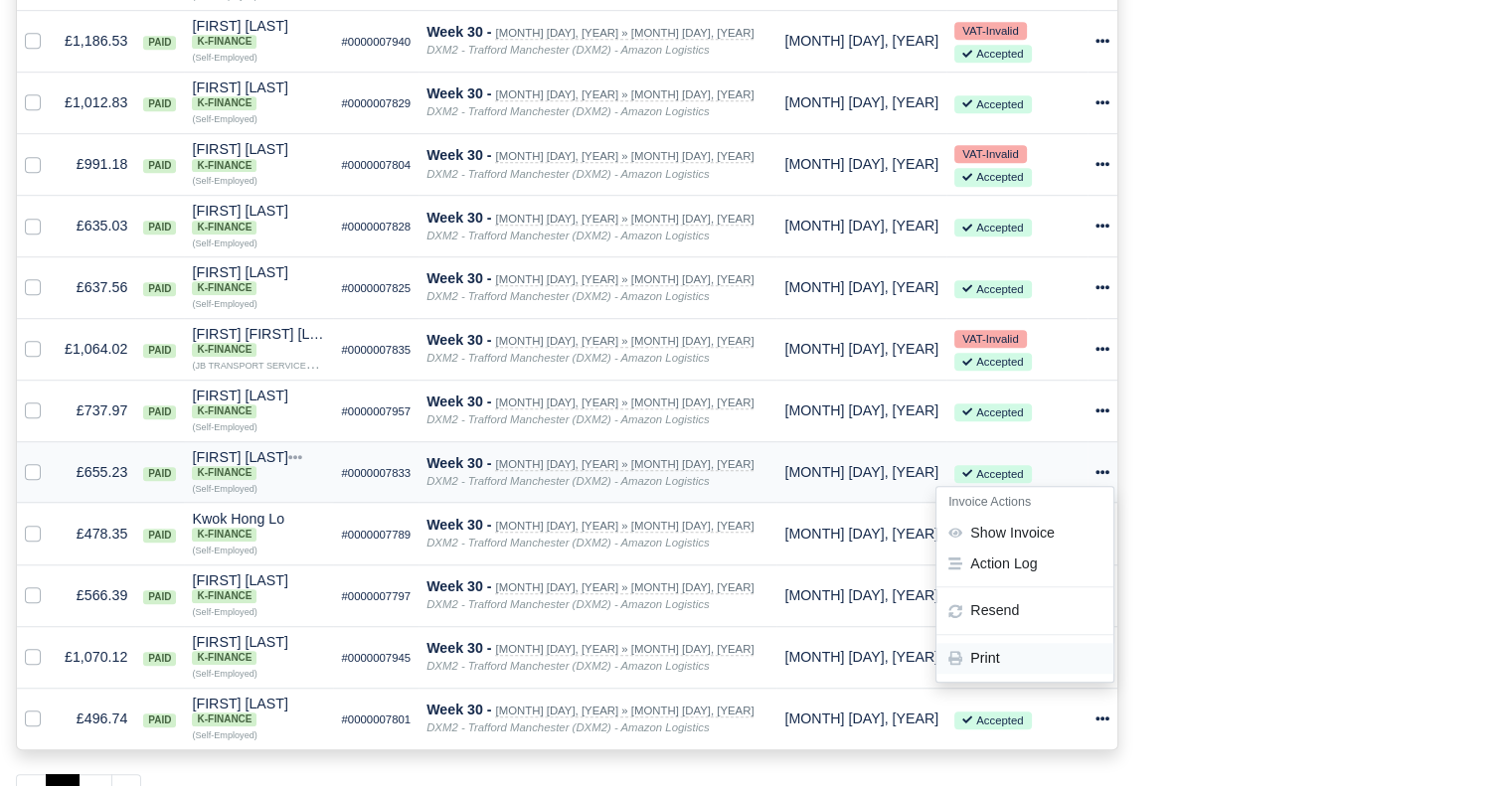 click on "Print" at bounding box center (1025, 658) 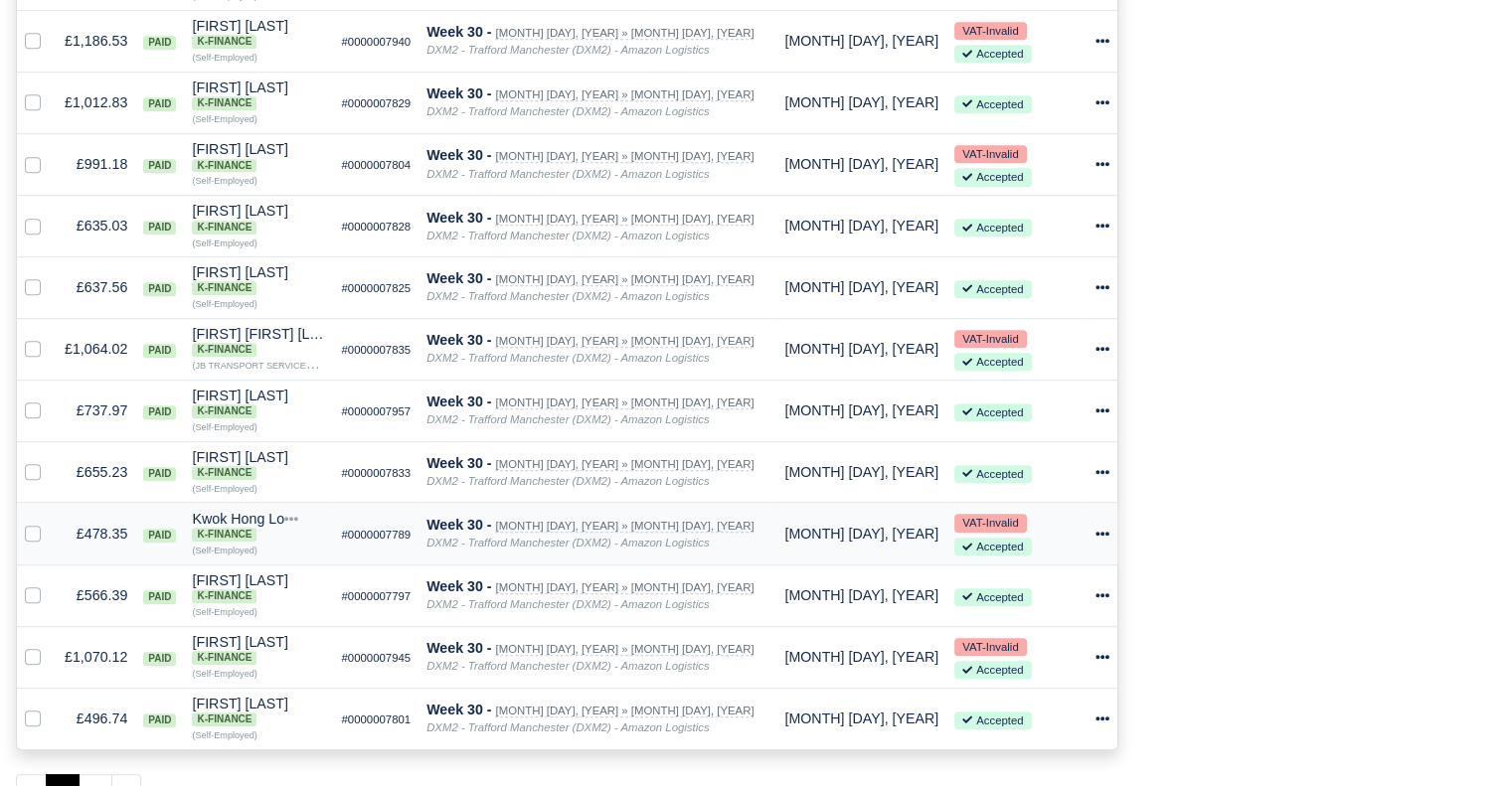 click 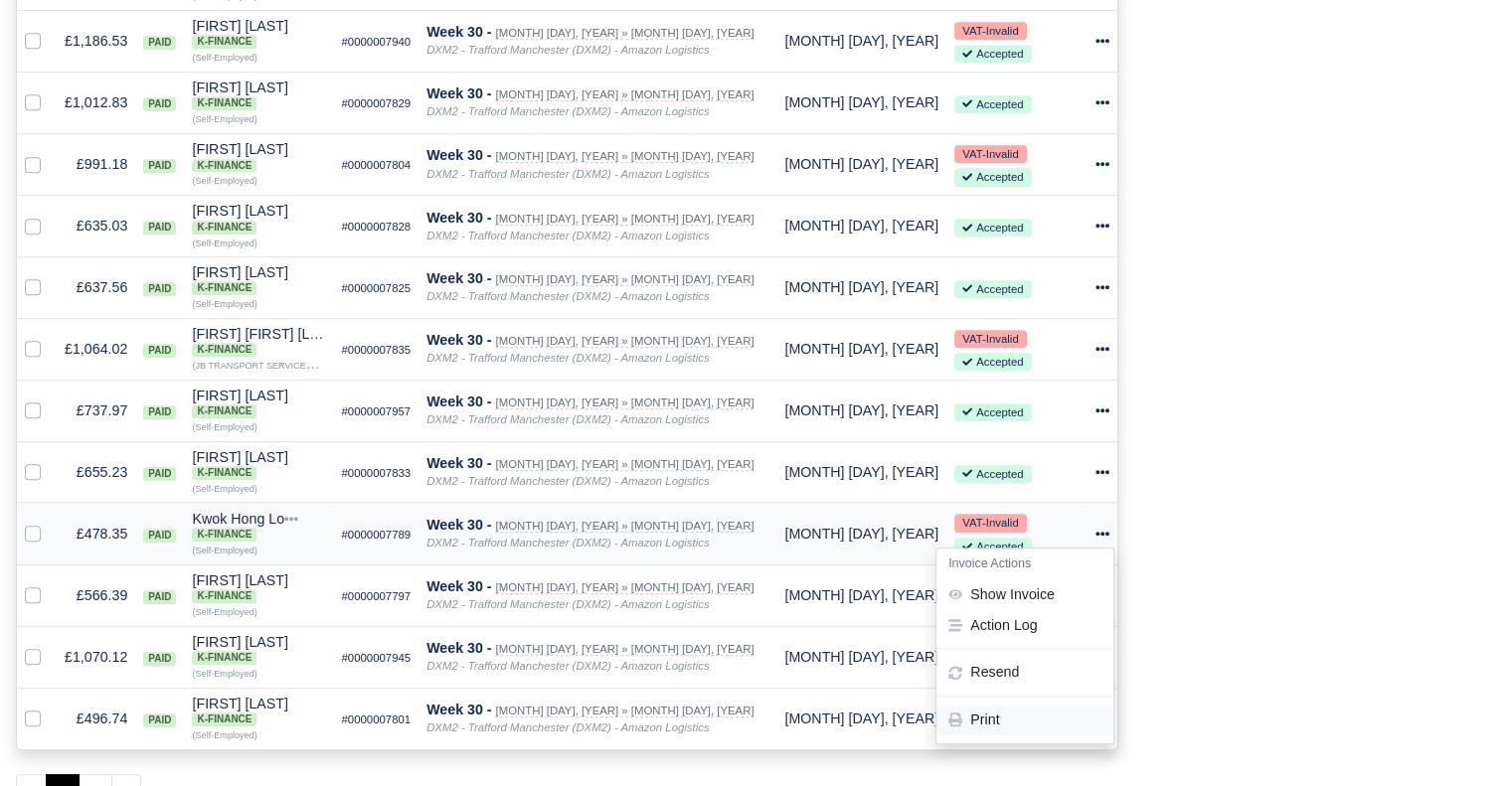 click on "Print" at bounding box center (1025, 719) 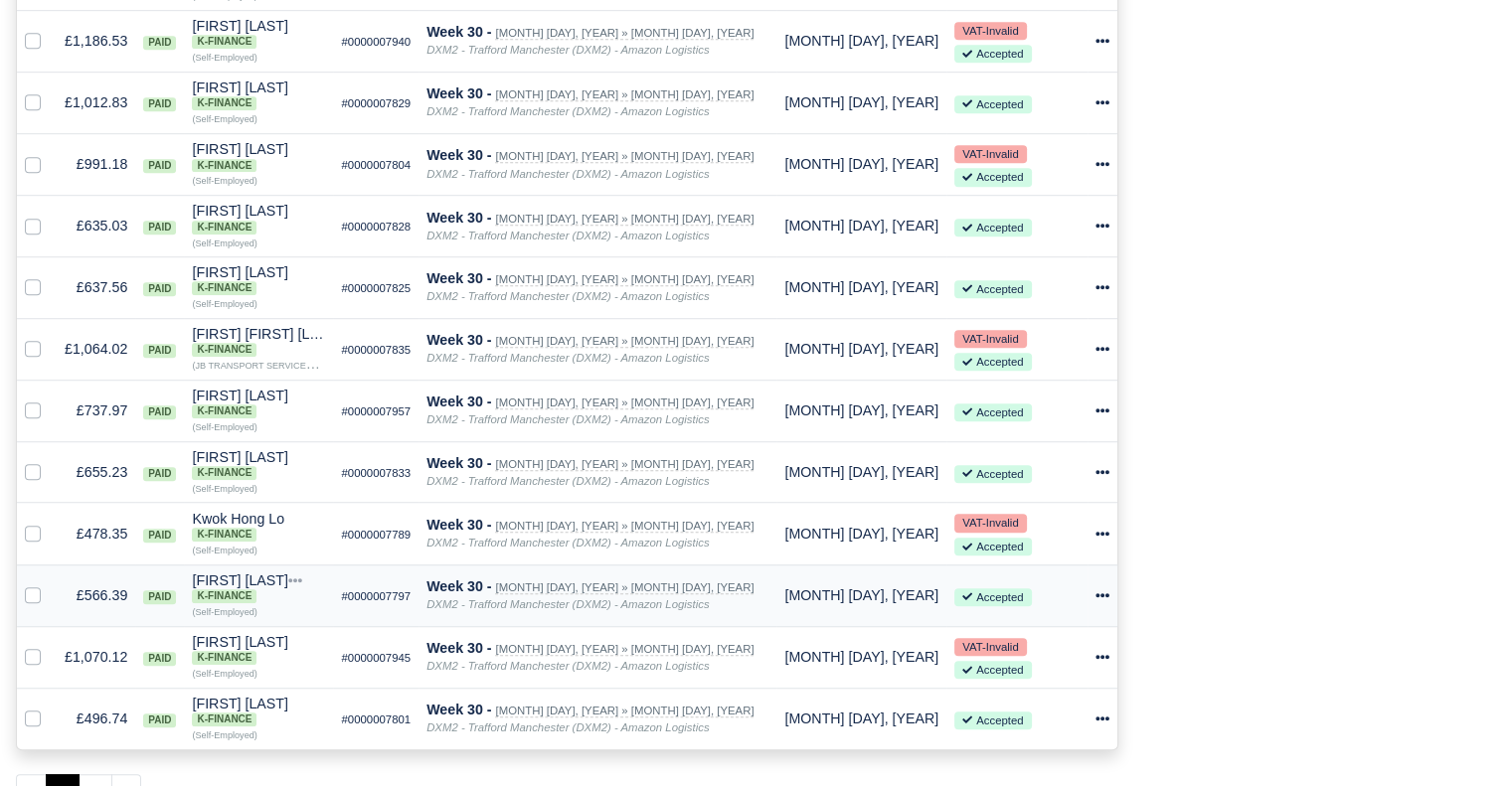 click 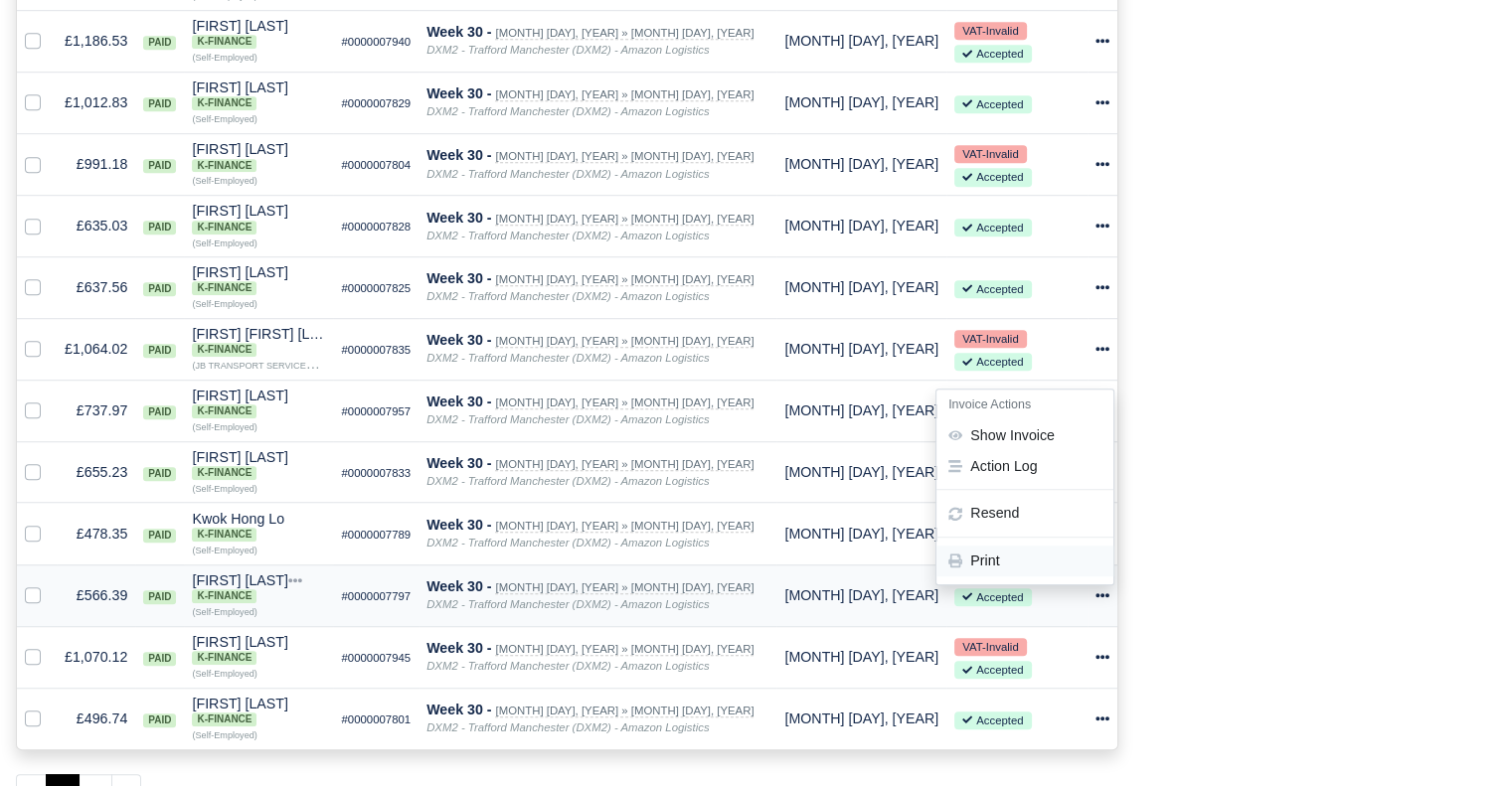 click on "Print" at bounding box center [1025, 560] 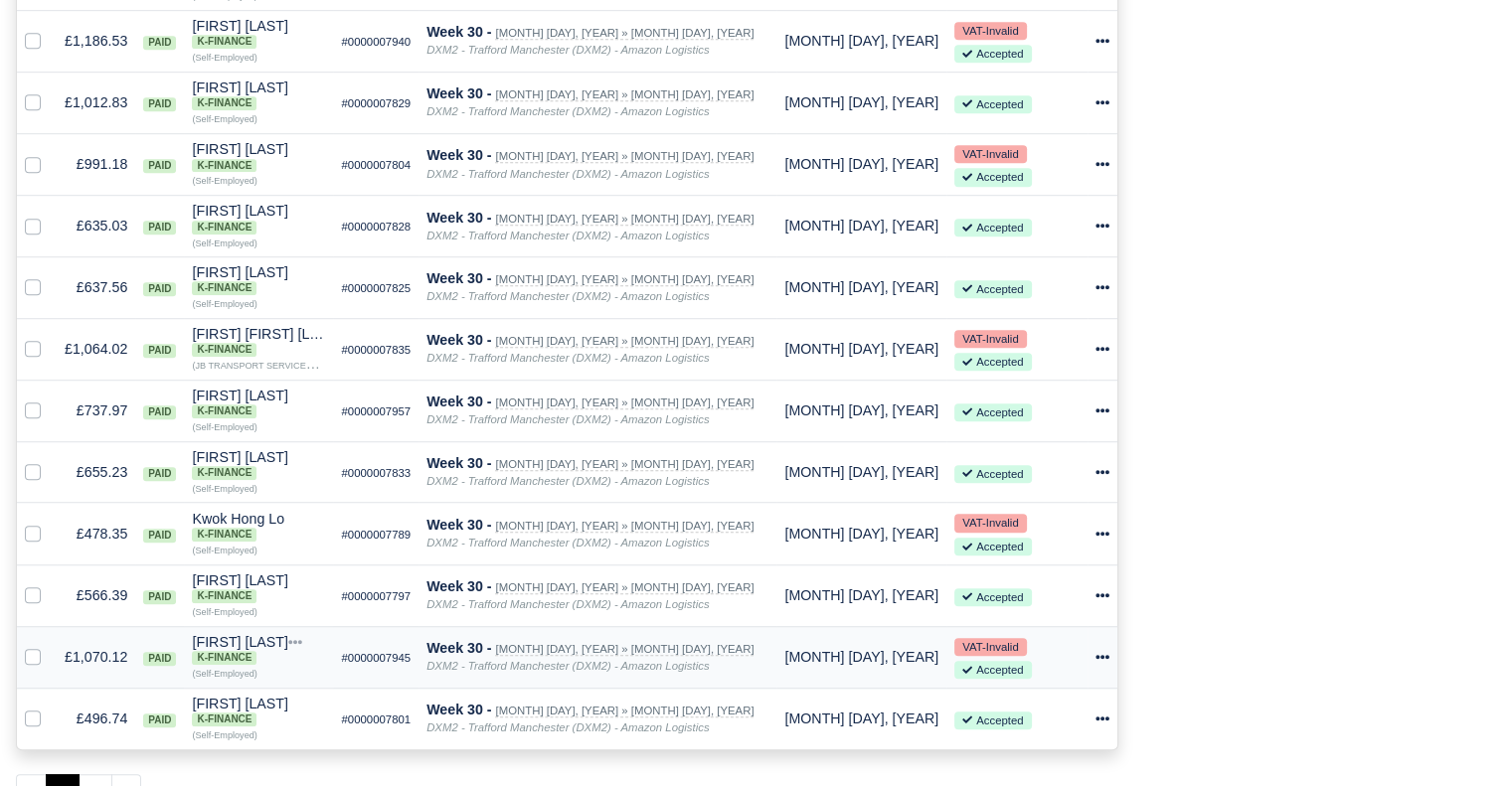 click 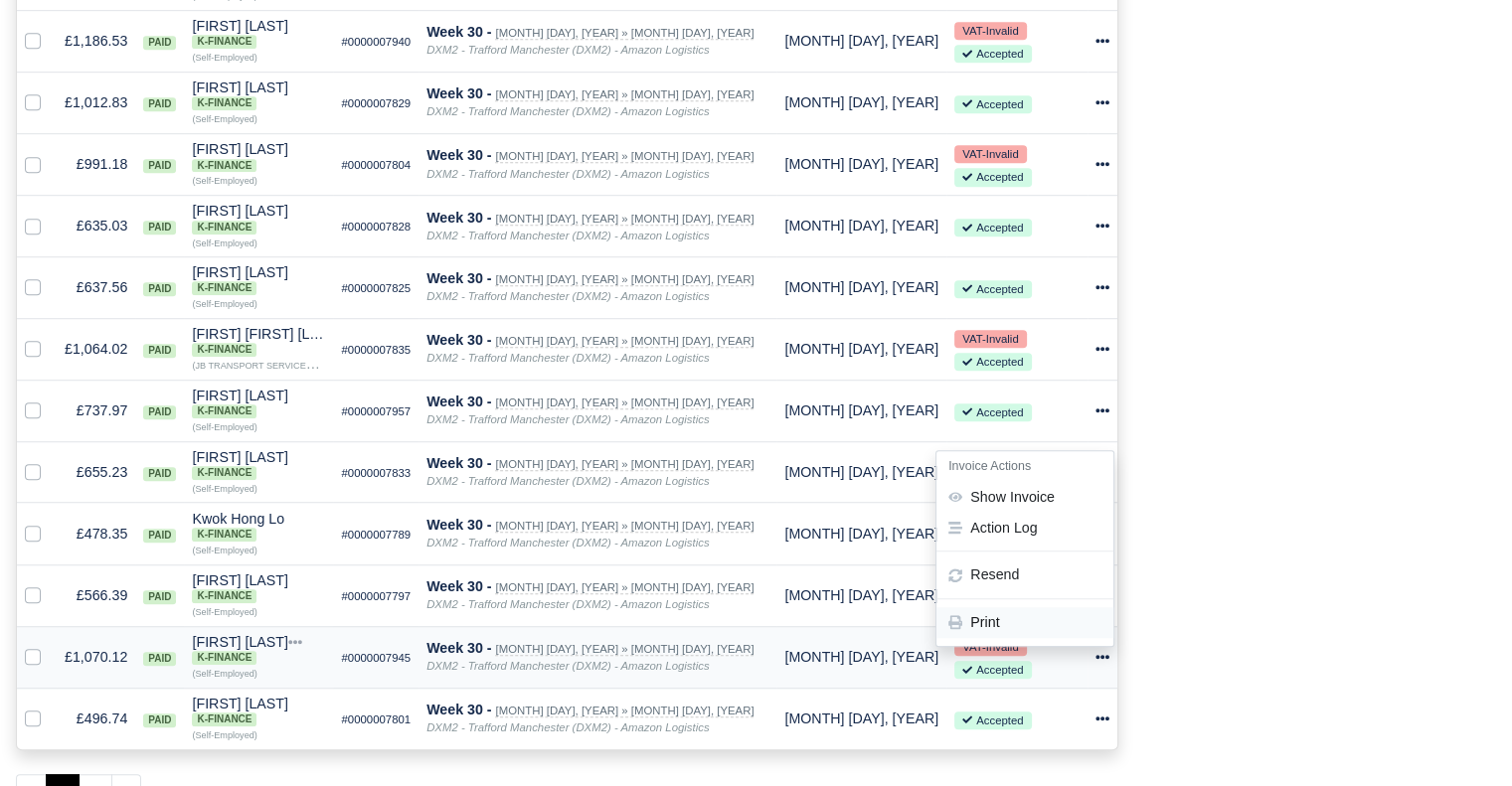 click on "Print" at bounding box center (1025, 622) 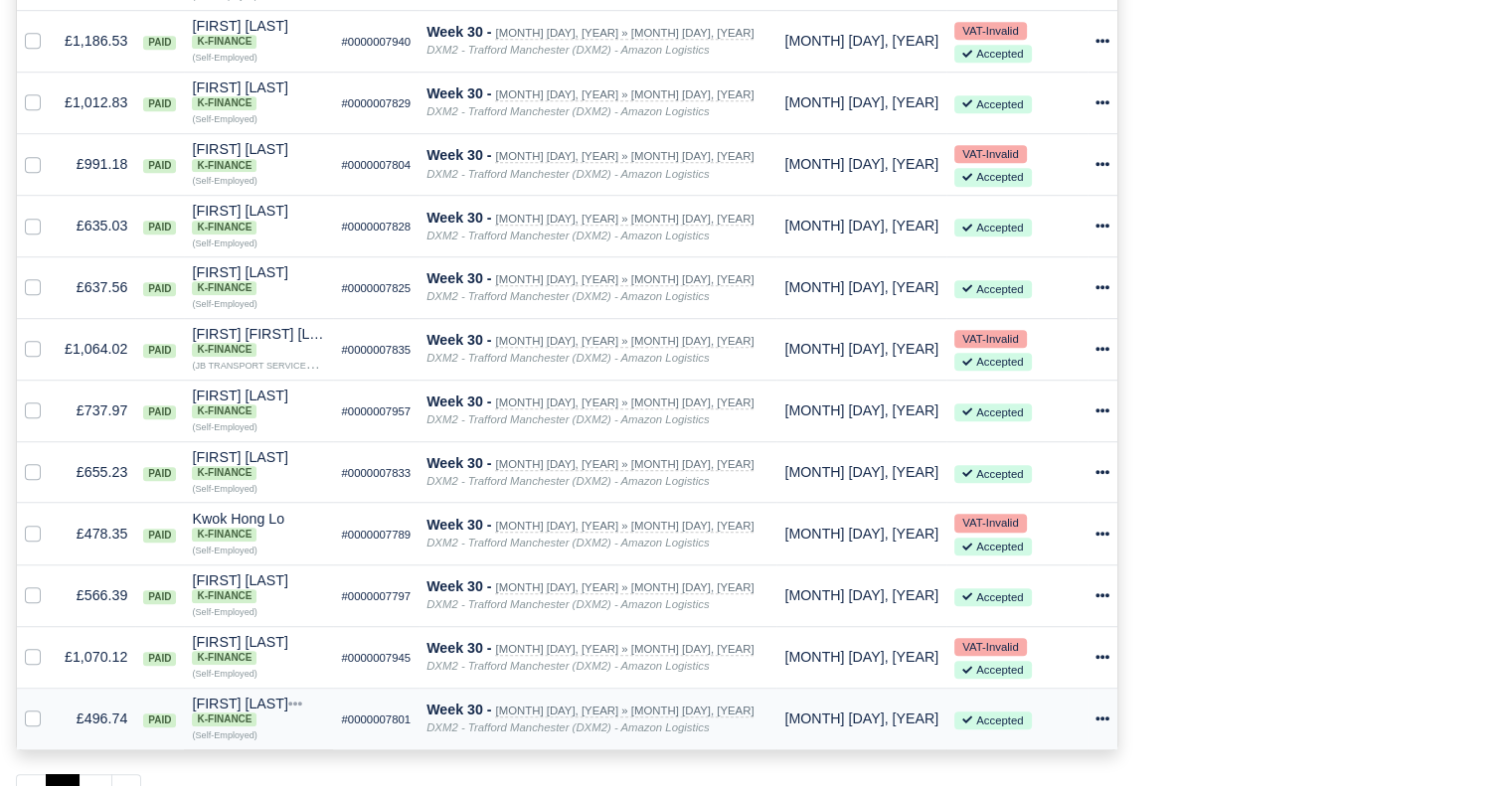 click 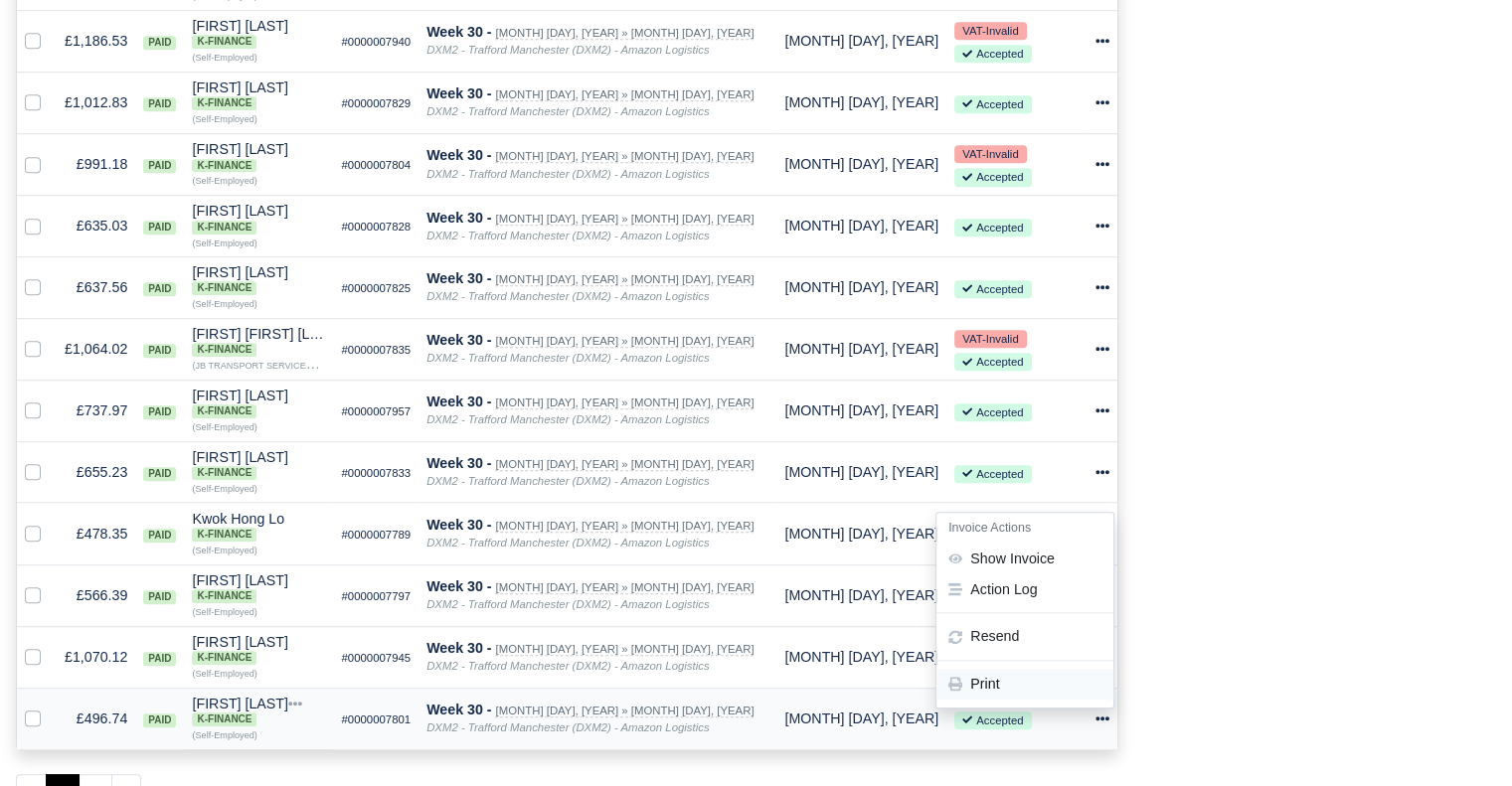 click on "Print" at bounding box center (1025, 684) 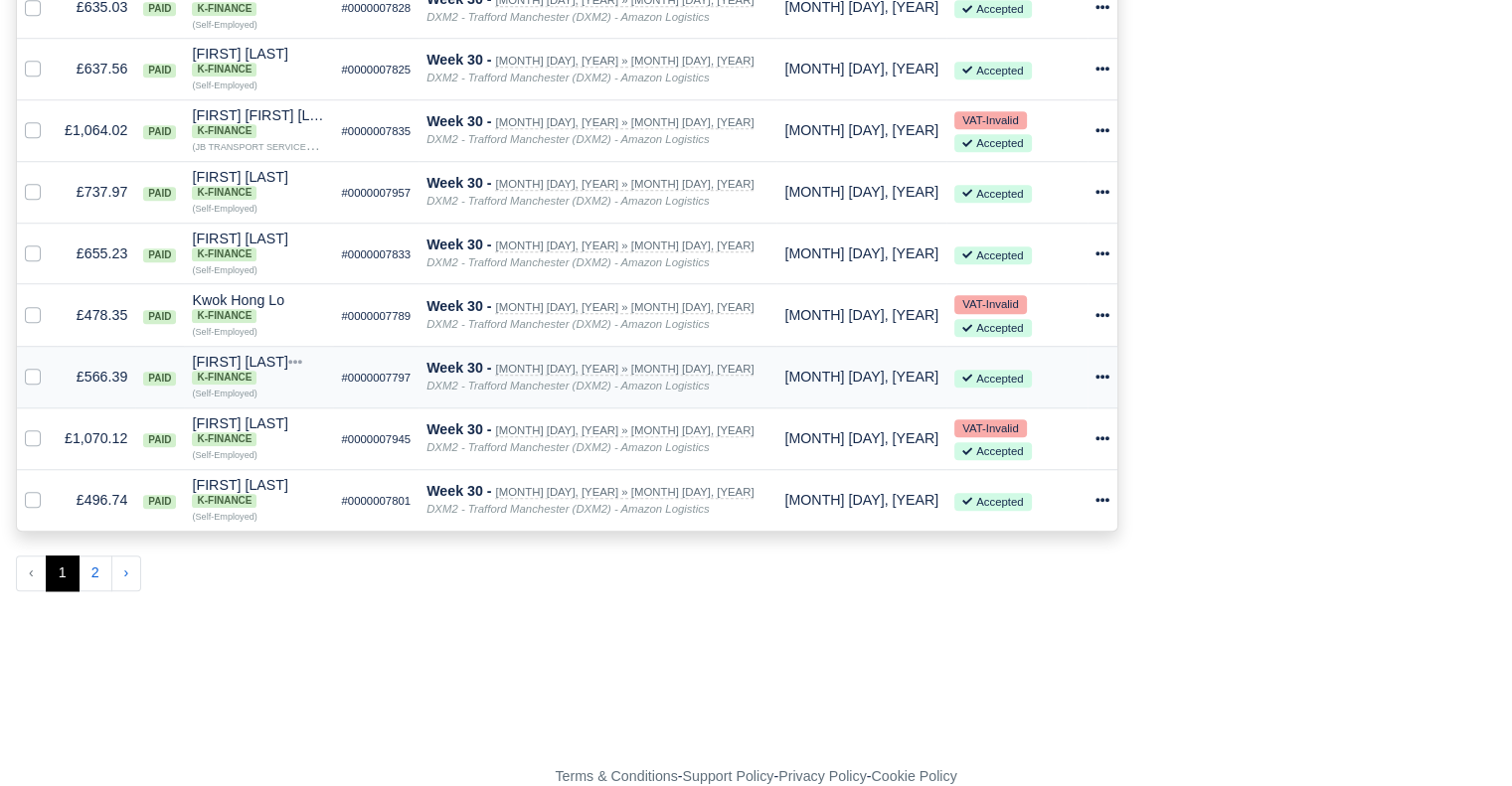scroll, scrollTop: 1518, scrollLeft: 0, axis: vertical 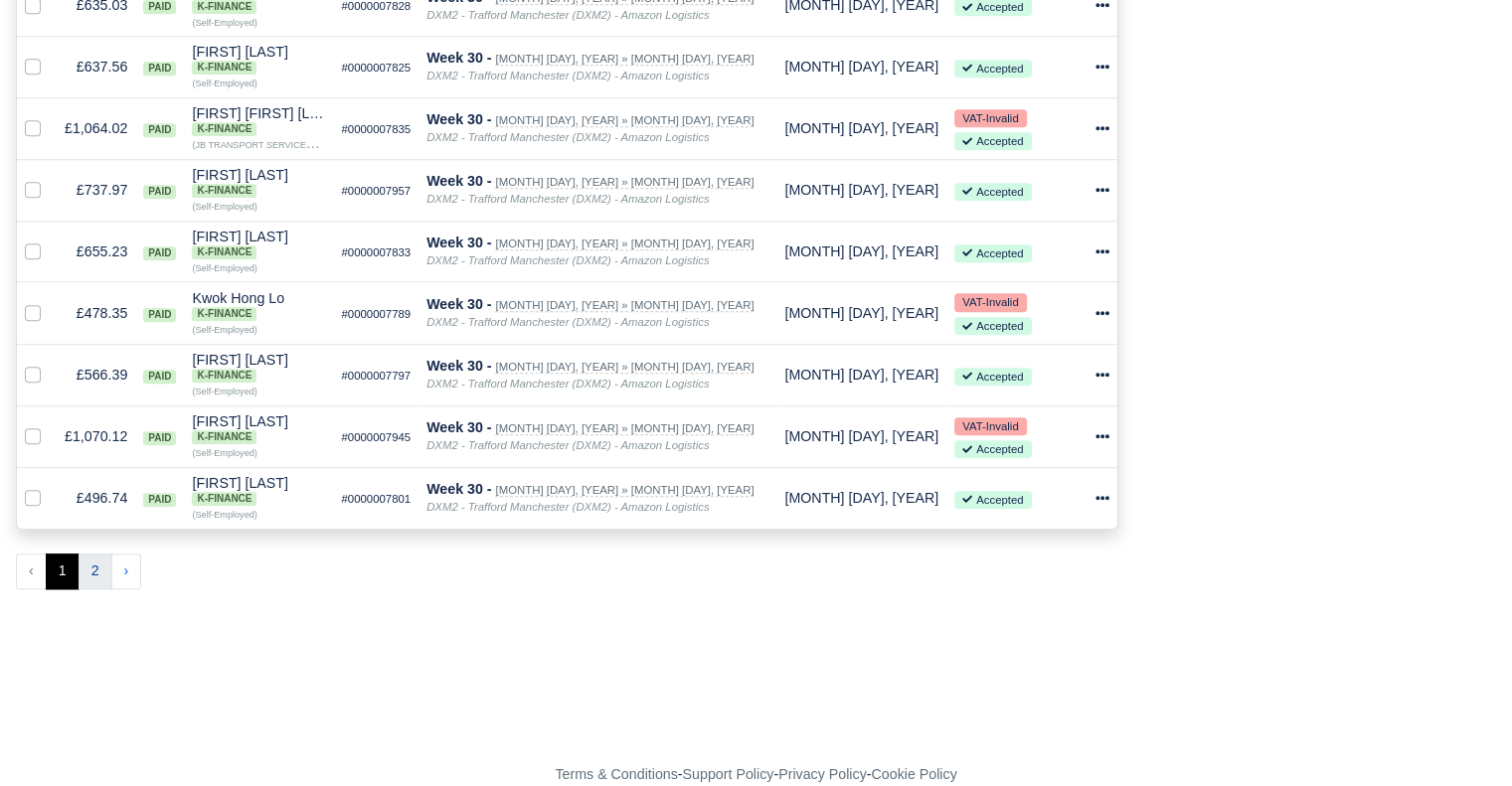 click on "2" at bounding box center [95, 571] 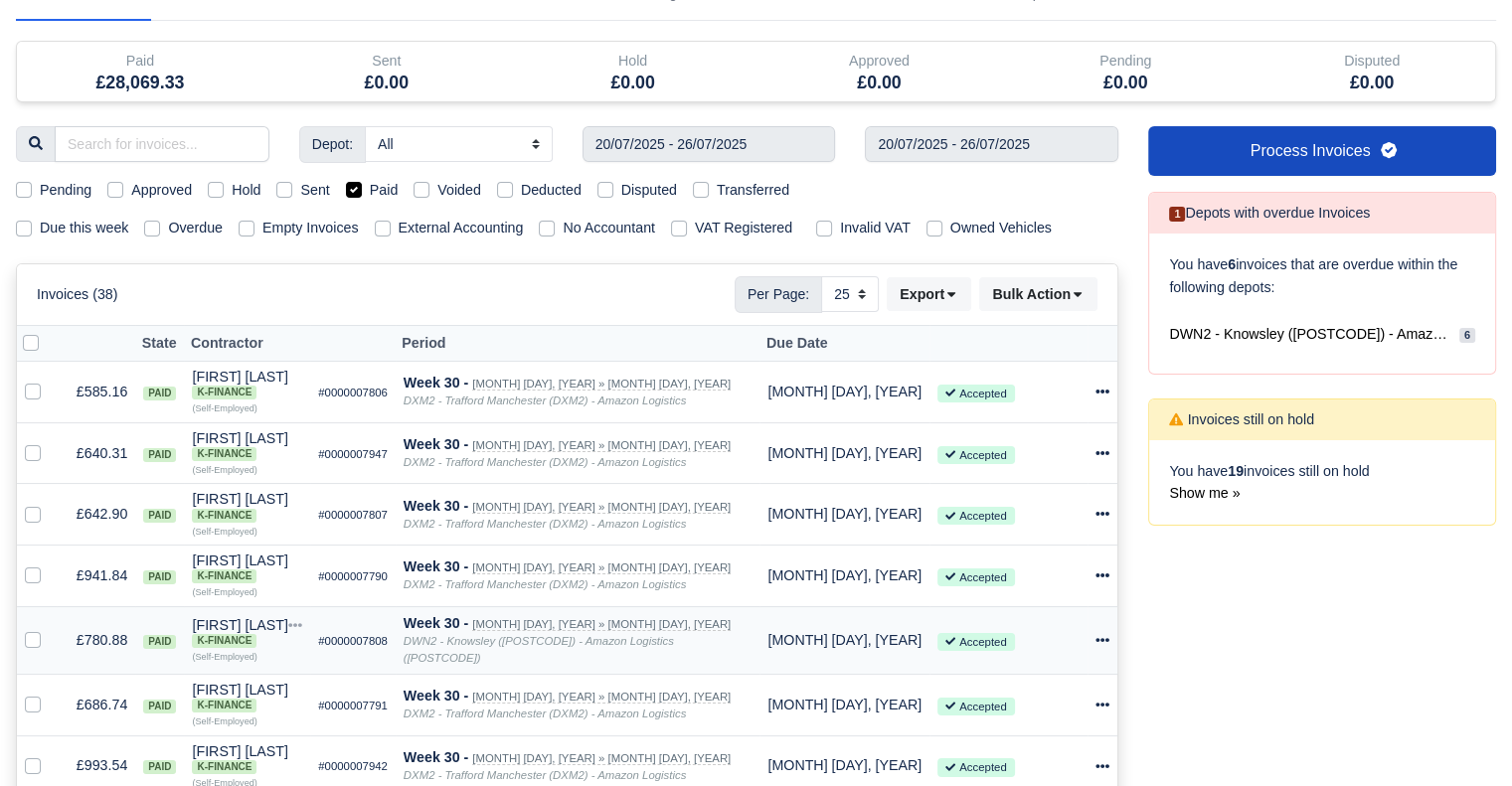 scroll, scrollTop: 298, scrollLeft: 0, axis: vertical 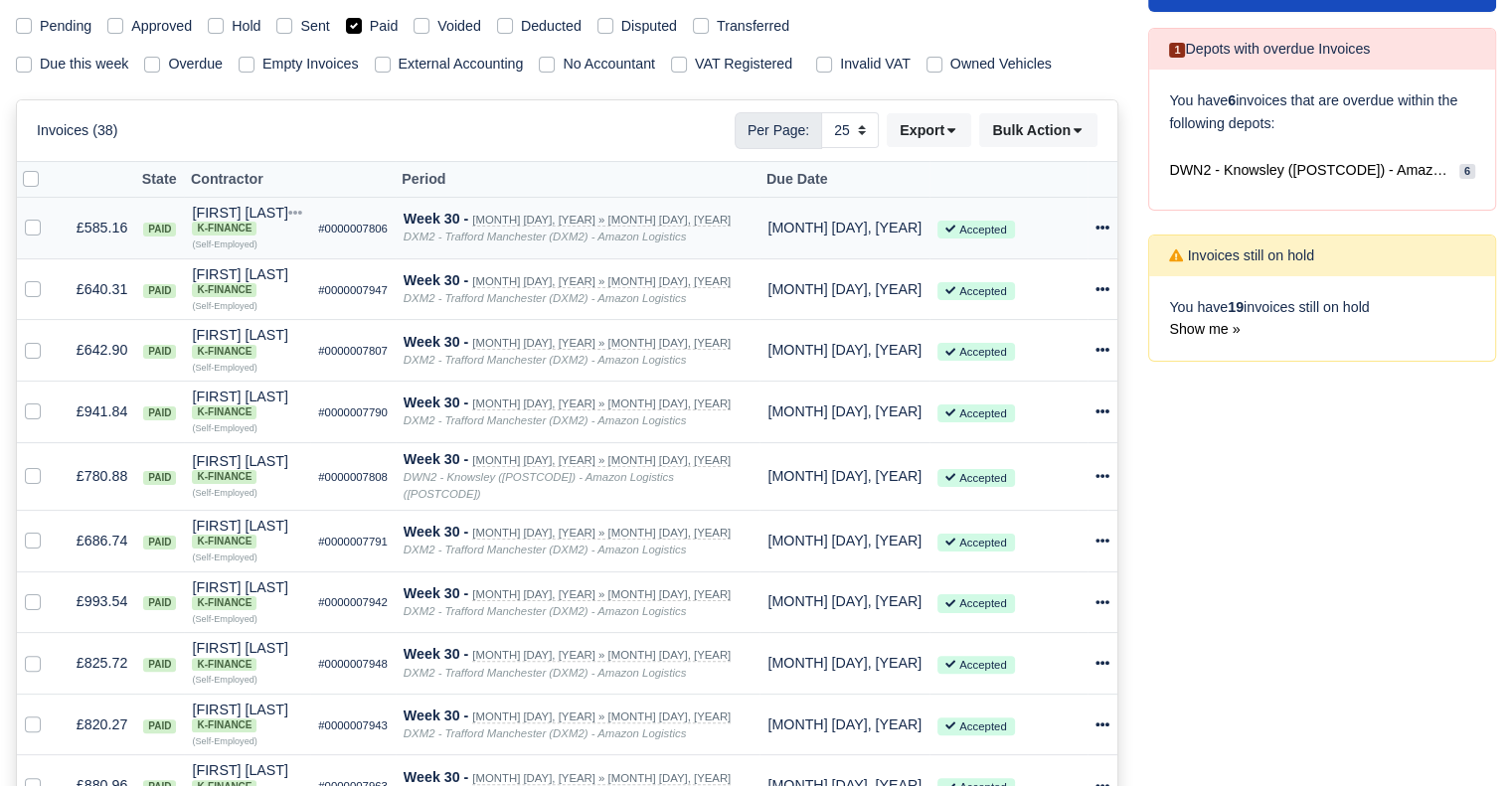 click 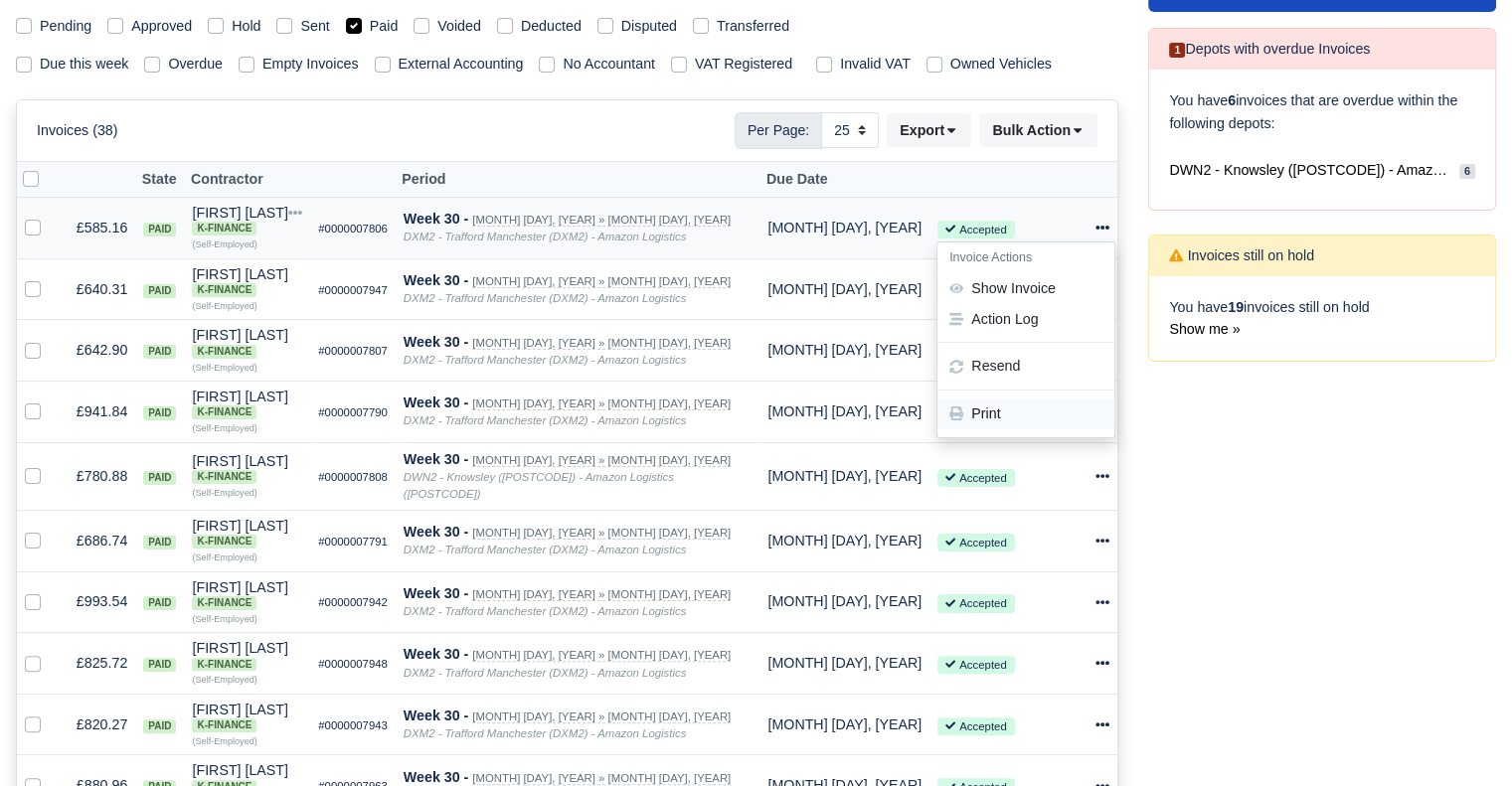 click on "Print" at bounding box center [1026, 413] 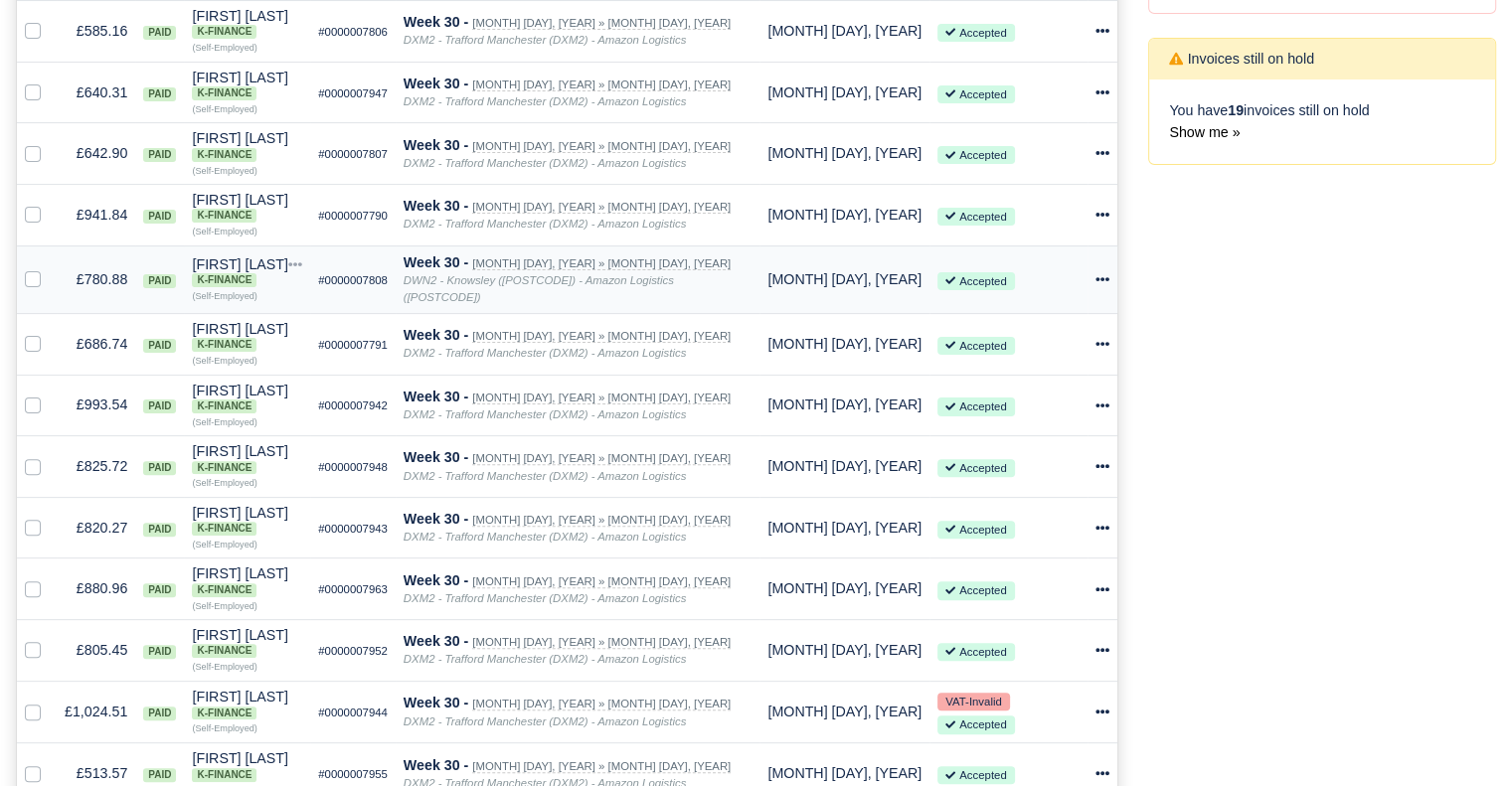 scroll, scrollTop: 497, scrollLeft: 0, axis: vertical 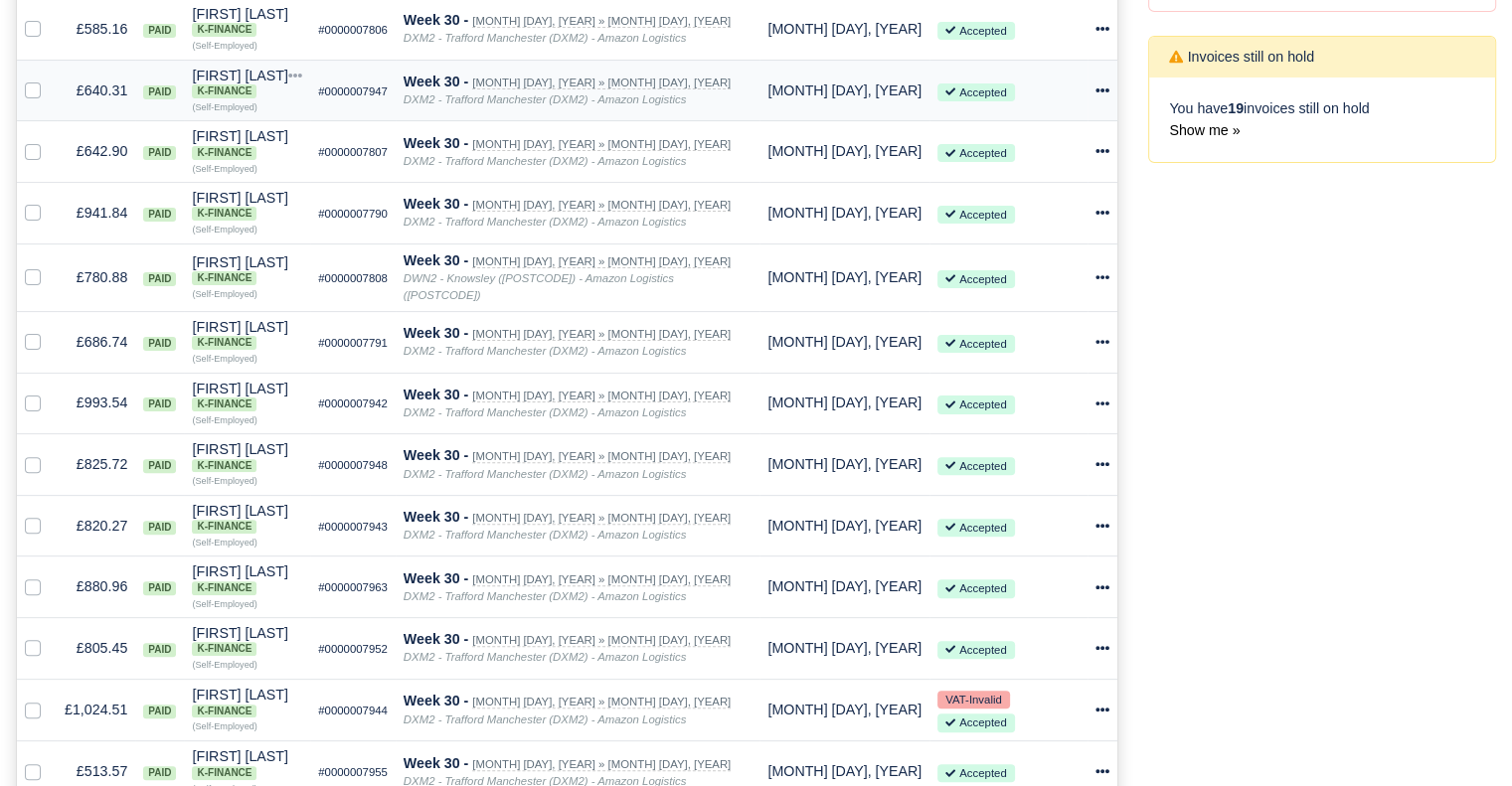 click at bounding box center (1102, 90) 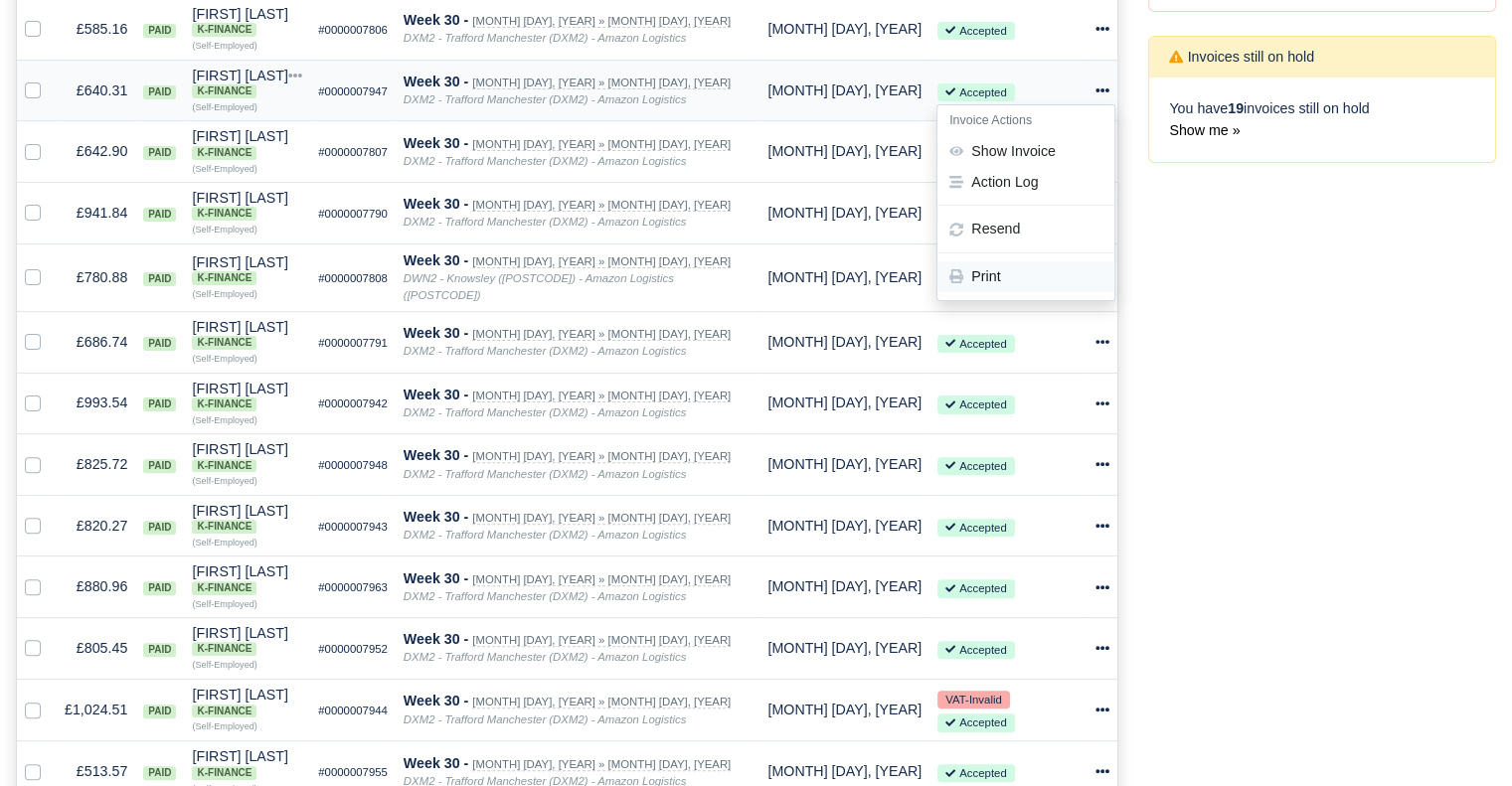 click on "Print" at bounding box center [1026, 276] 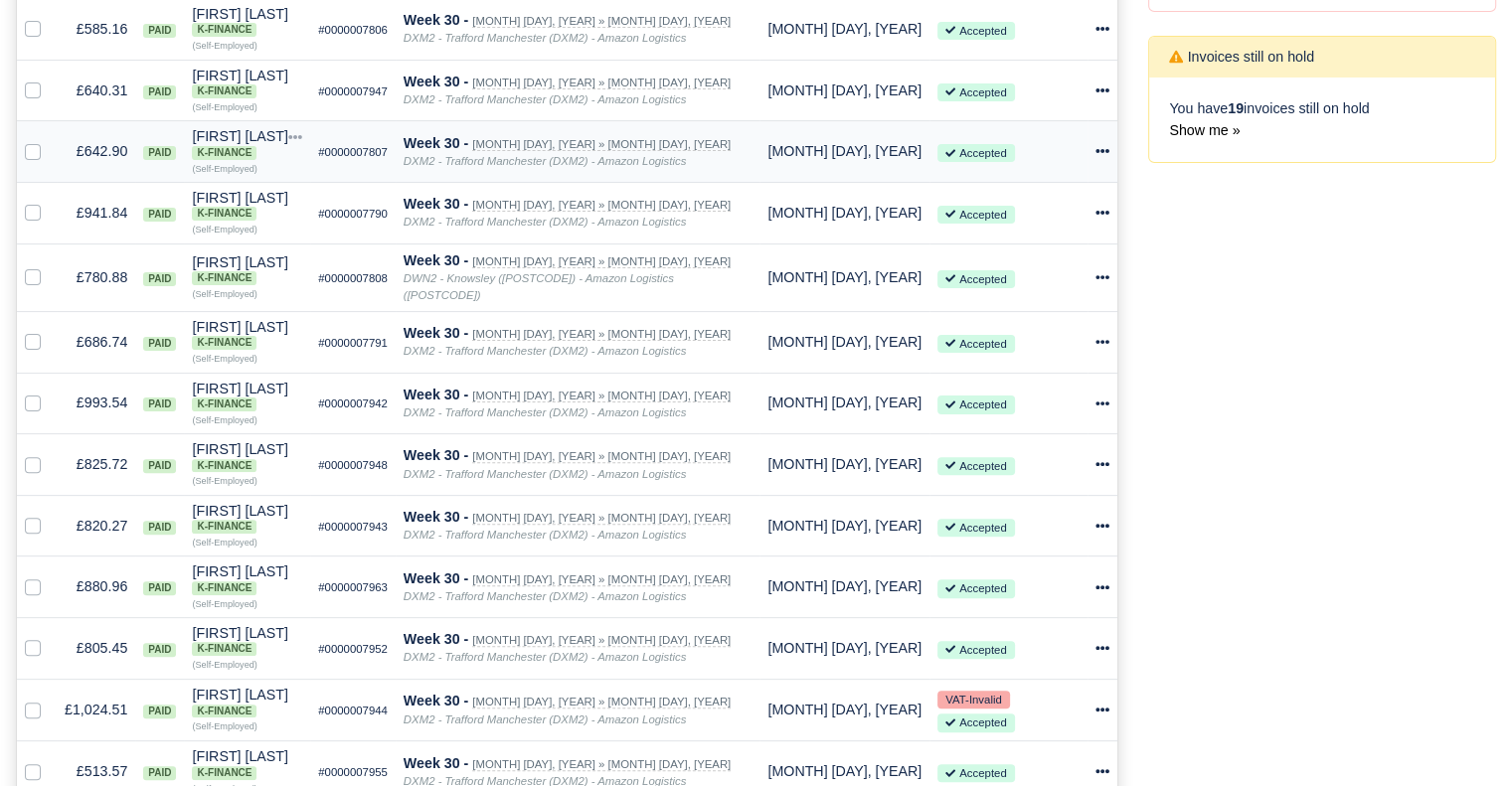 click 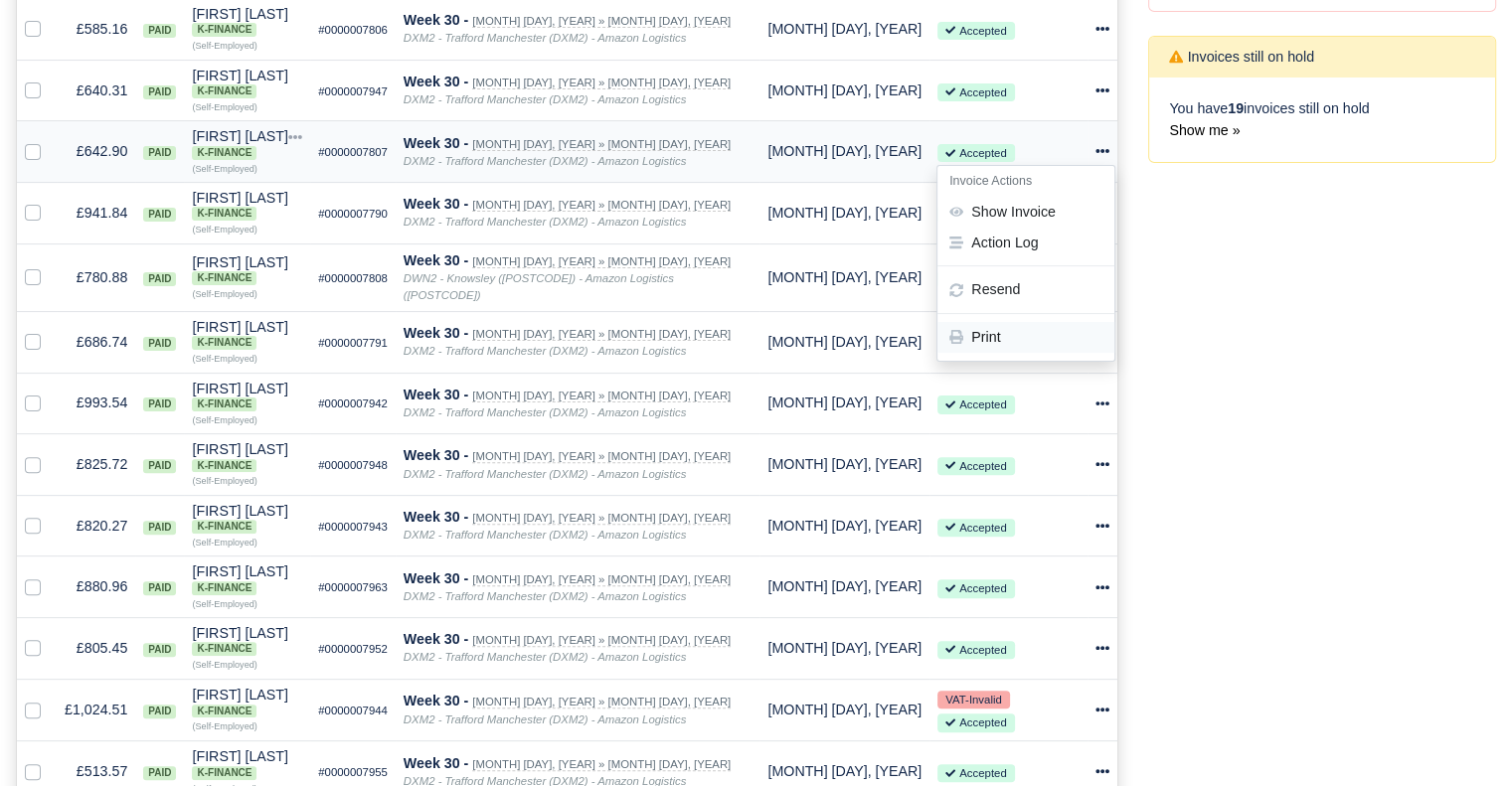 click on "Print" at bounding box center (1026, 338) 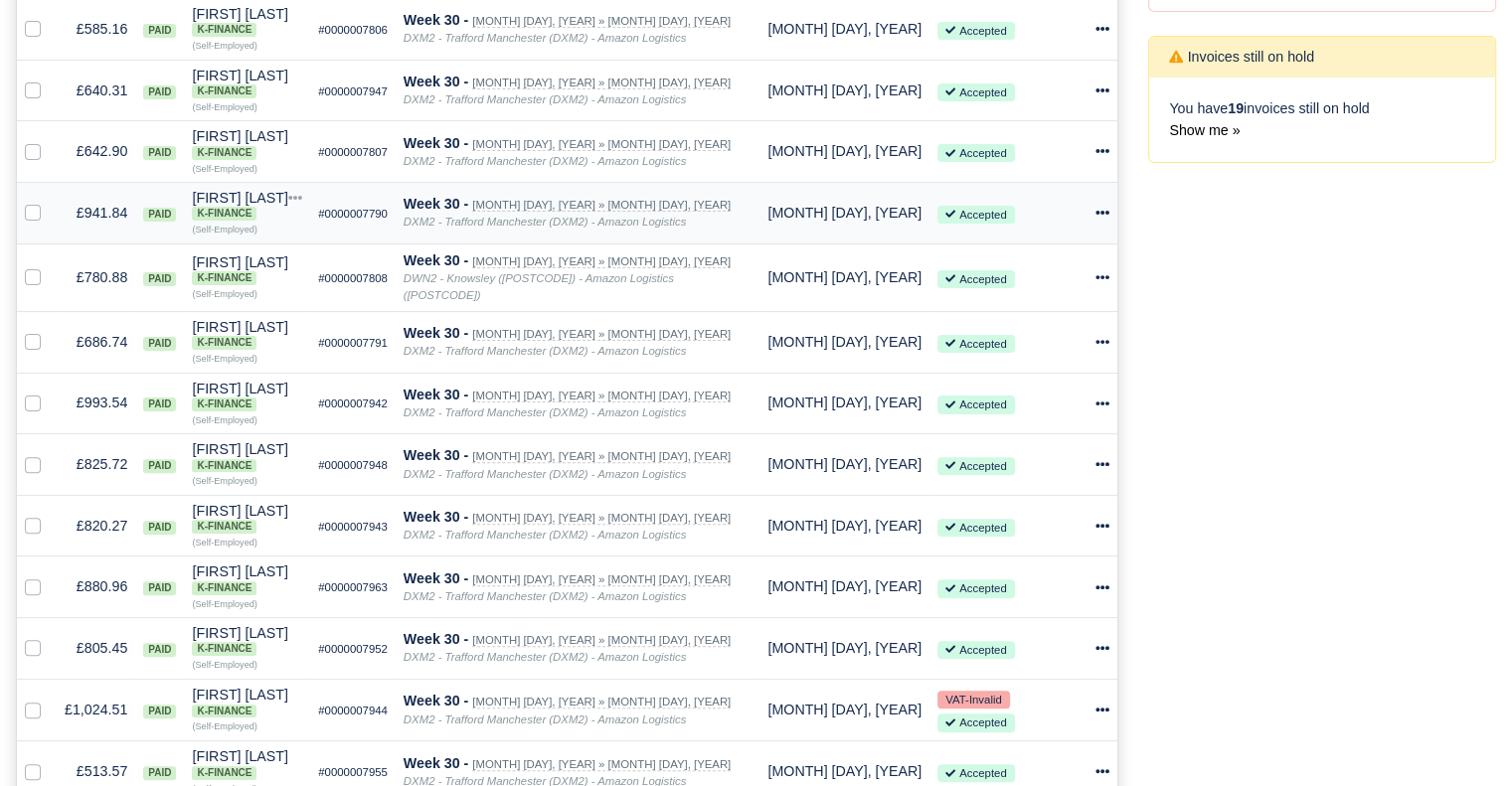 click 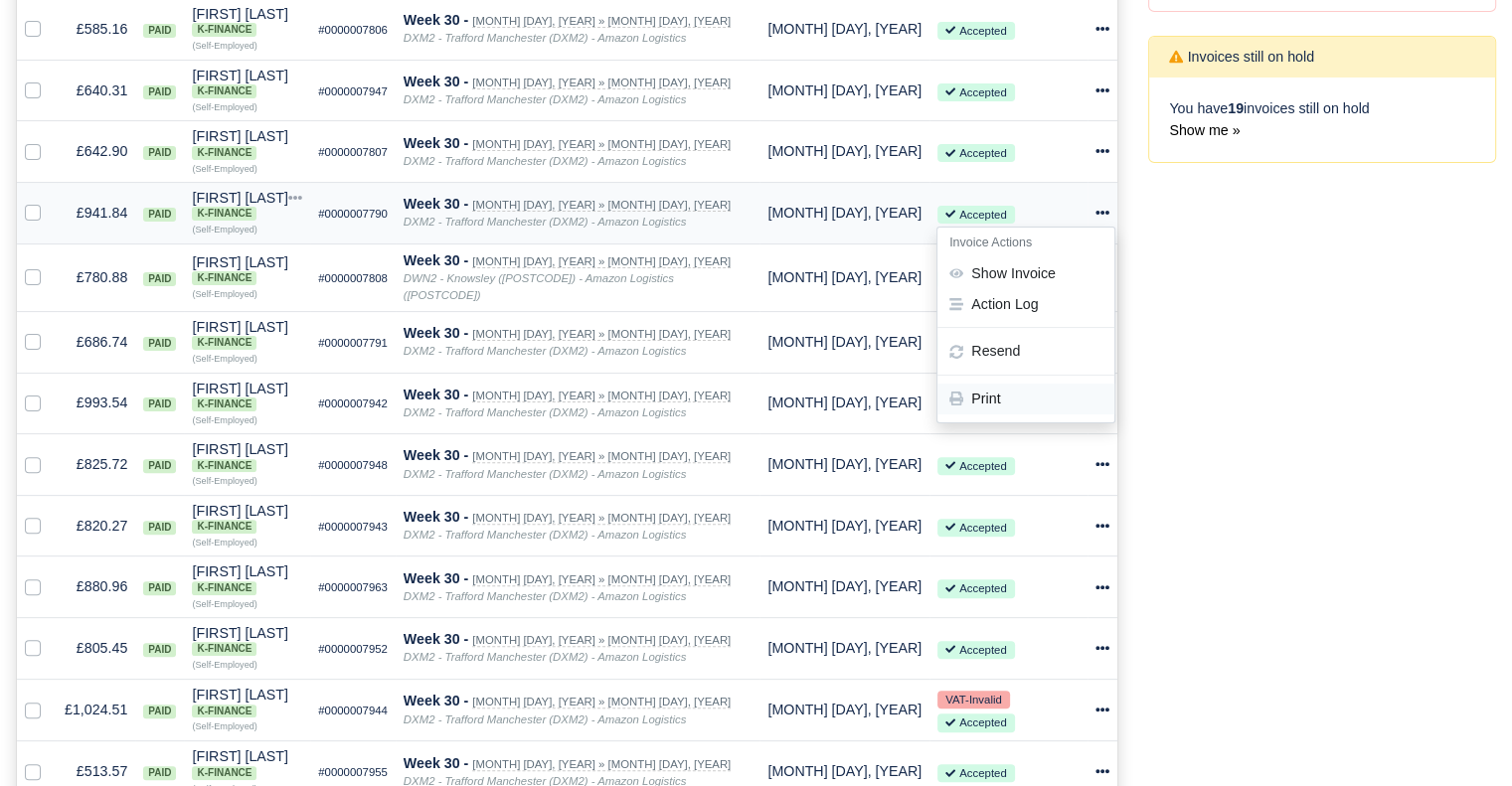 click on "Print" at bounding box center (1026, 398) 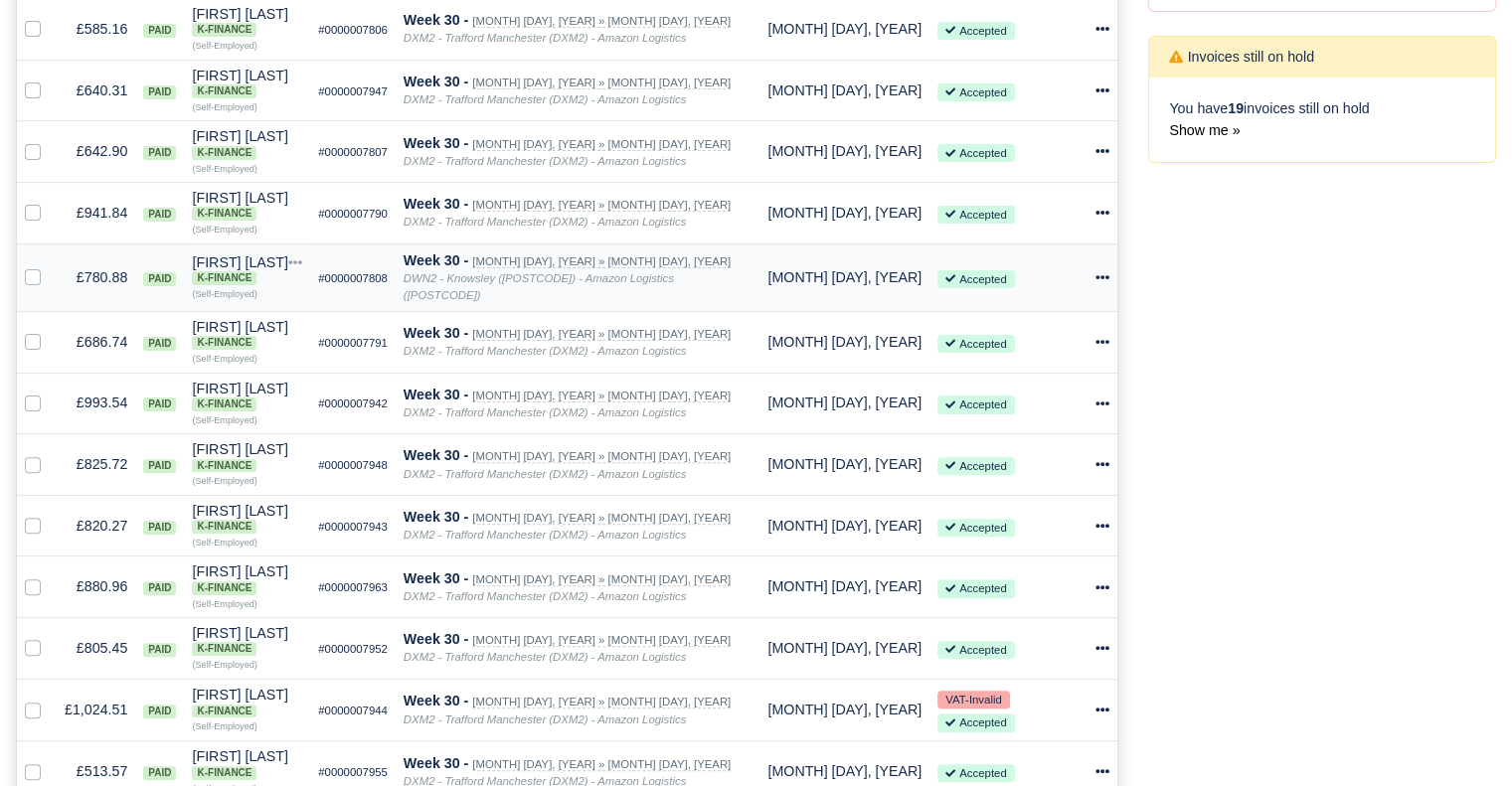 click 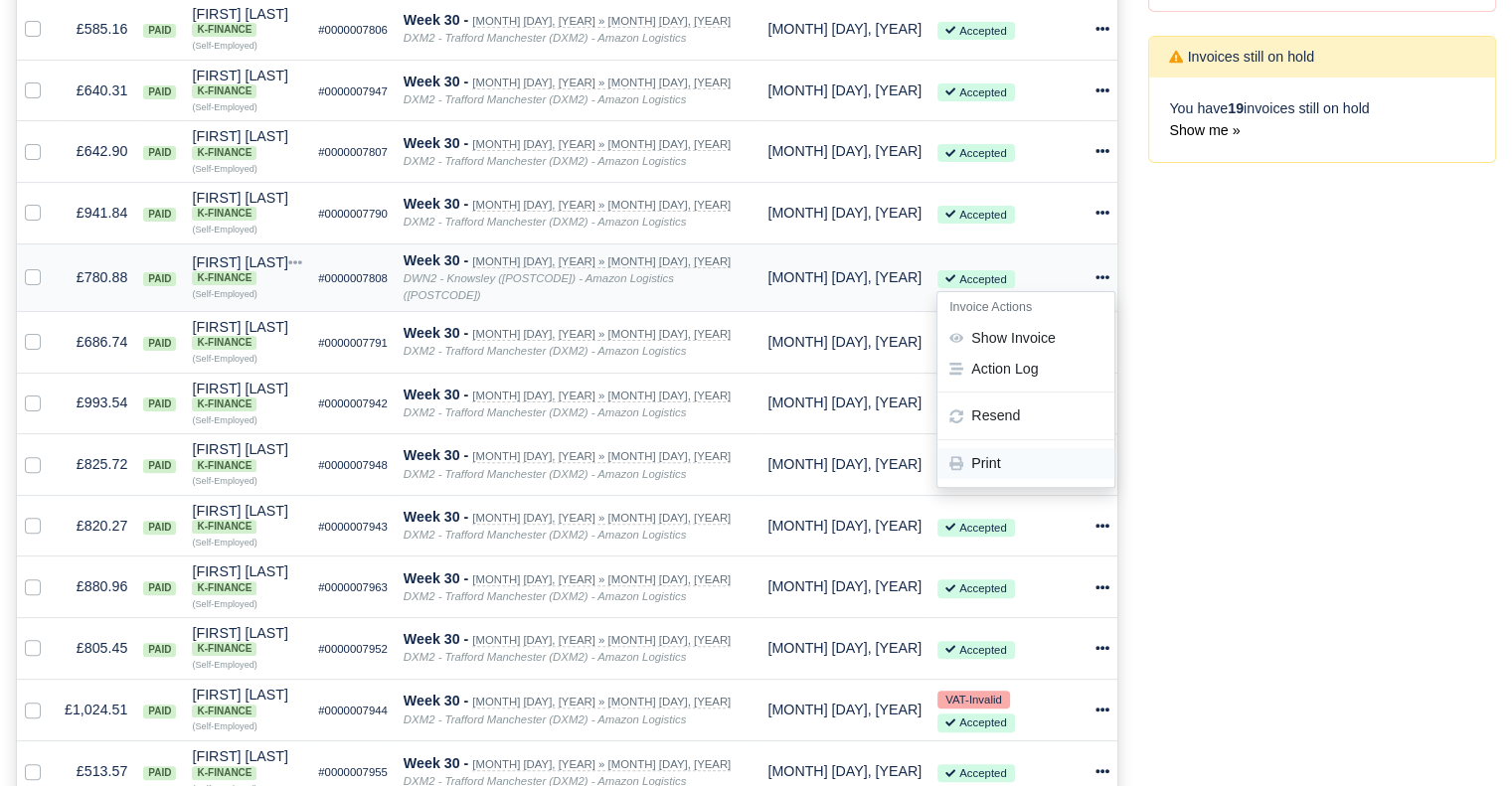 click on "Print" at bounding box center (1026, 463) 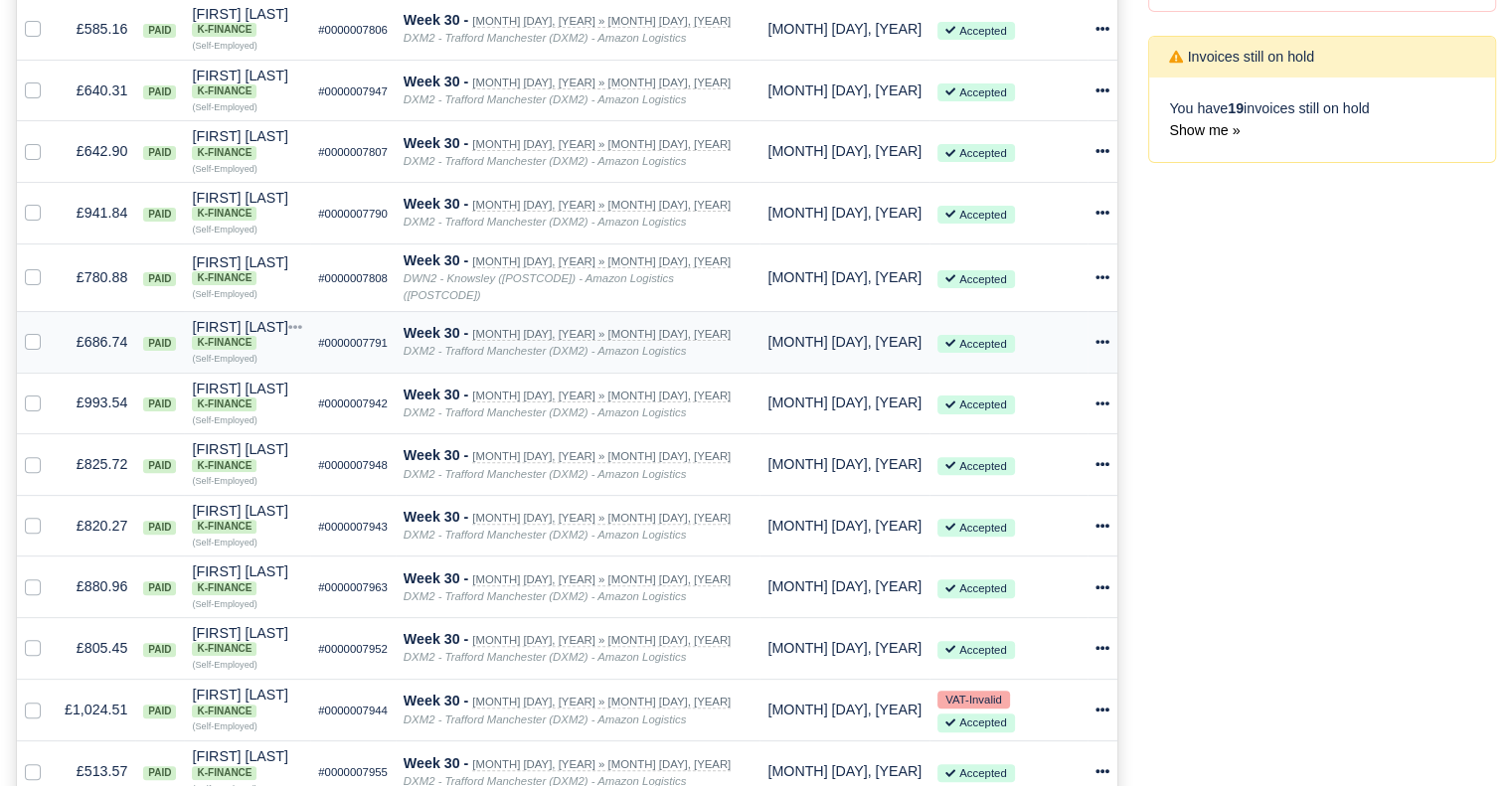 click 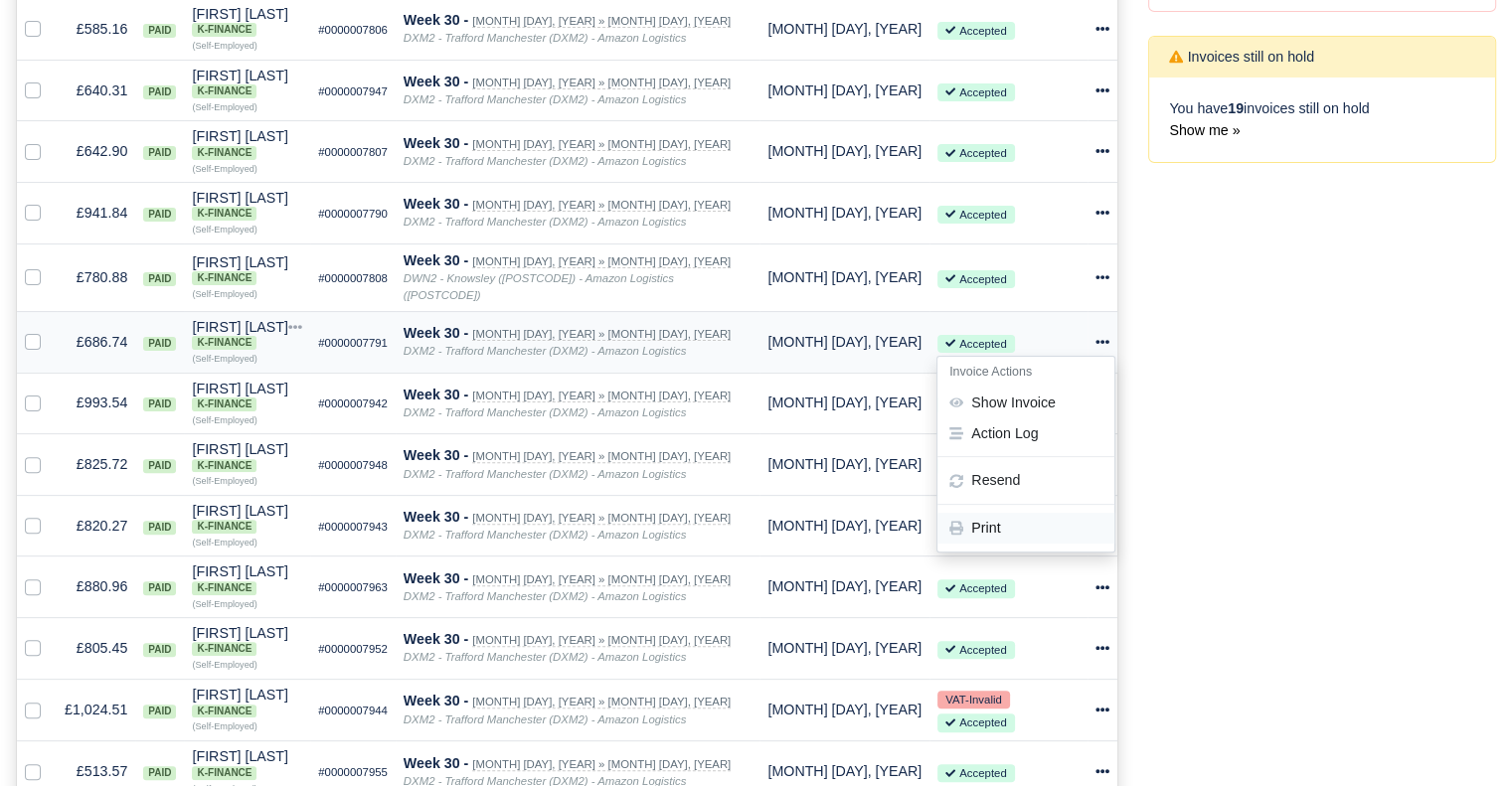 click on "Print" at bounding box center (1026, 528) 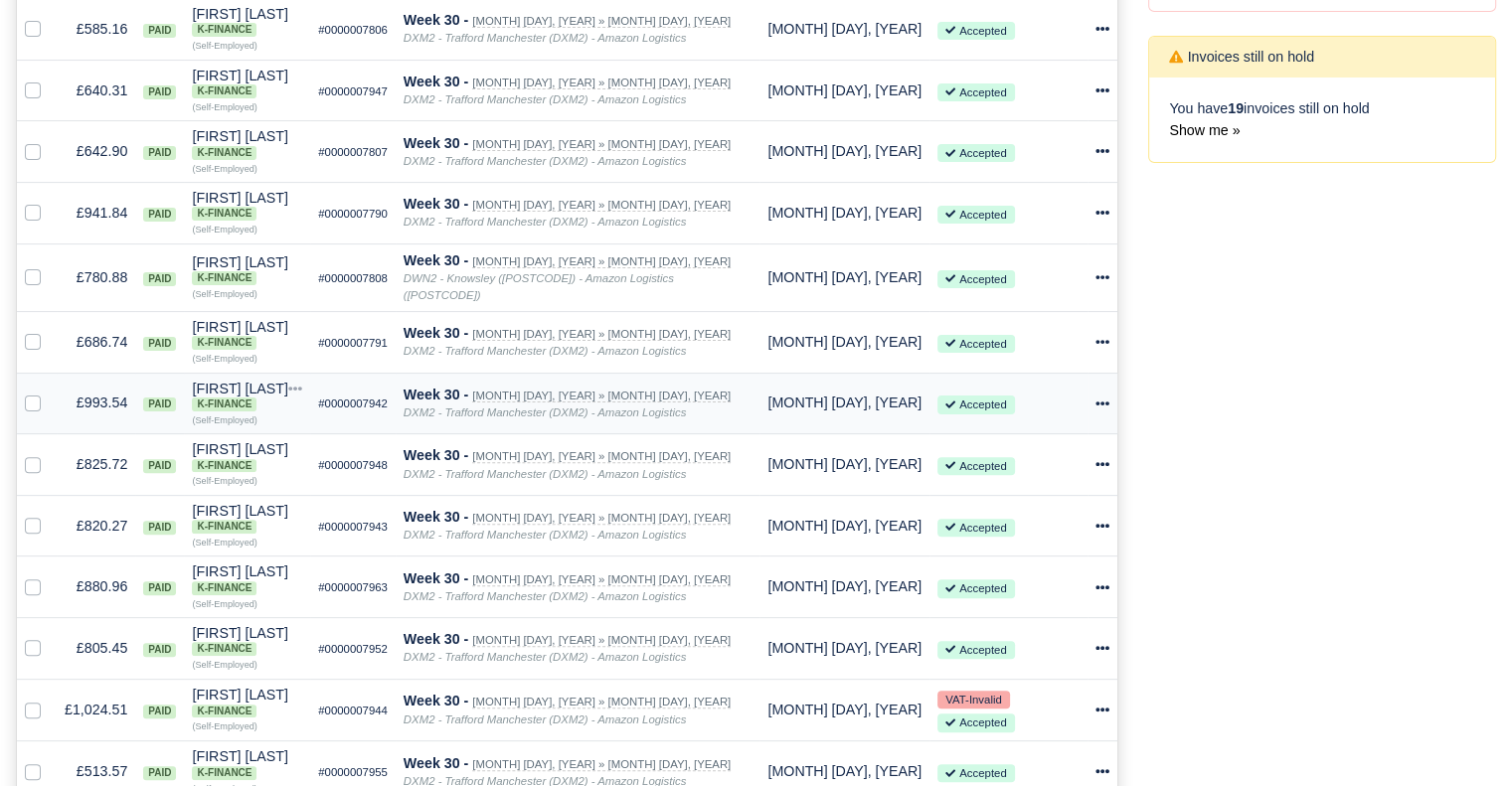 click 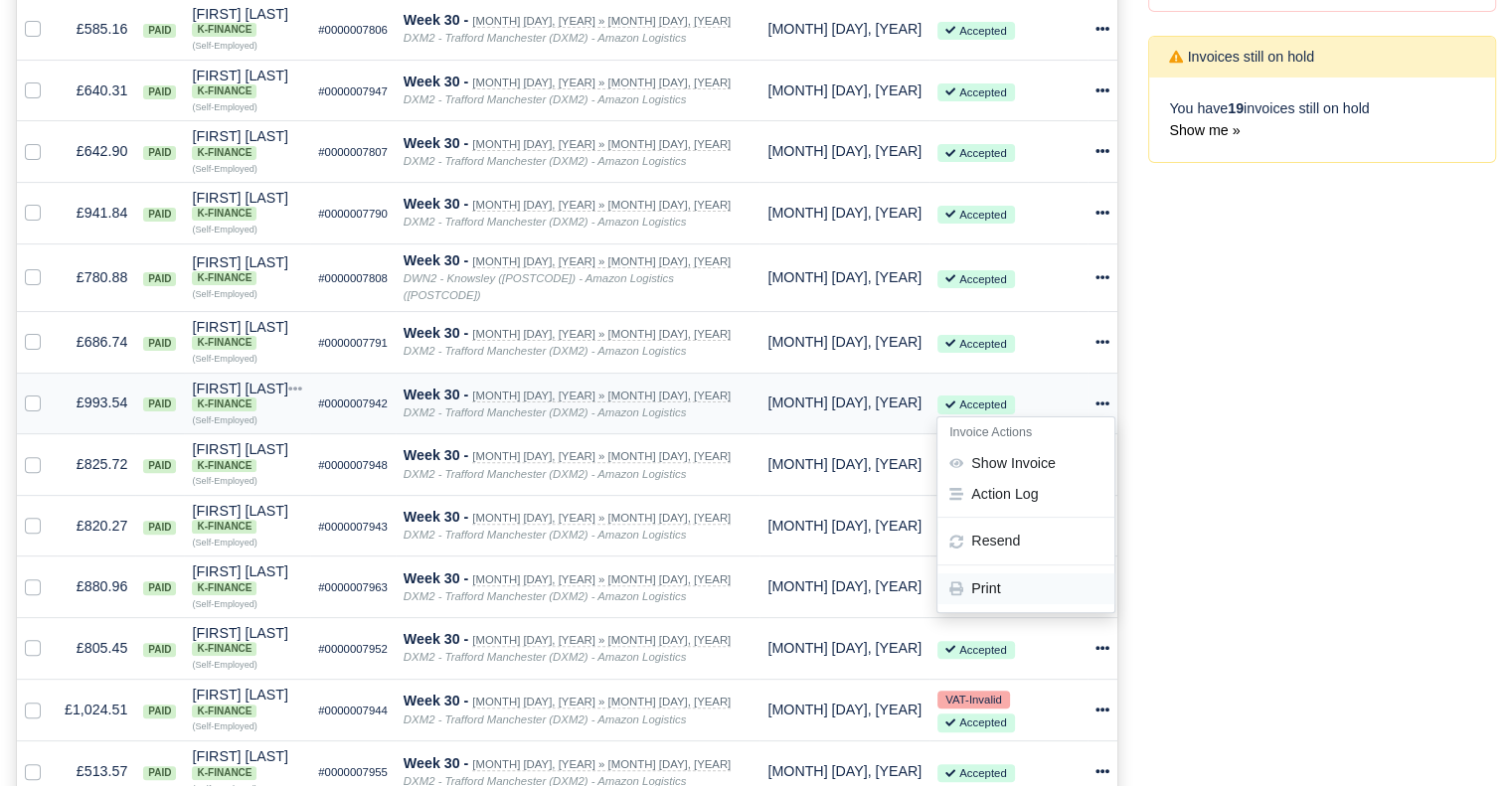 click on "Print" at bounding box center [1026, 589] 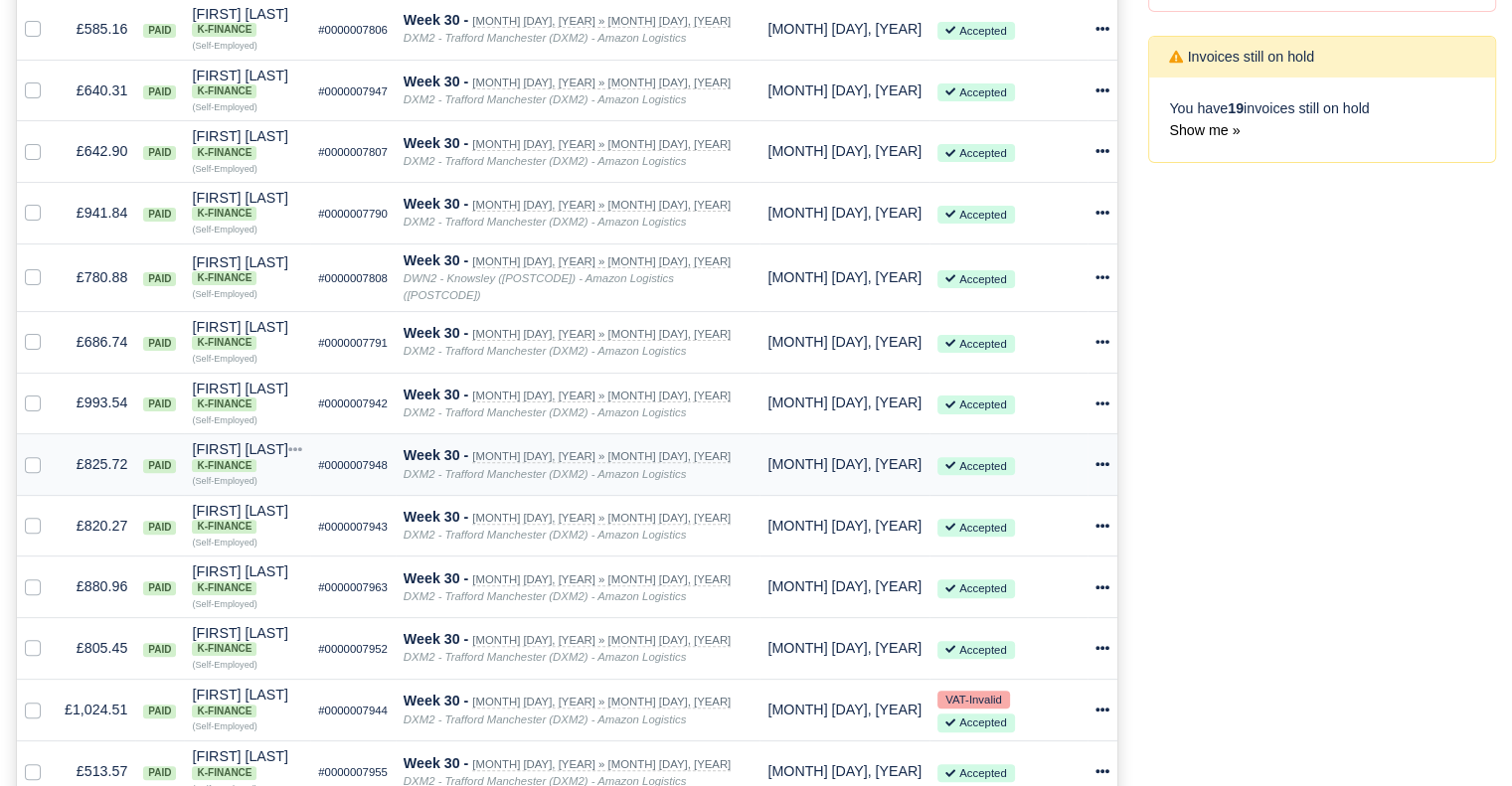 click 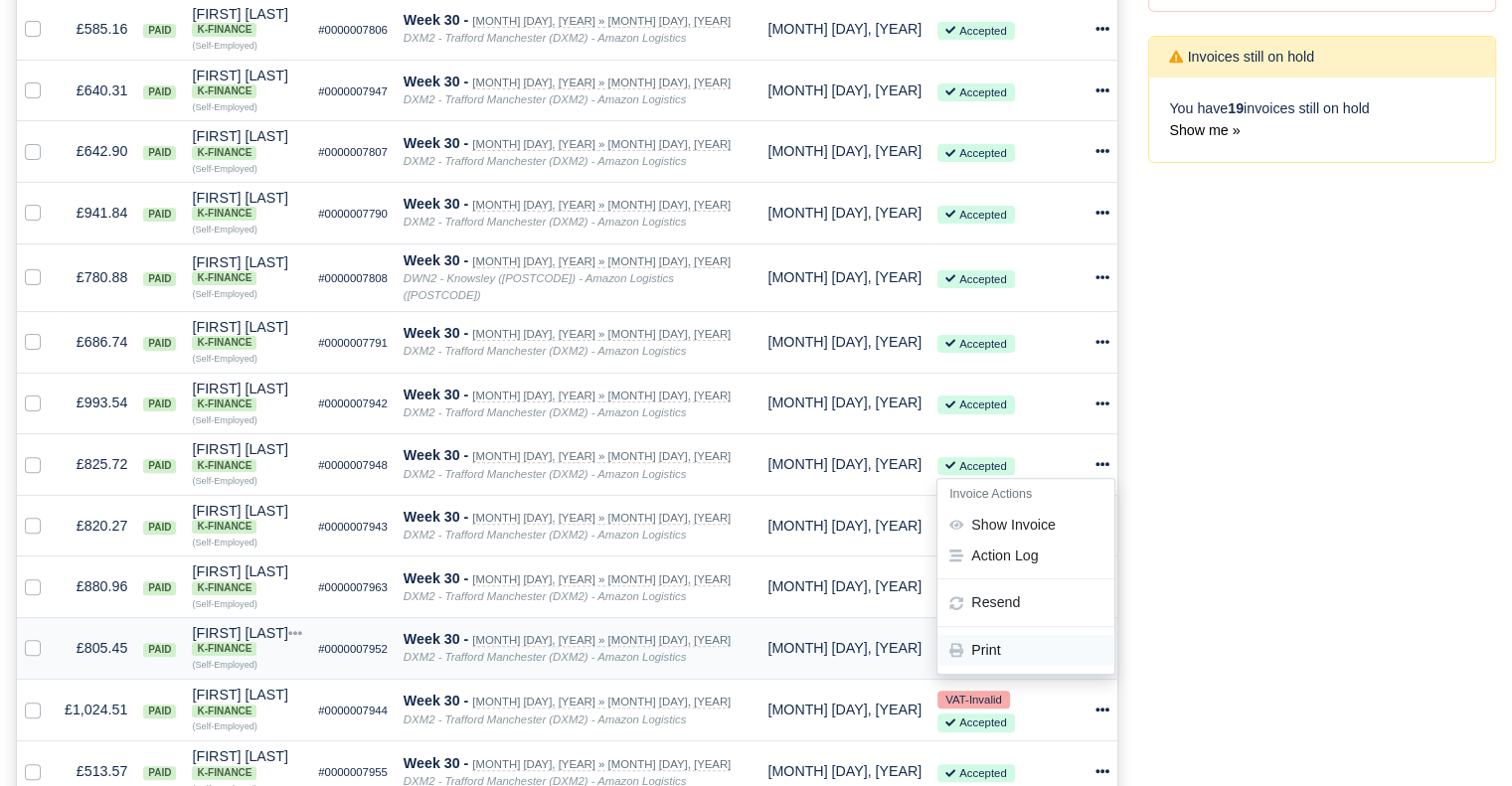 click on "Print" at bounding box center (1026, 650) 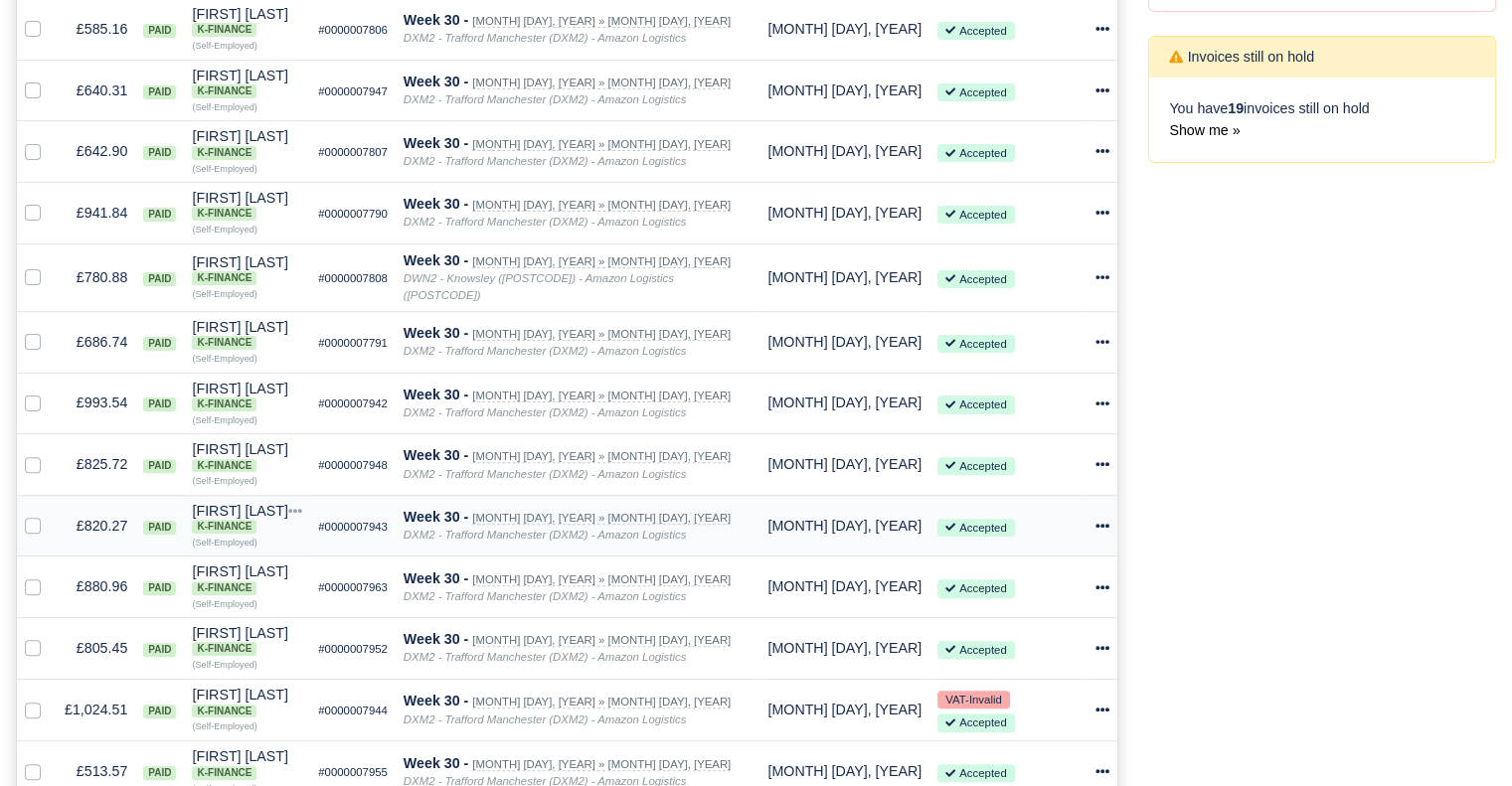 click 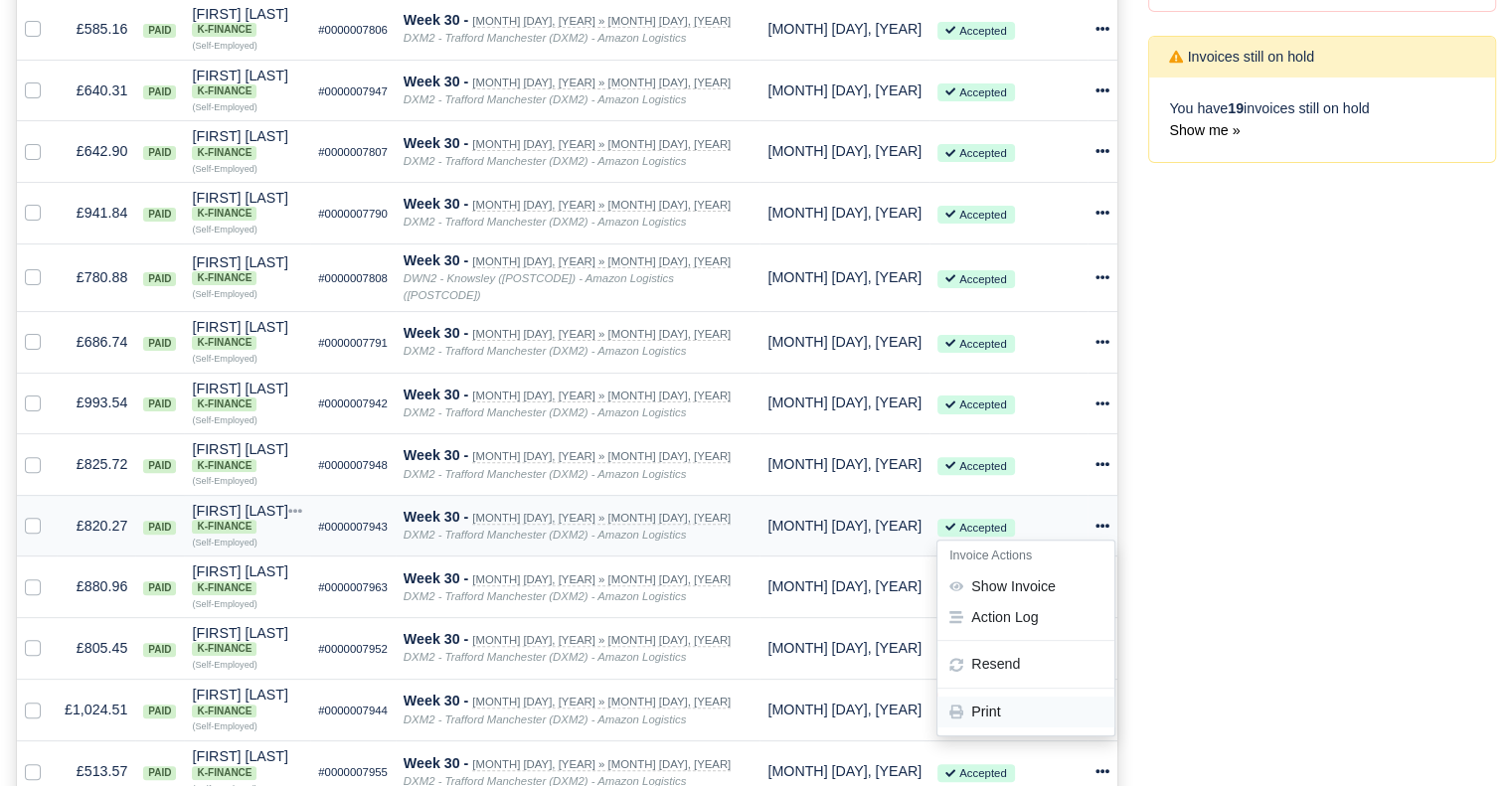 click on "Print" at bounding box center [1026, 711] 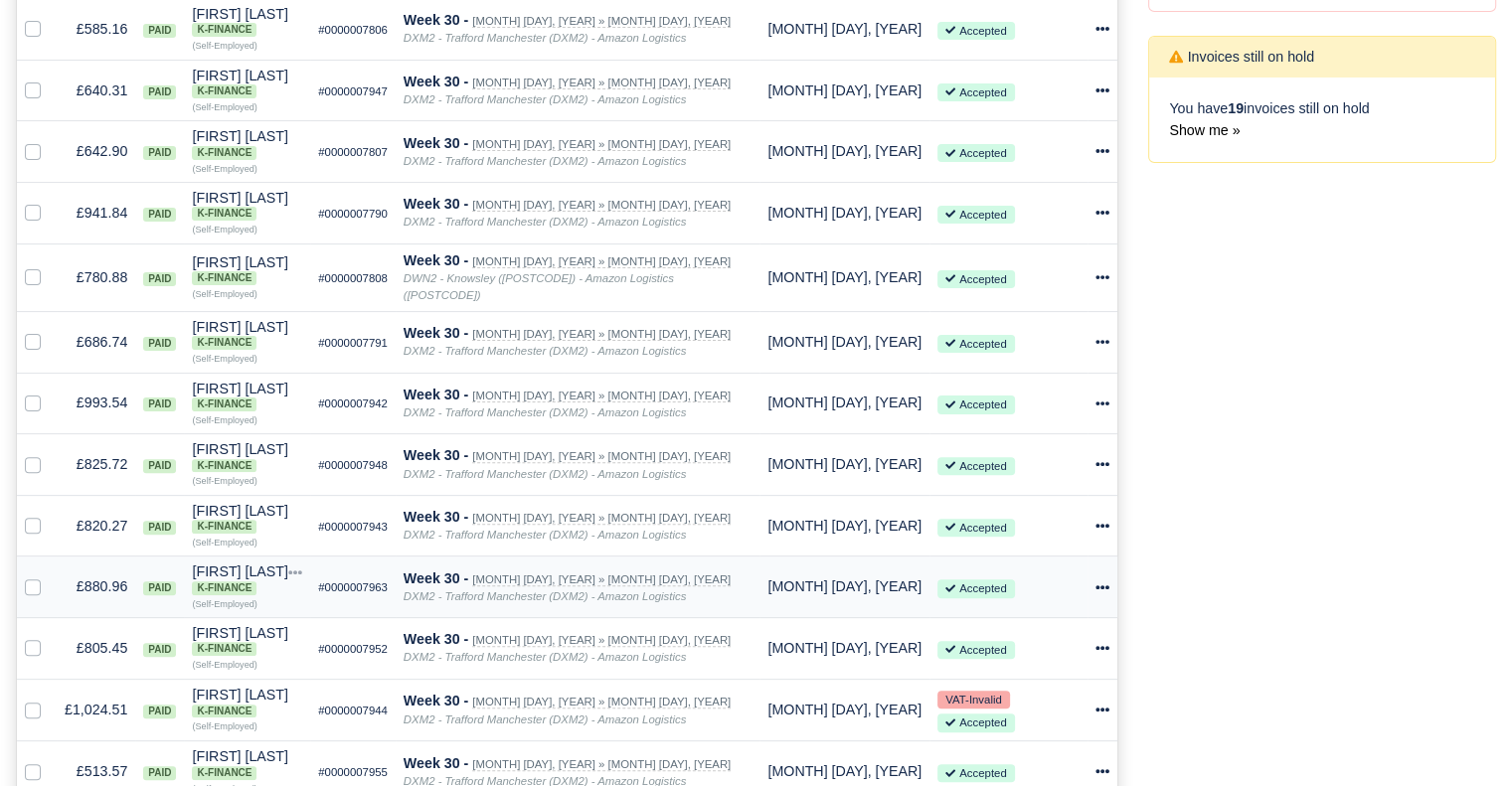click 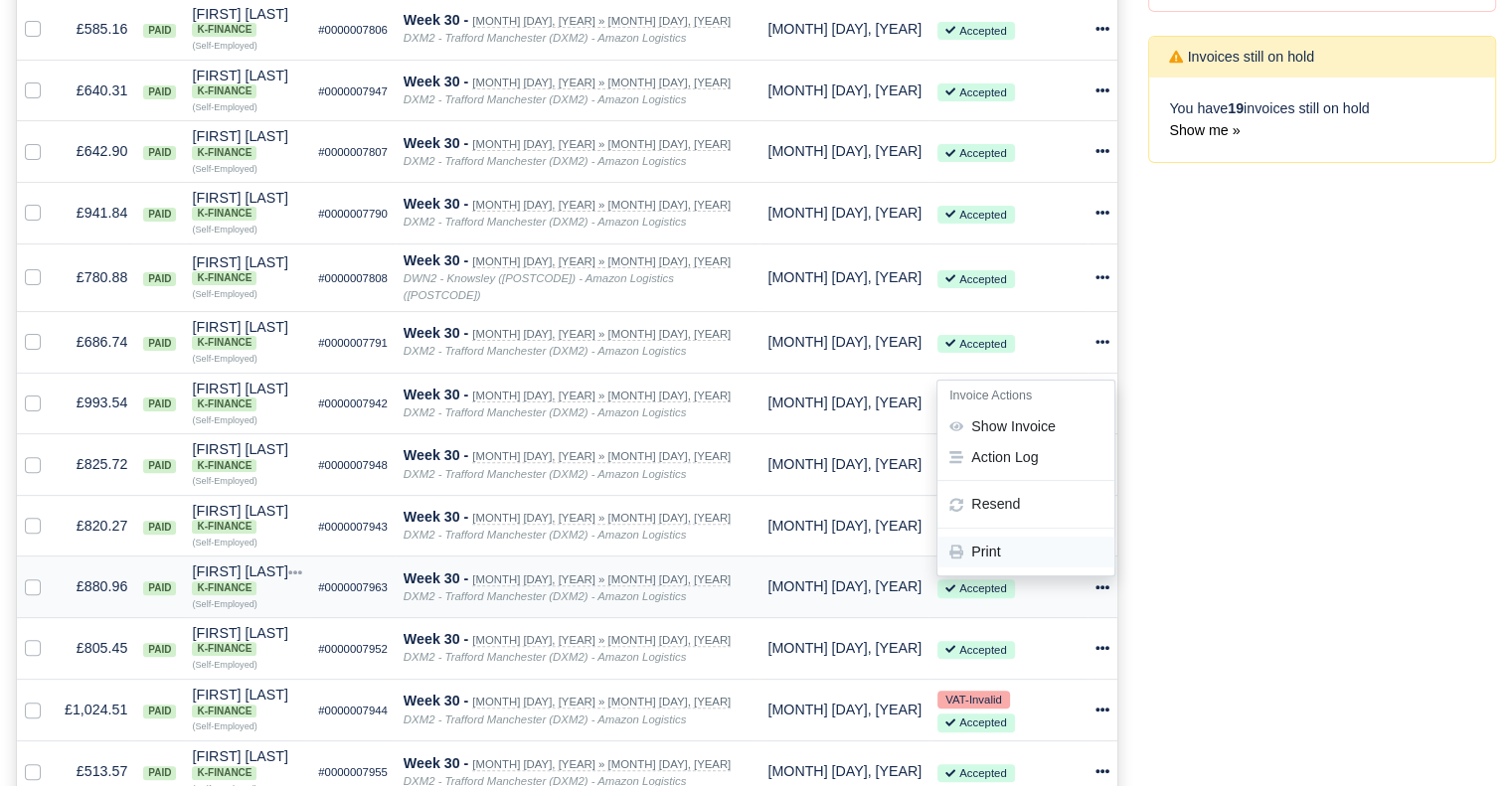 click on "Print" at bounding box center (1026, 552) 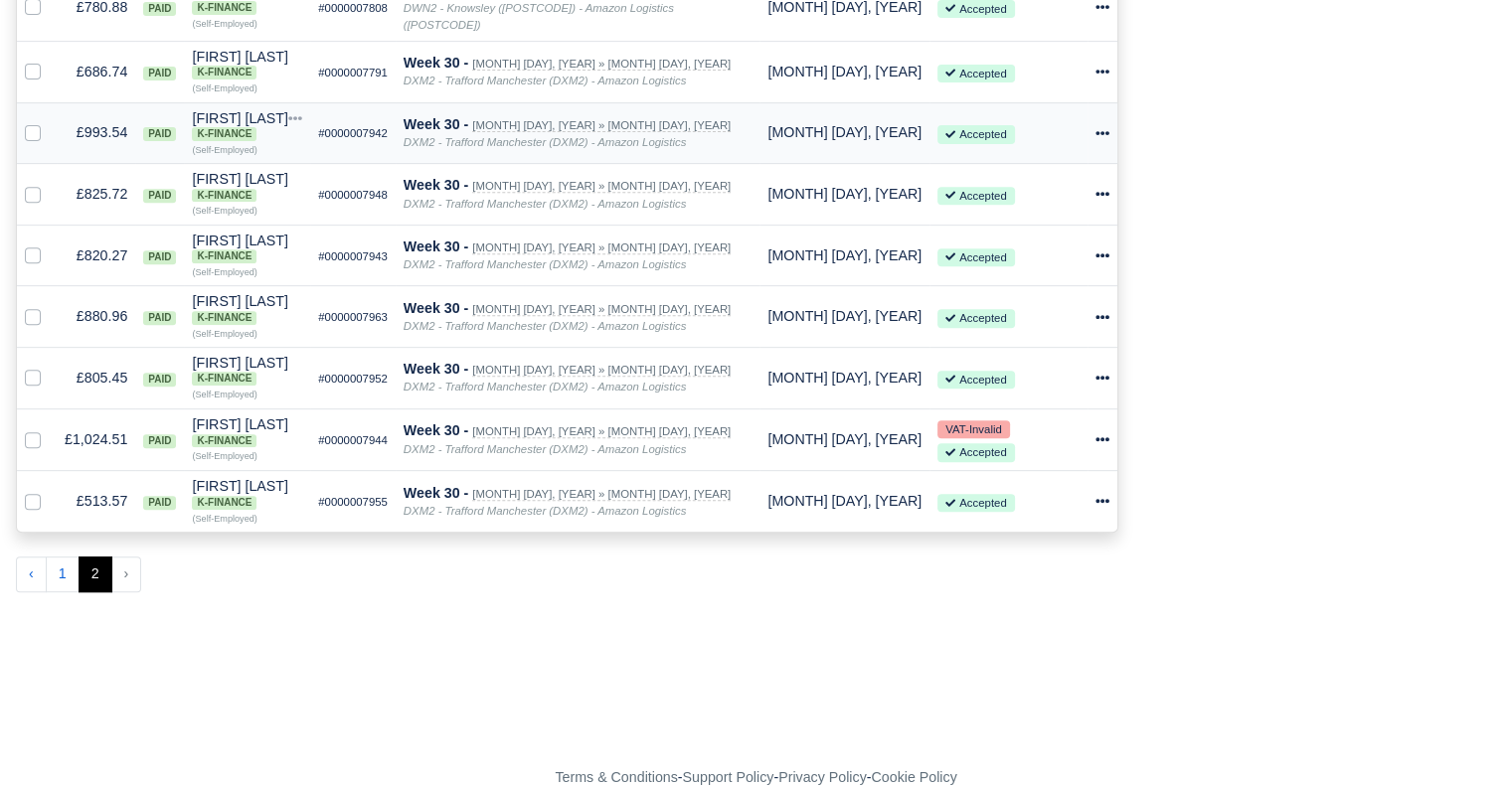 scroll, scrollTop: 772, scrollLeft: 0, axis: vertical 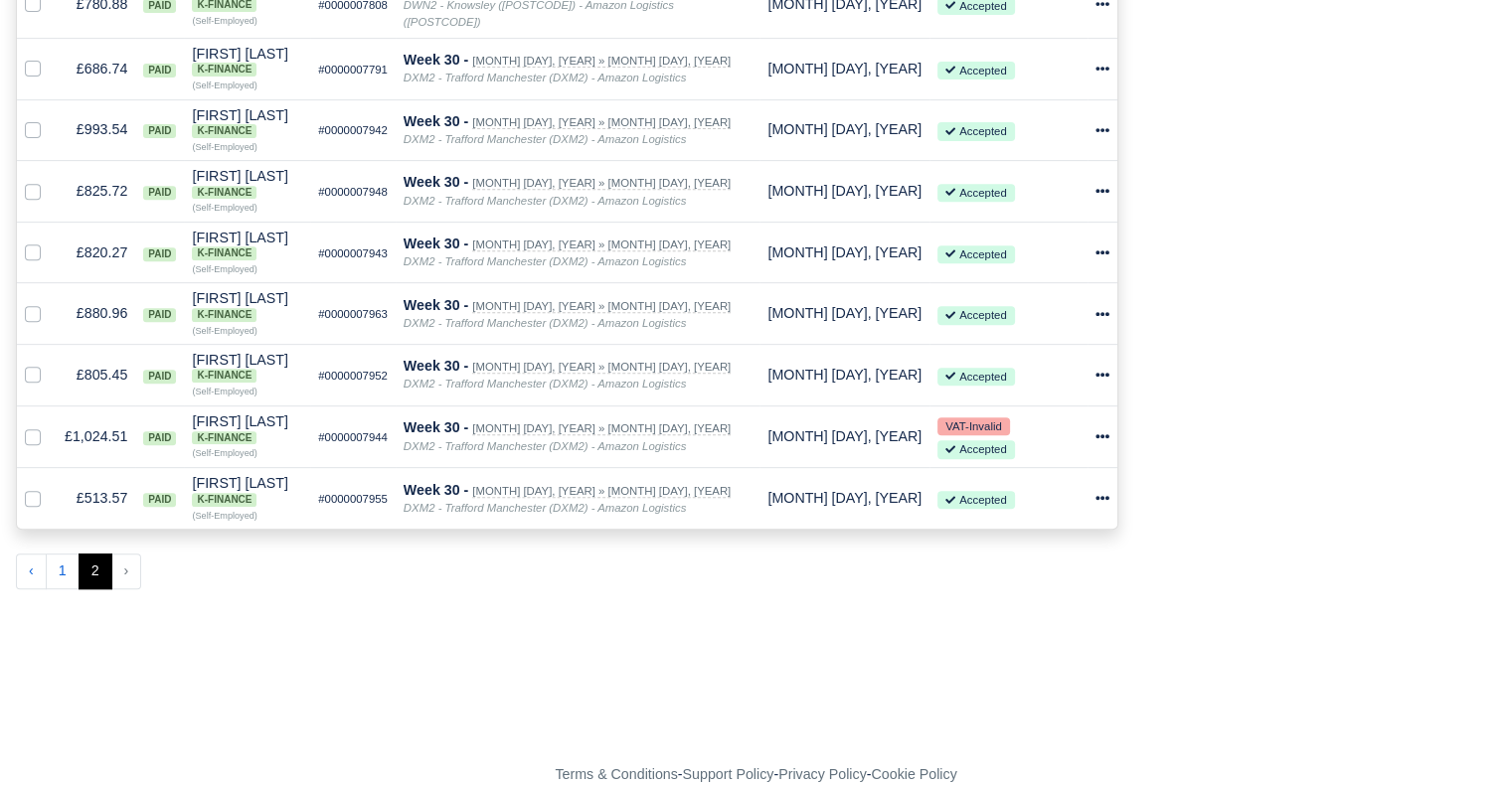 drag, startPoint x: 1270, startPoint y: 564, endPoint x: 1194, endPoint y: 502, distance: 98.0816 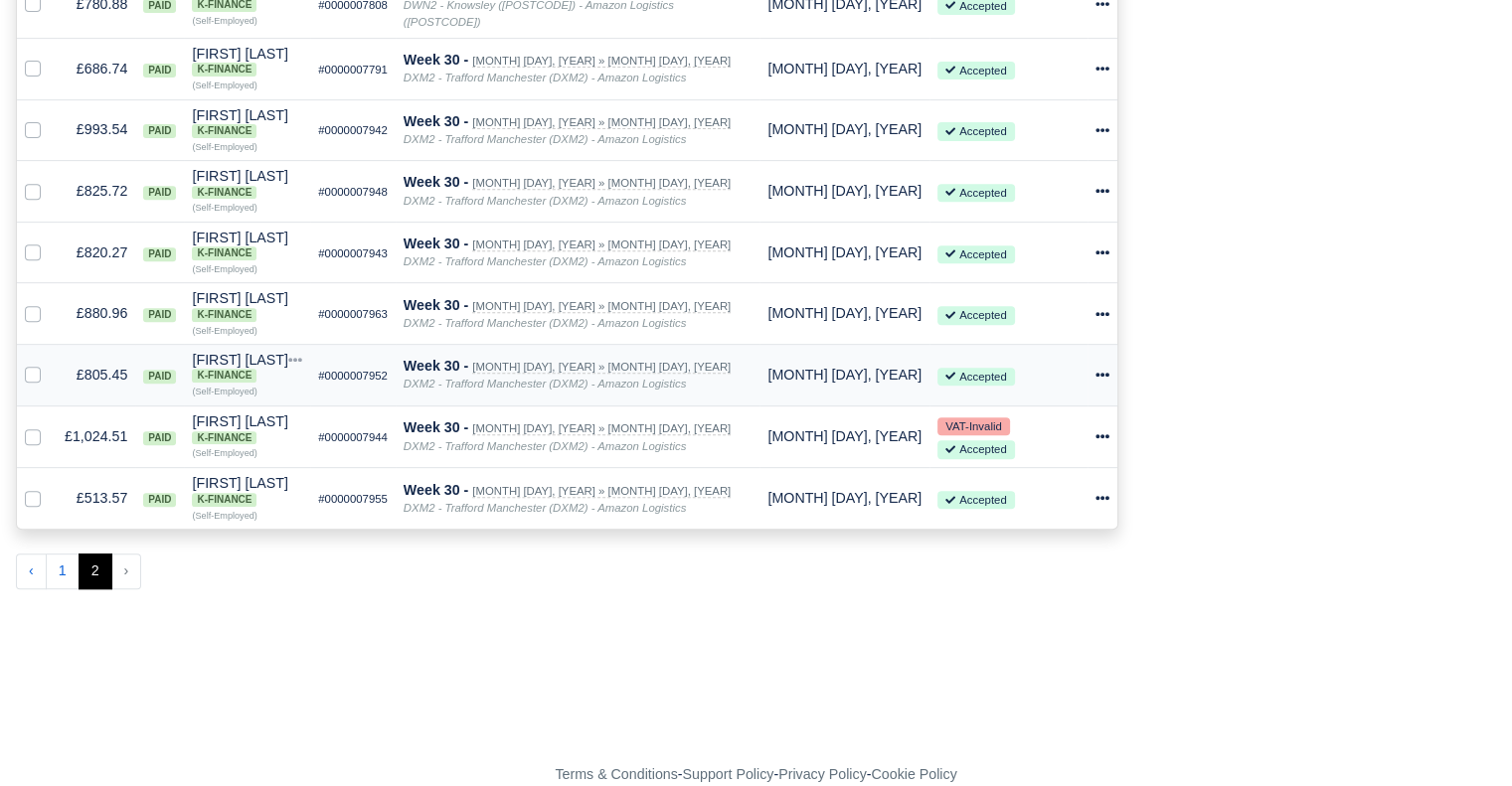 click 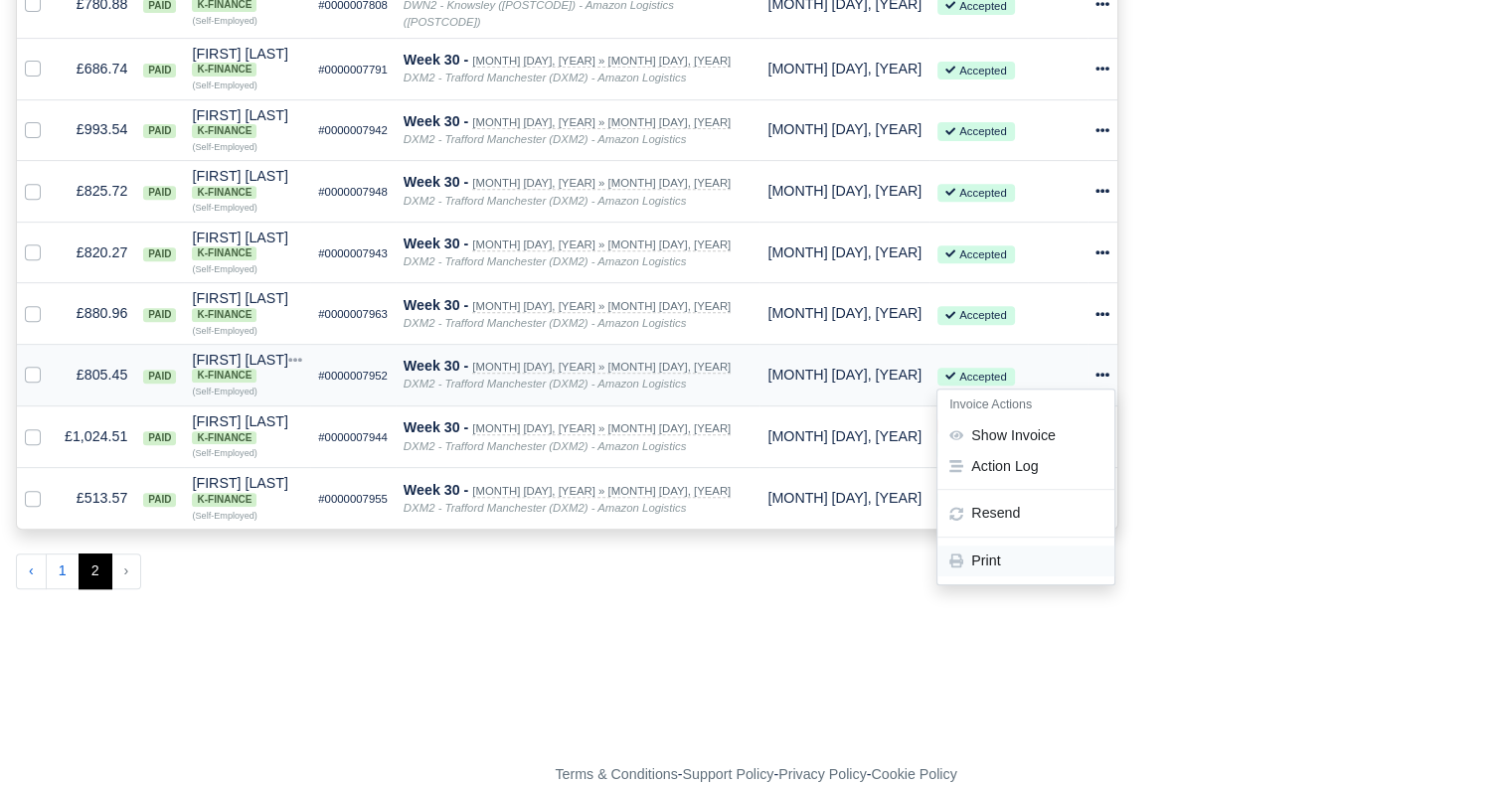 click on "Print" at bounding box center [1026, 560] 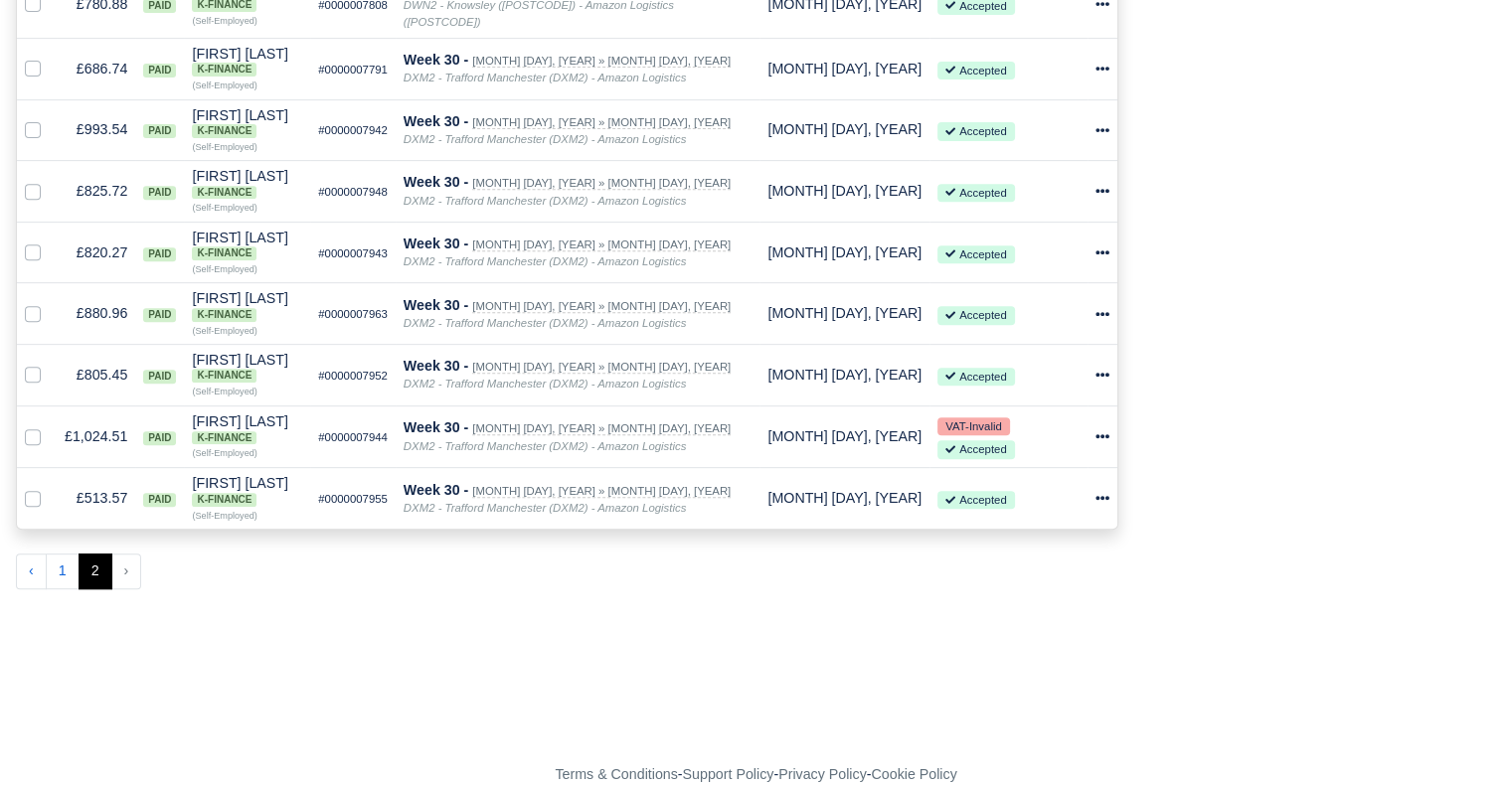 drag, startPoint x: 1149, startPoint y: 463, endPoint x: 1133, endPoint y: 458, distance: 16.763055 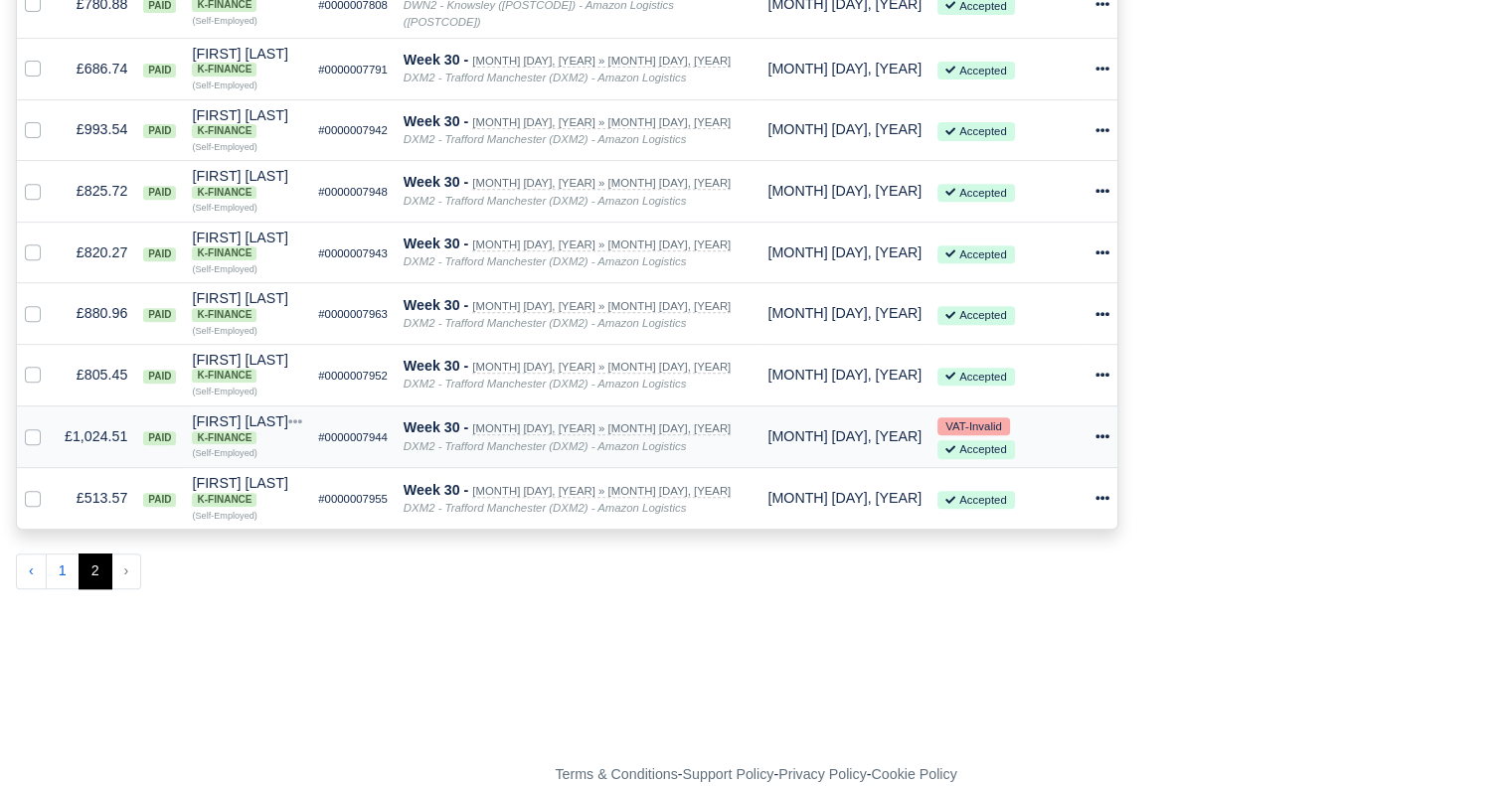 click 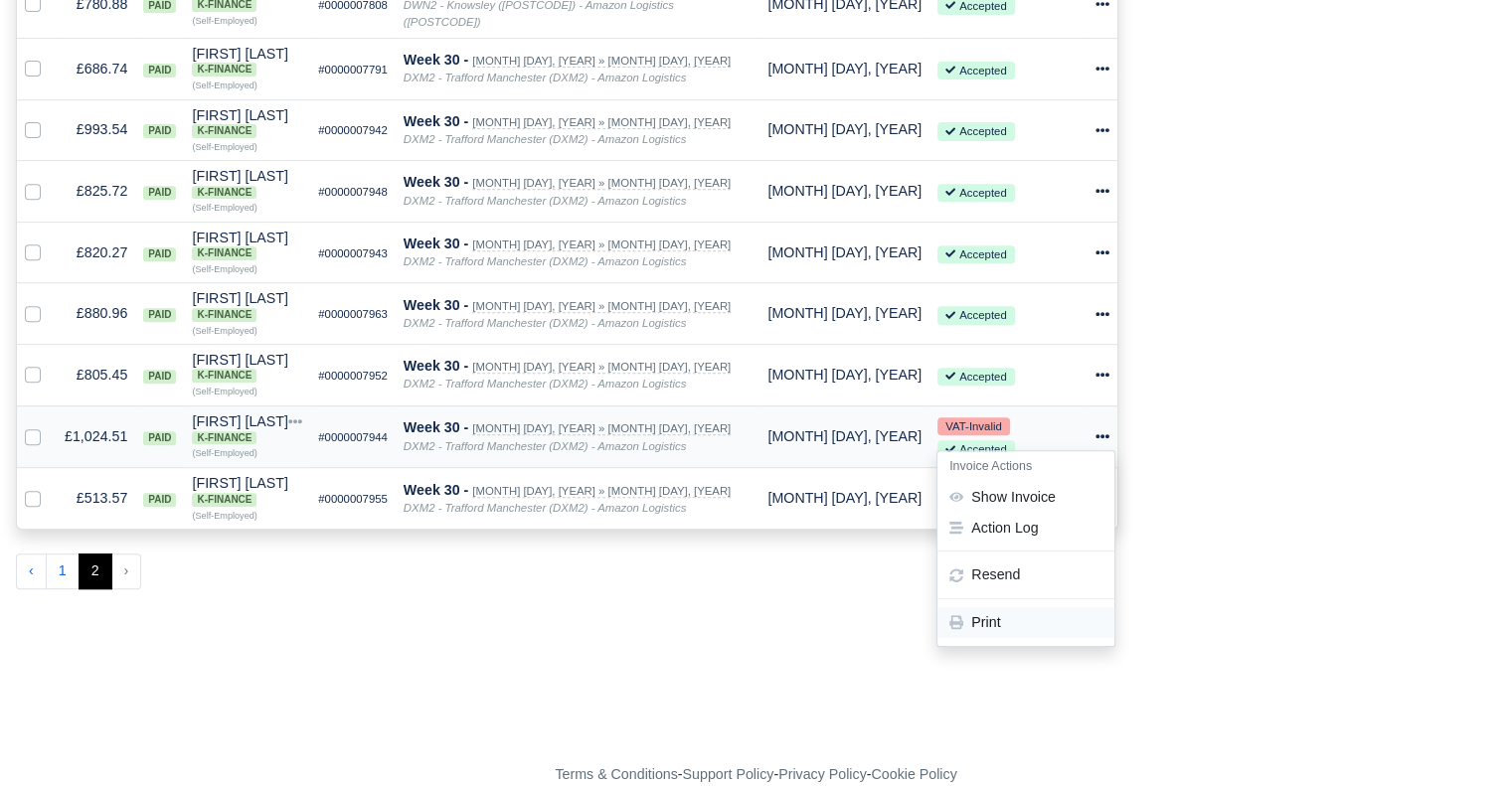 click on "Print" at bounding box center [1026, 622] 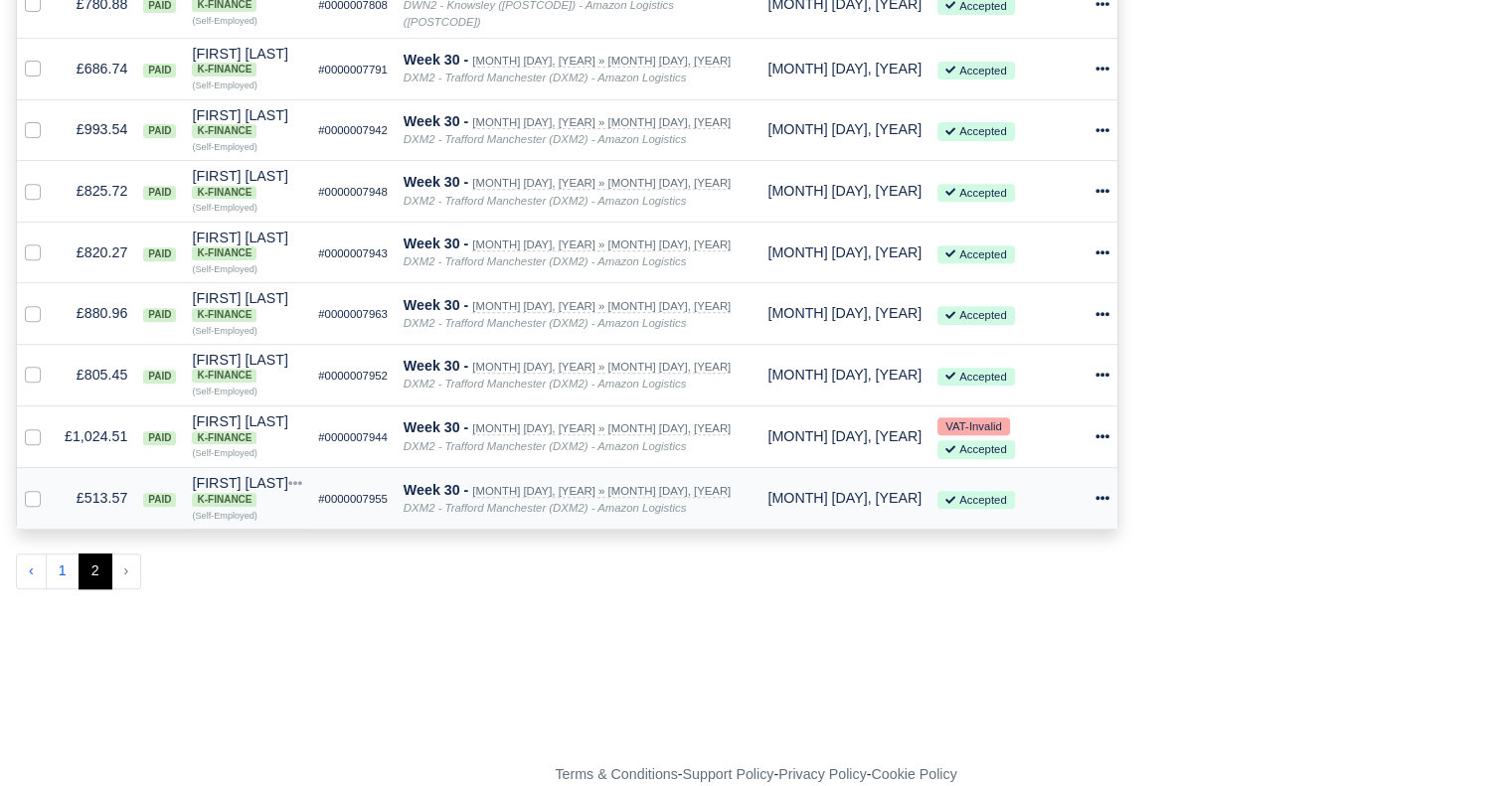 click 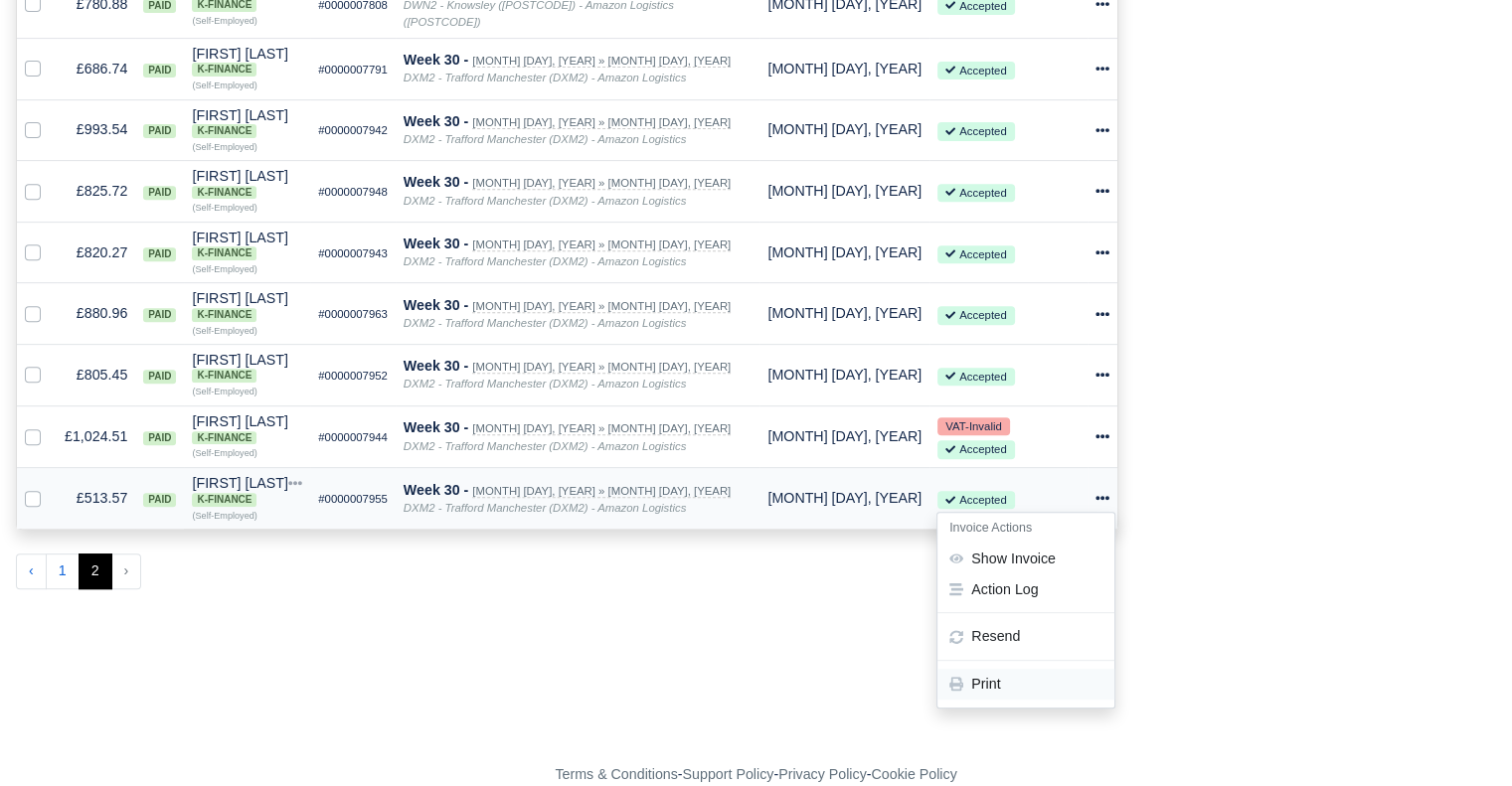 click on "Print" at bounding box center (1026, 684) 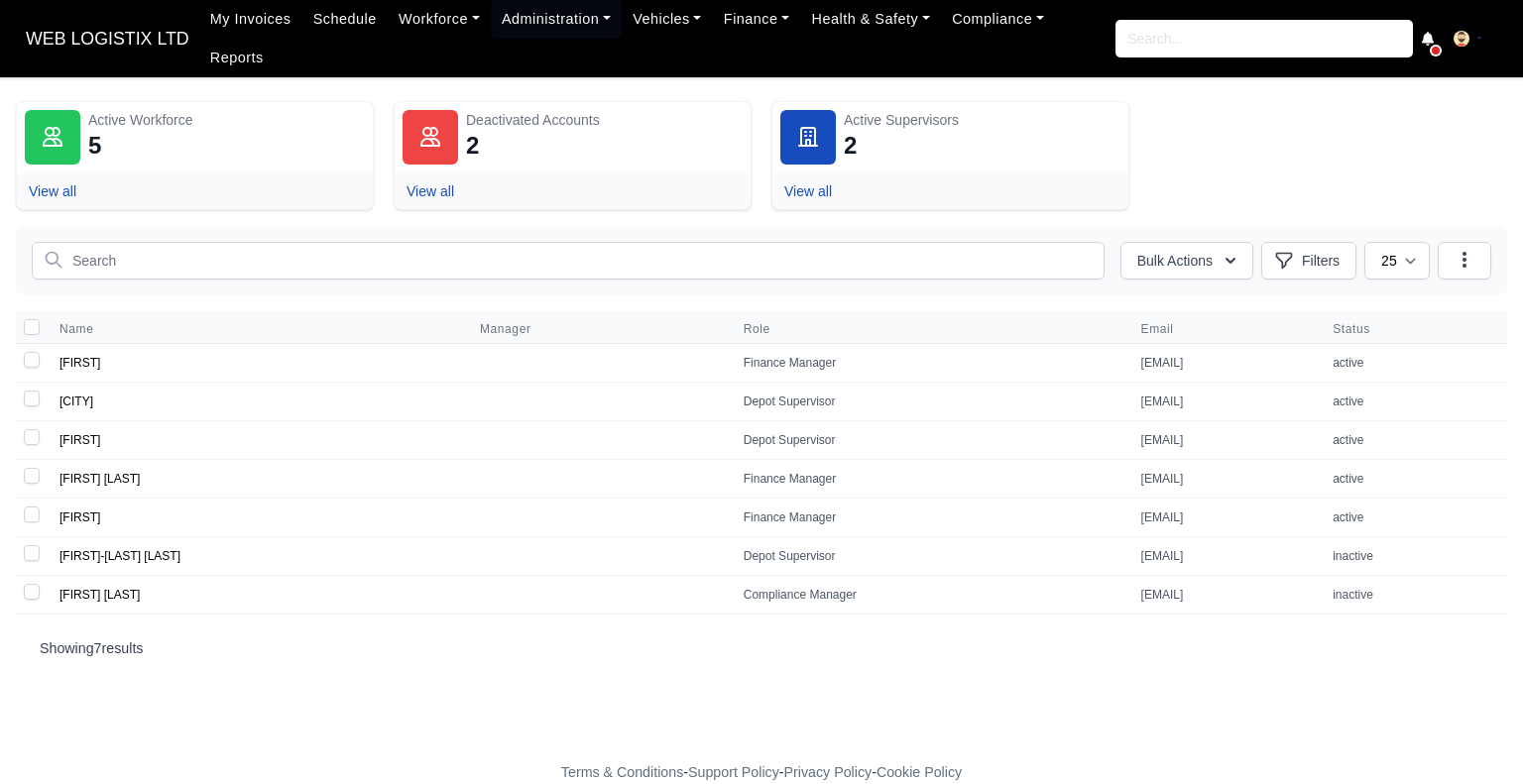 scroll, scrollTop: 0, scrollLeft: 0, axis: both 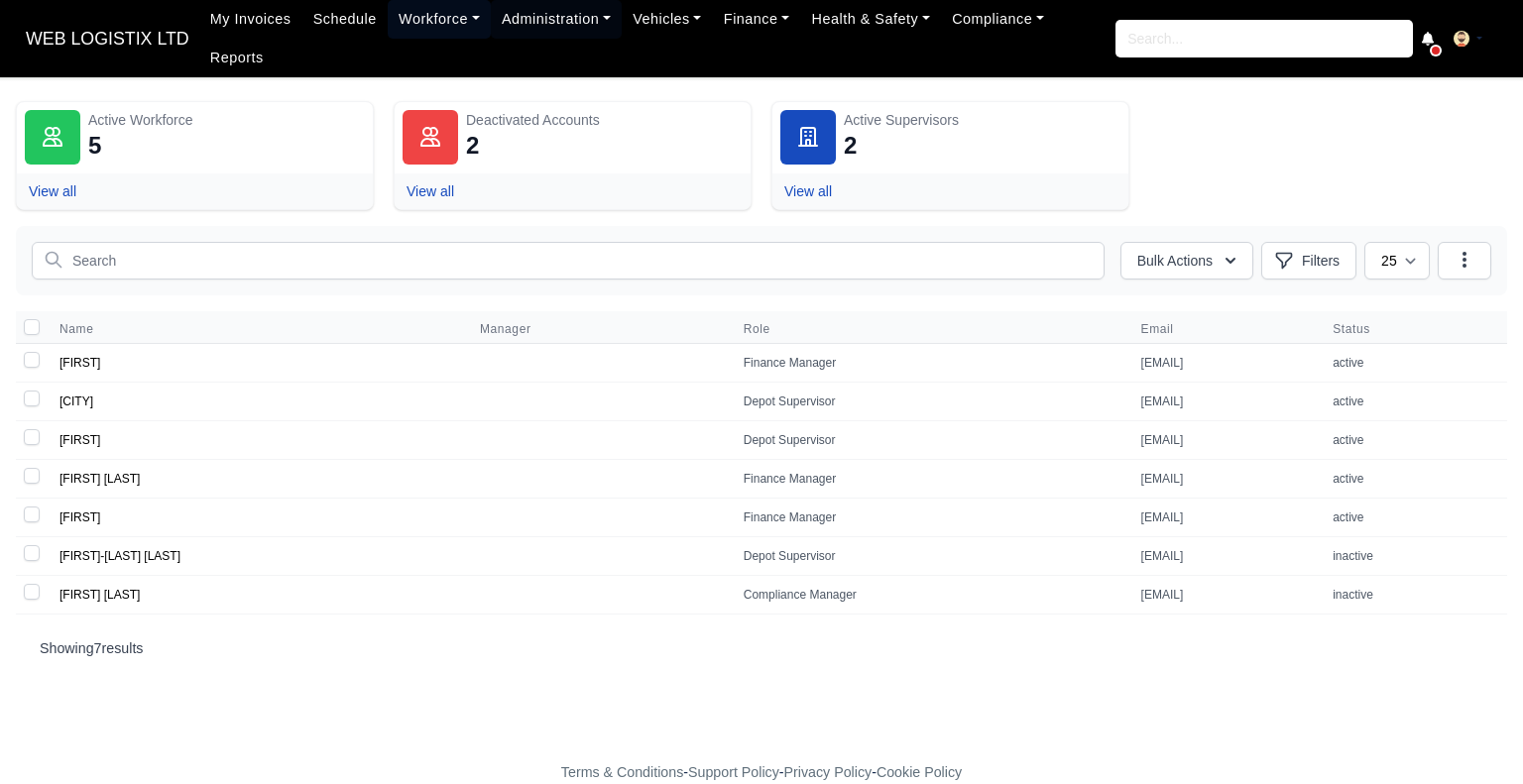 click on "Workforce" at bounding box center (439, 19) 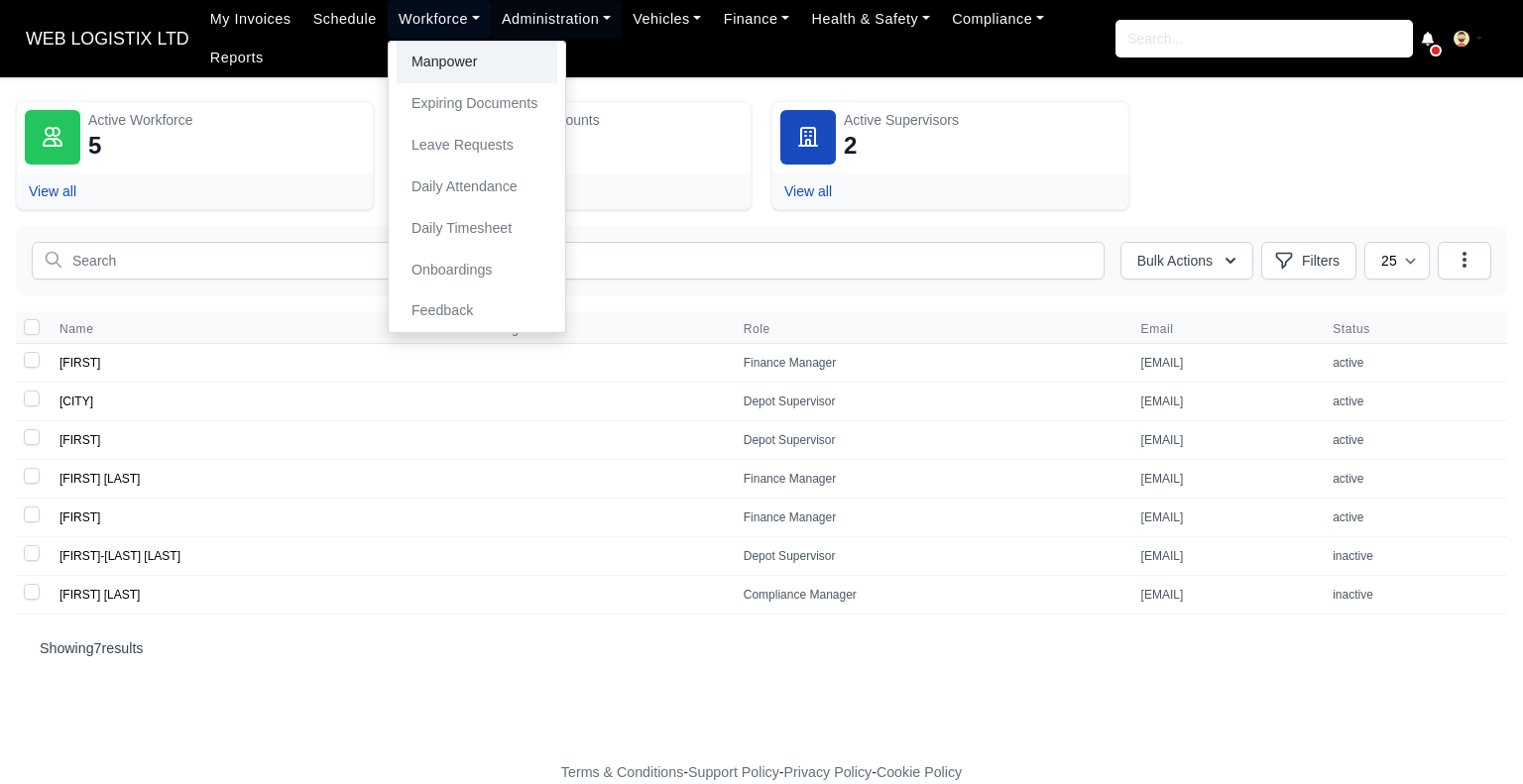 click on "Manpower" at bounding box center (477, 62) 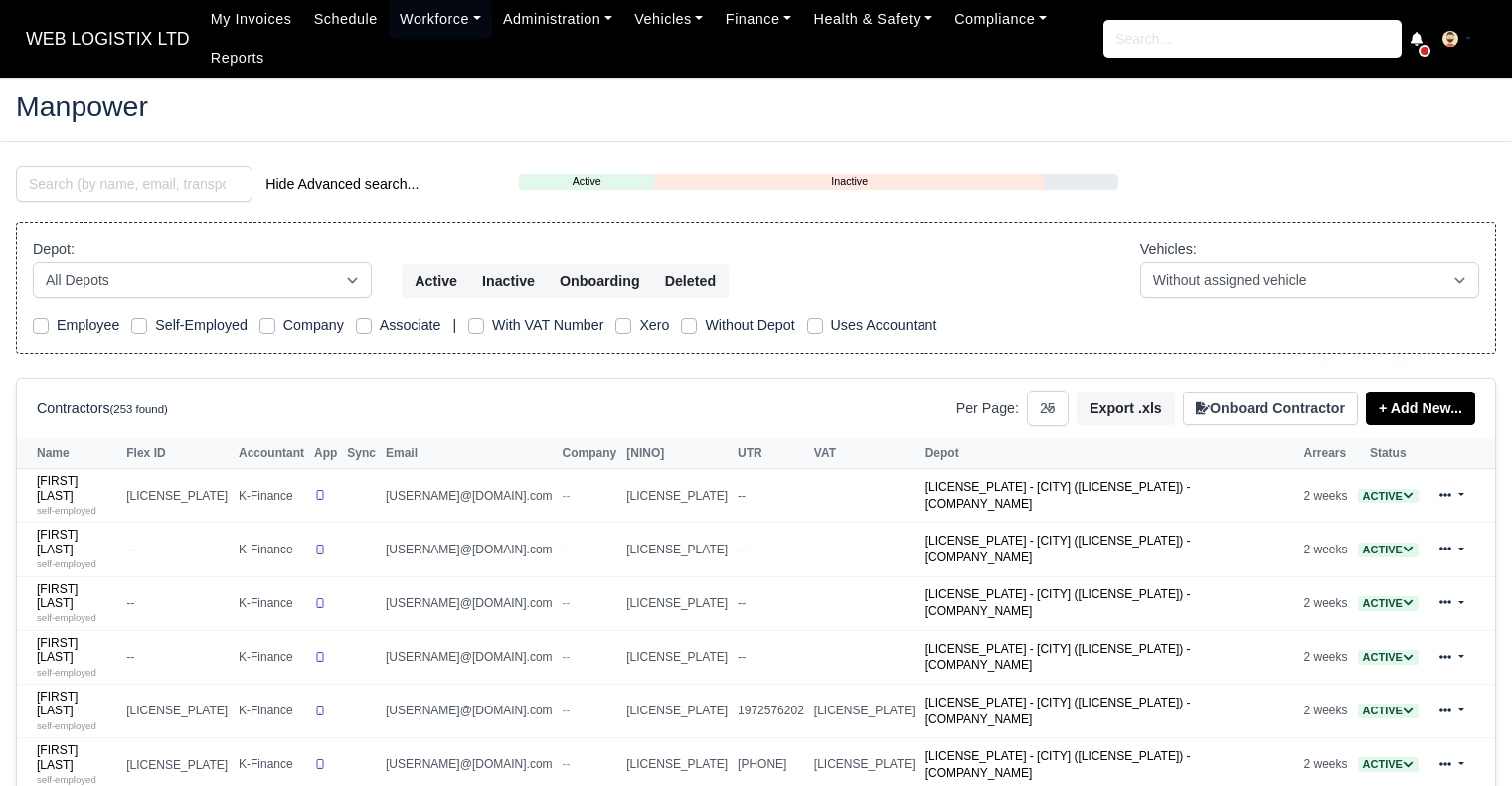 select on "25" 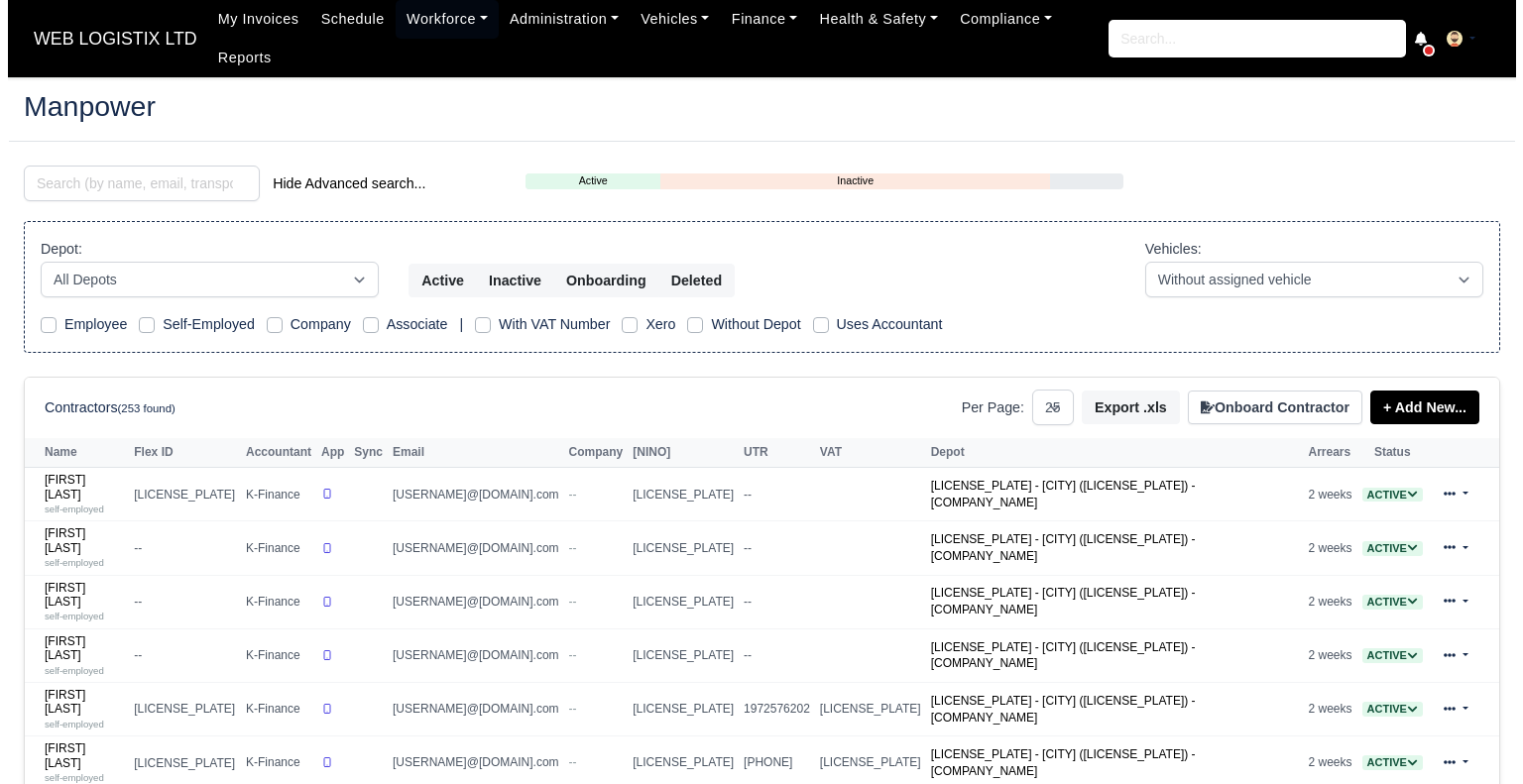 scroll, scrollTop: 0, scrollLeft: 0, axis: both 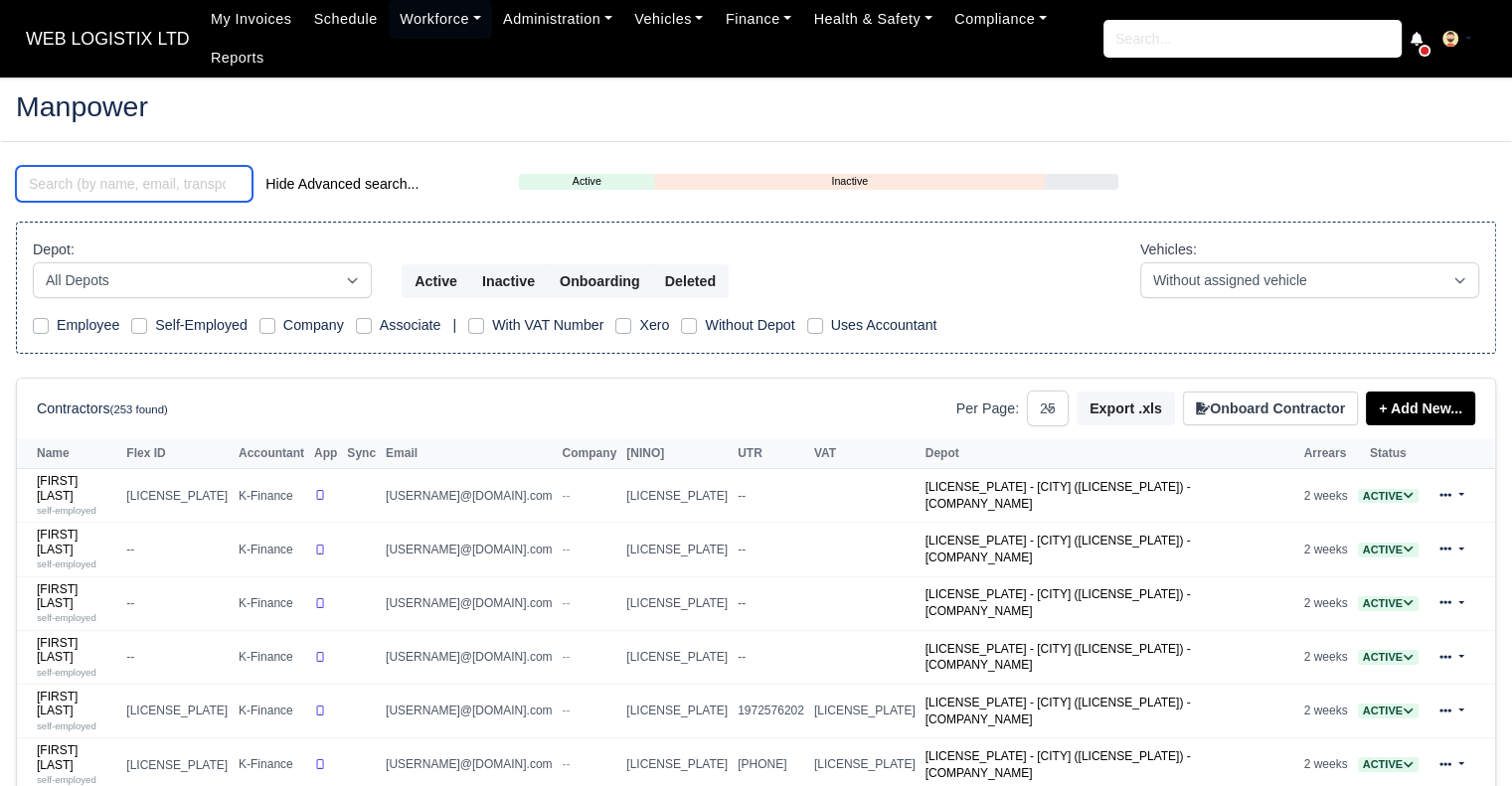 click at bounding box center [134, 184] 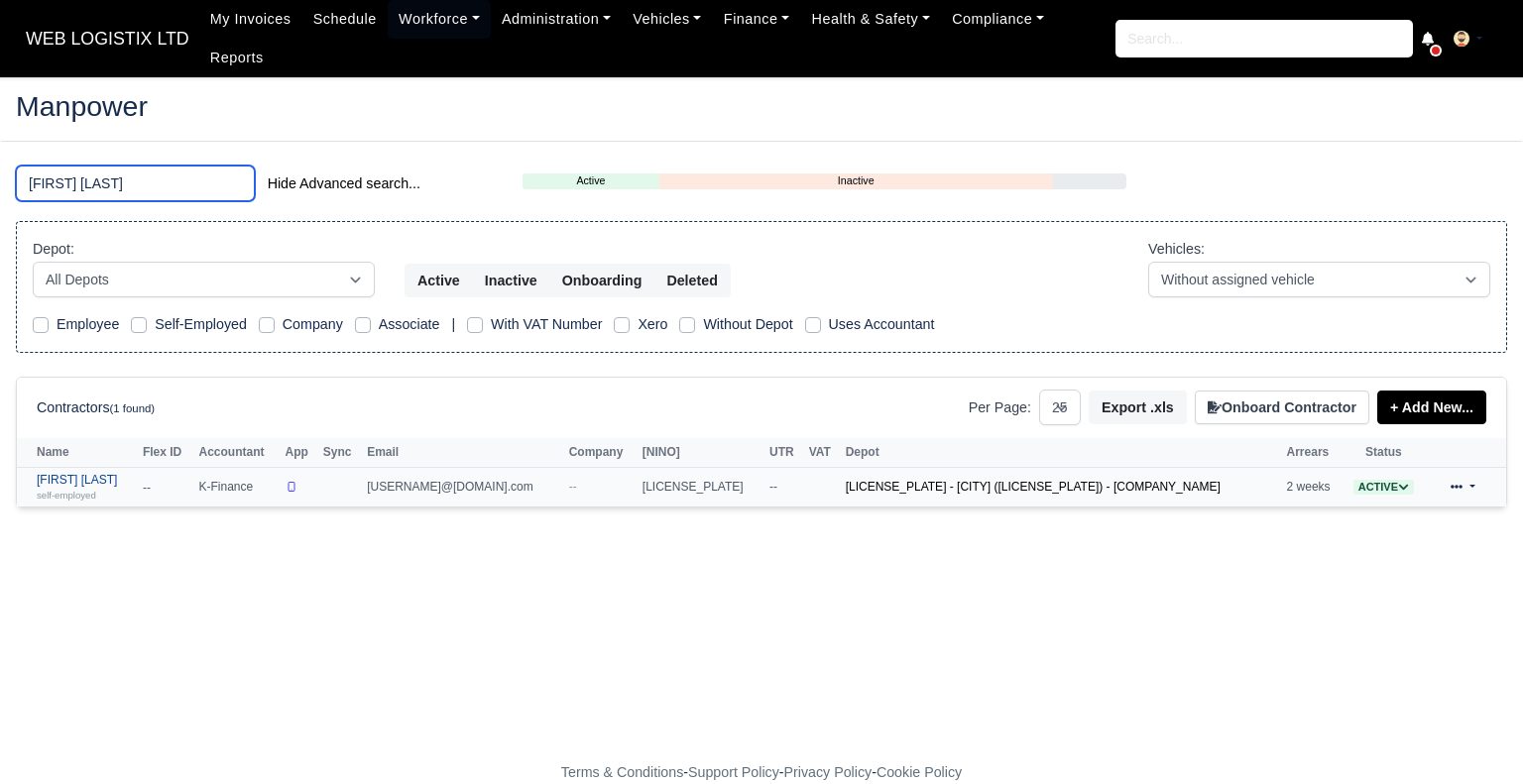 type on "ali h" 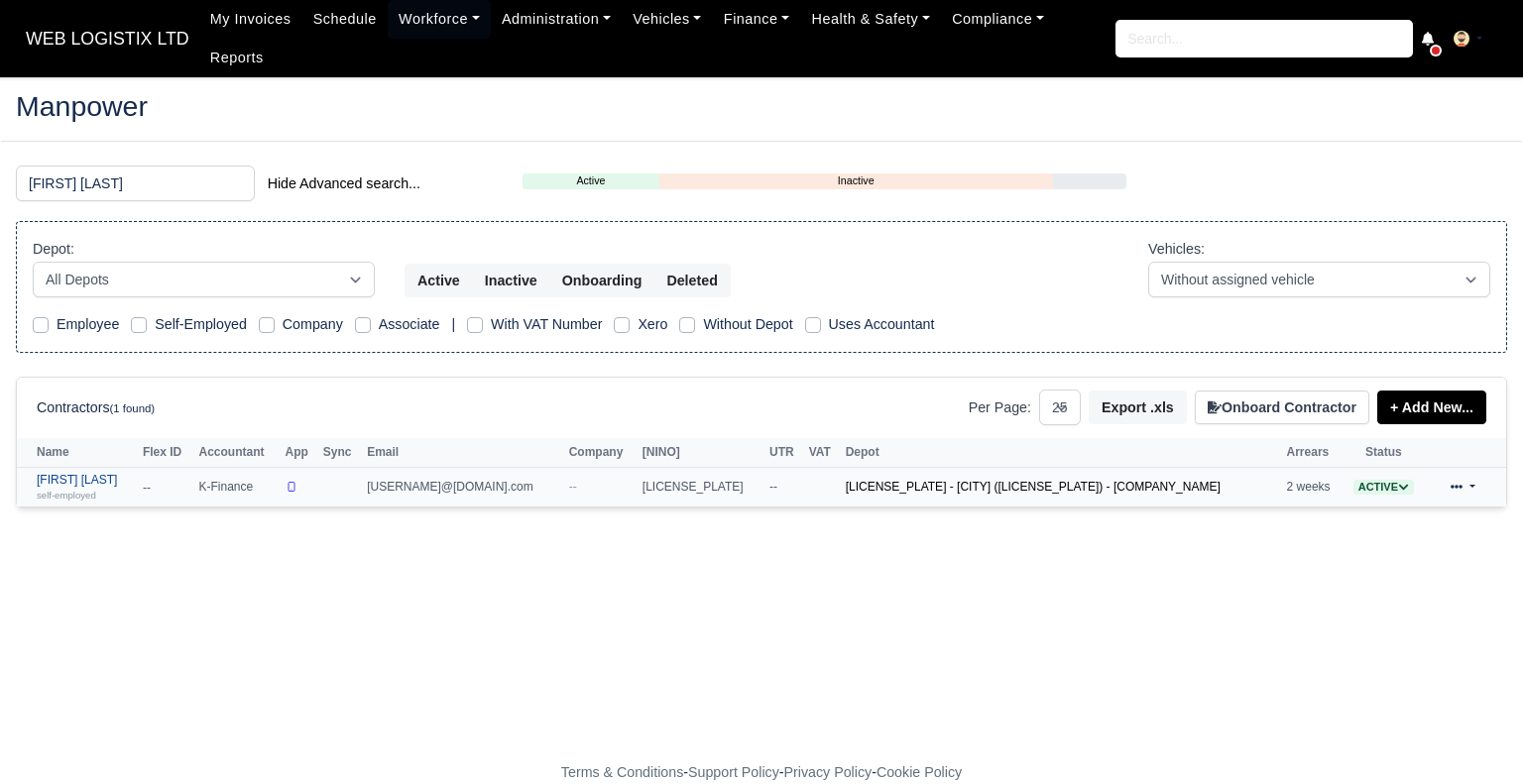 click on "Ali Hawass
self-employed" at bounding box center (84, 487) 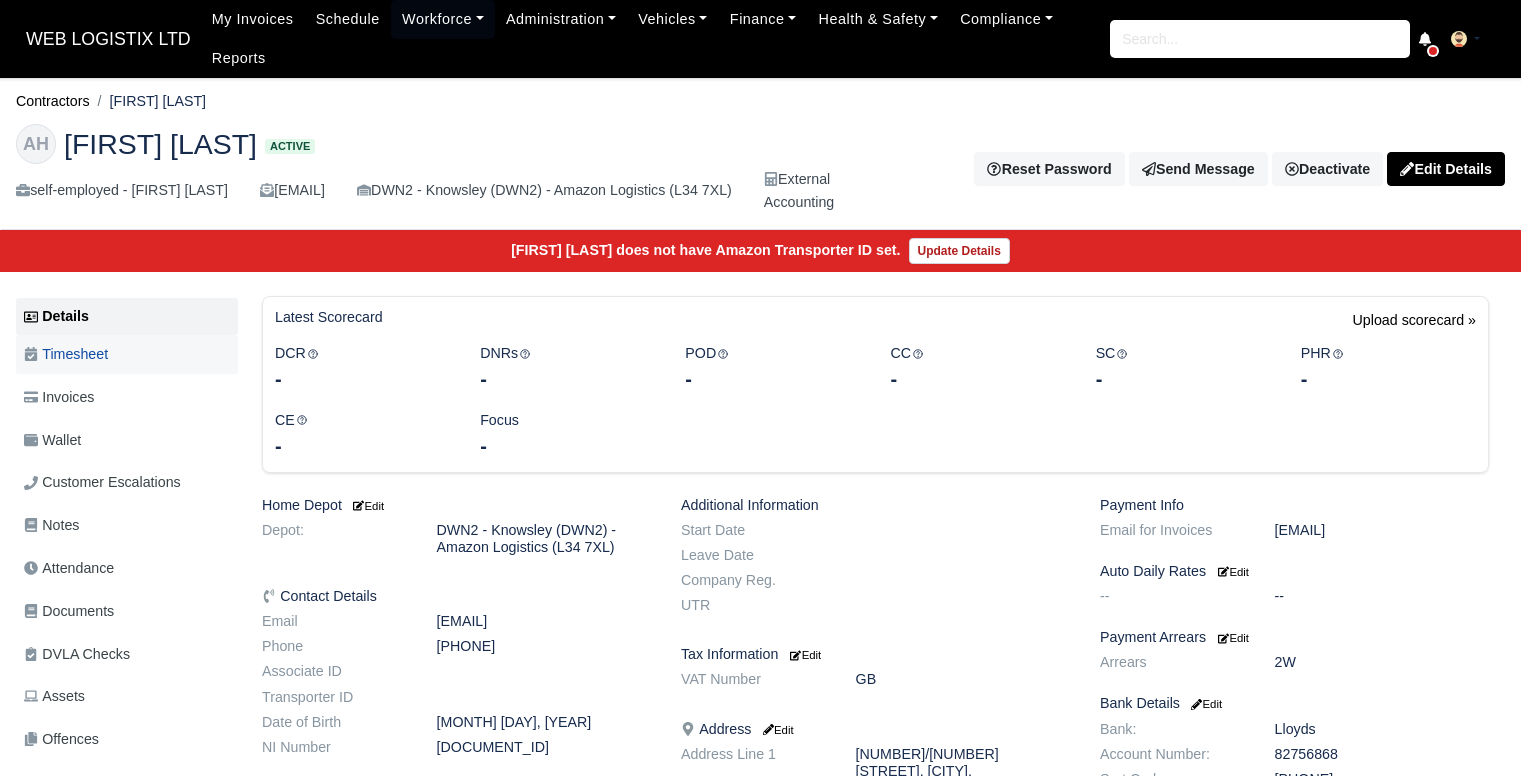 scroll, scrollTop: 0, scrollLeft: 0, axis: both 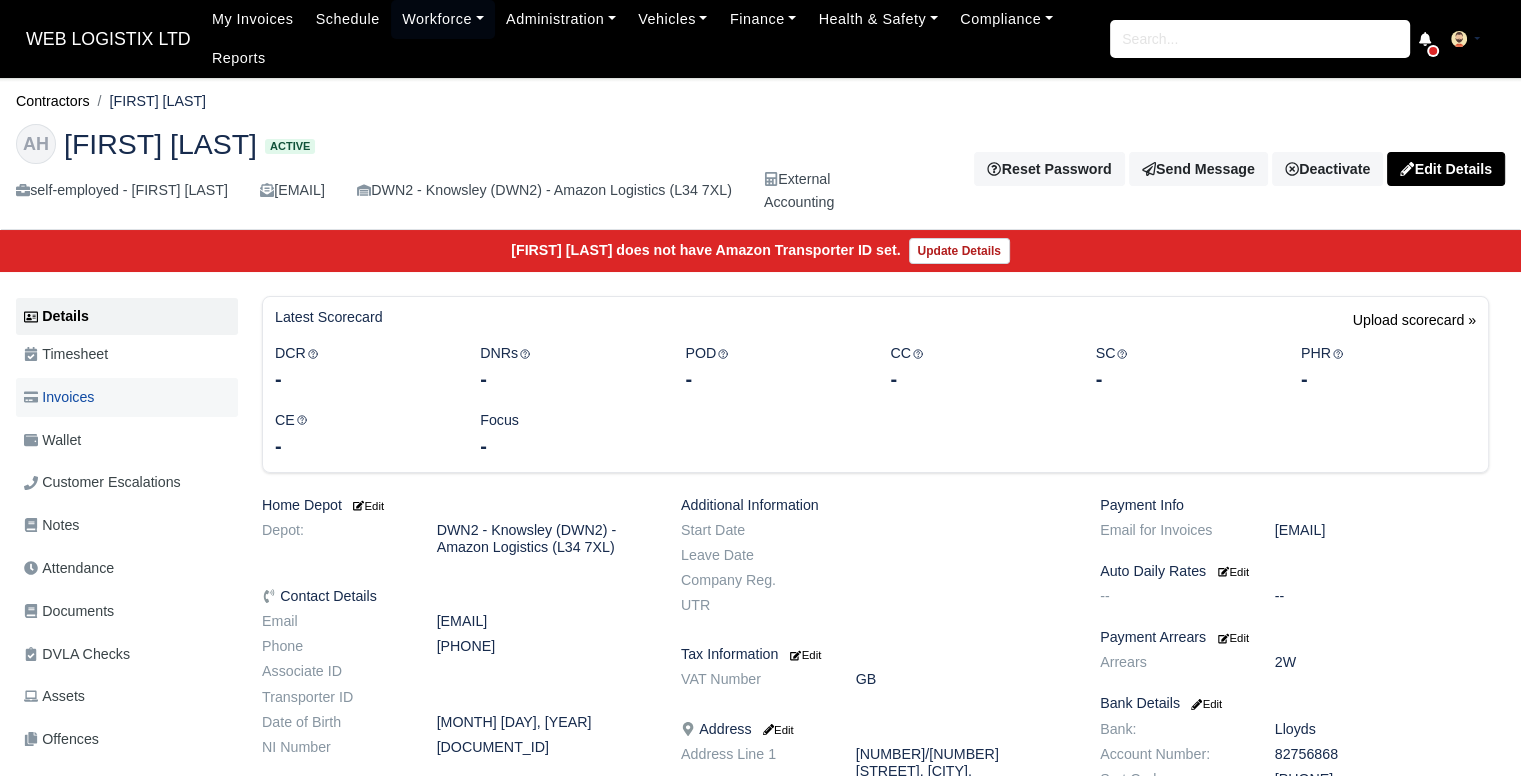 click on "Invoices" at bounding box center (59, 397) 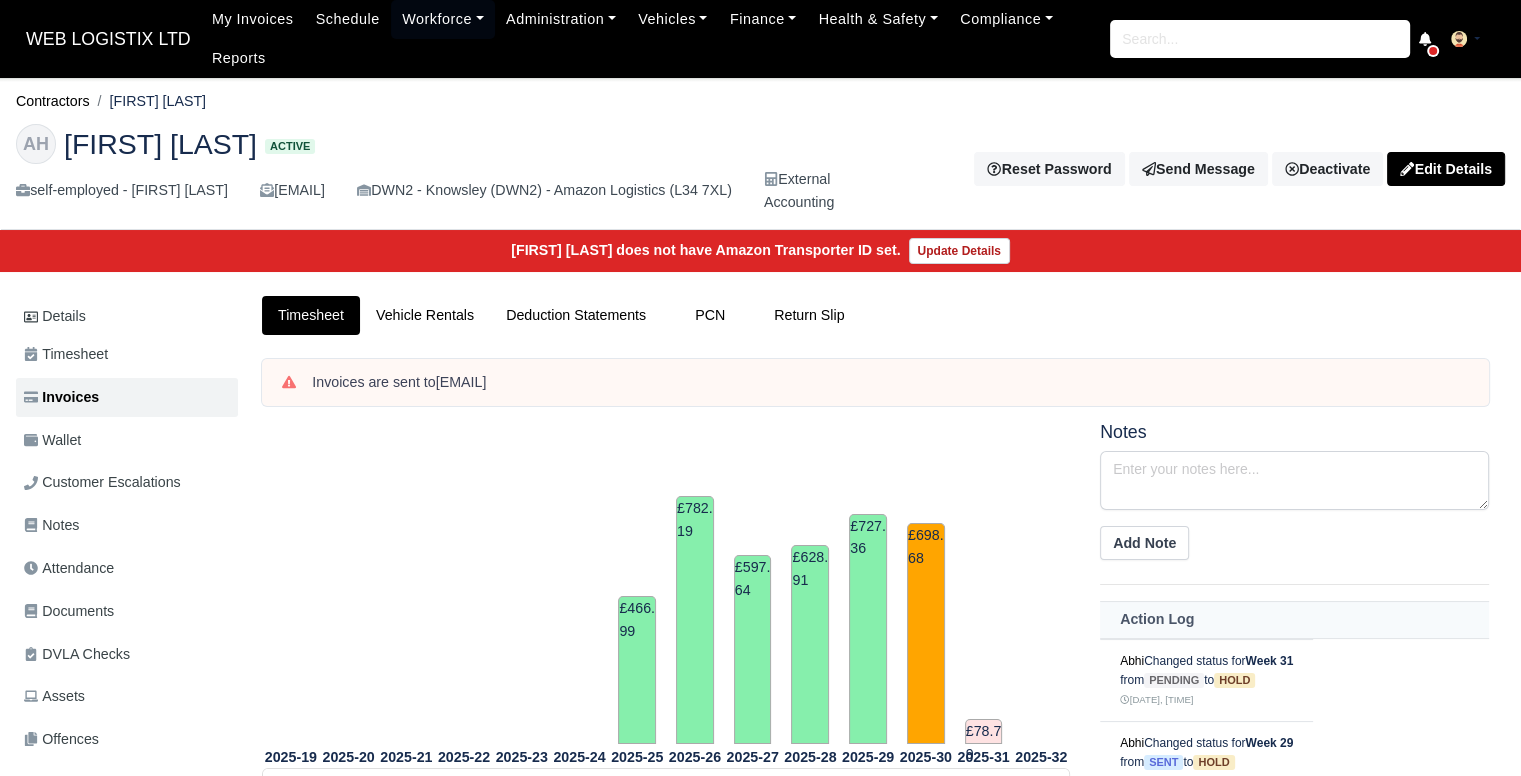 scroll, scrollTop: 400, scrollLeft: 0, axis: vertical 